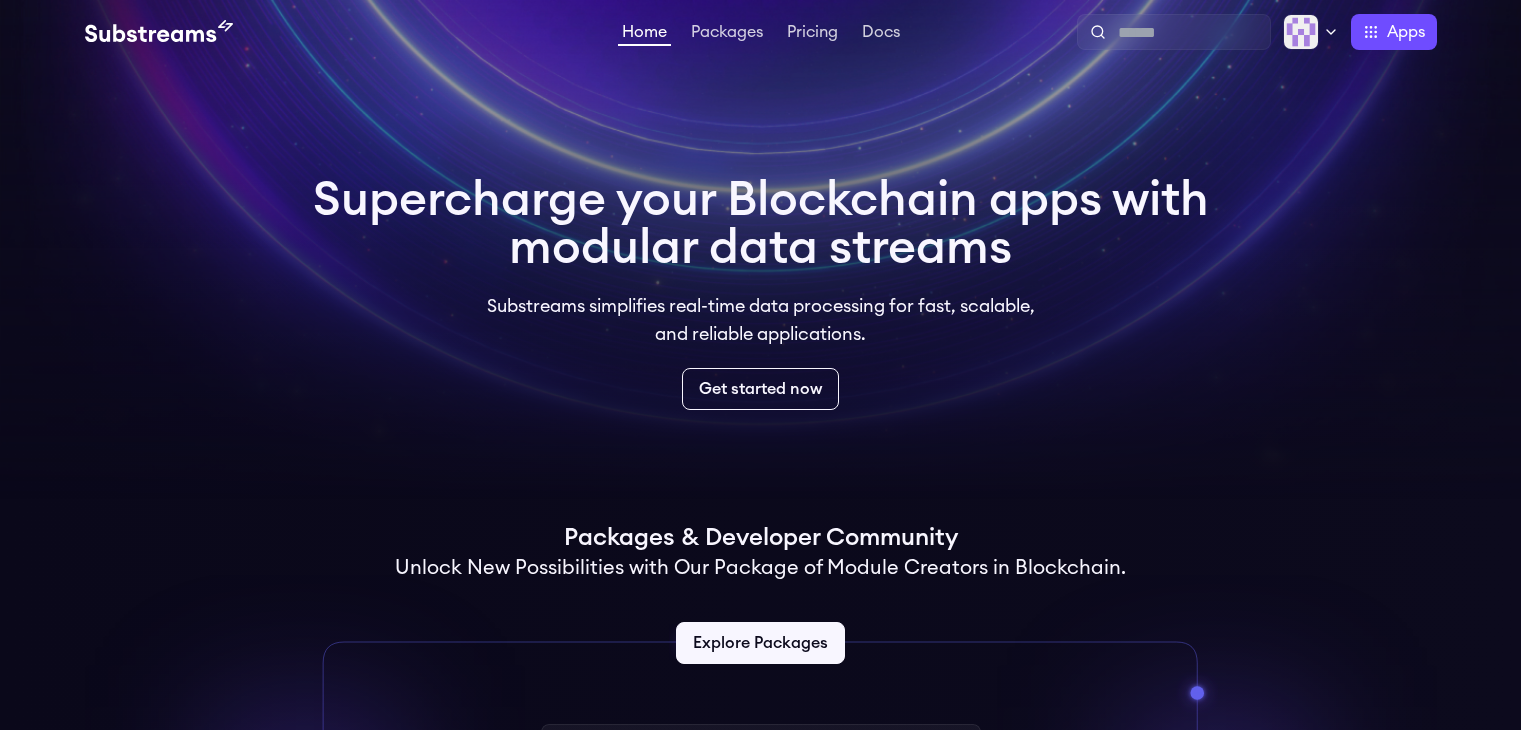 scroll, scrollTop: 0, scrollLeft: 0, axis: both 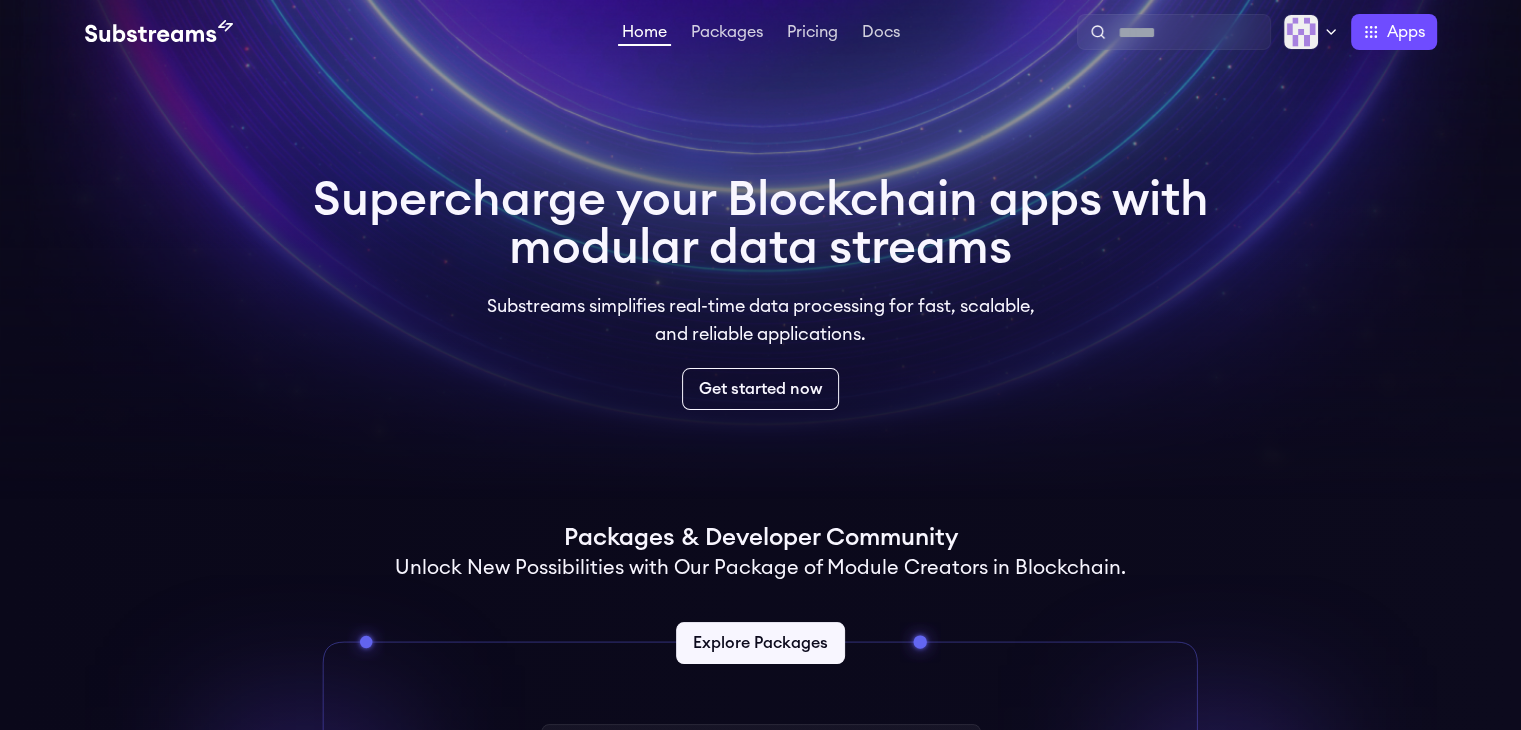 click at bounding box center (760, 250) 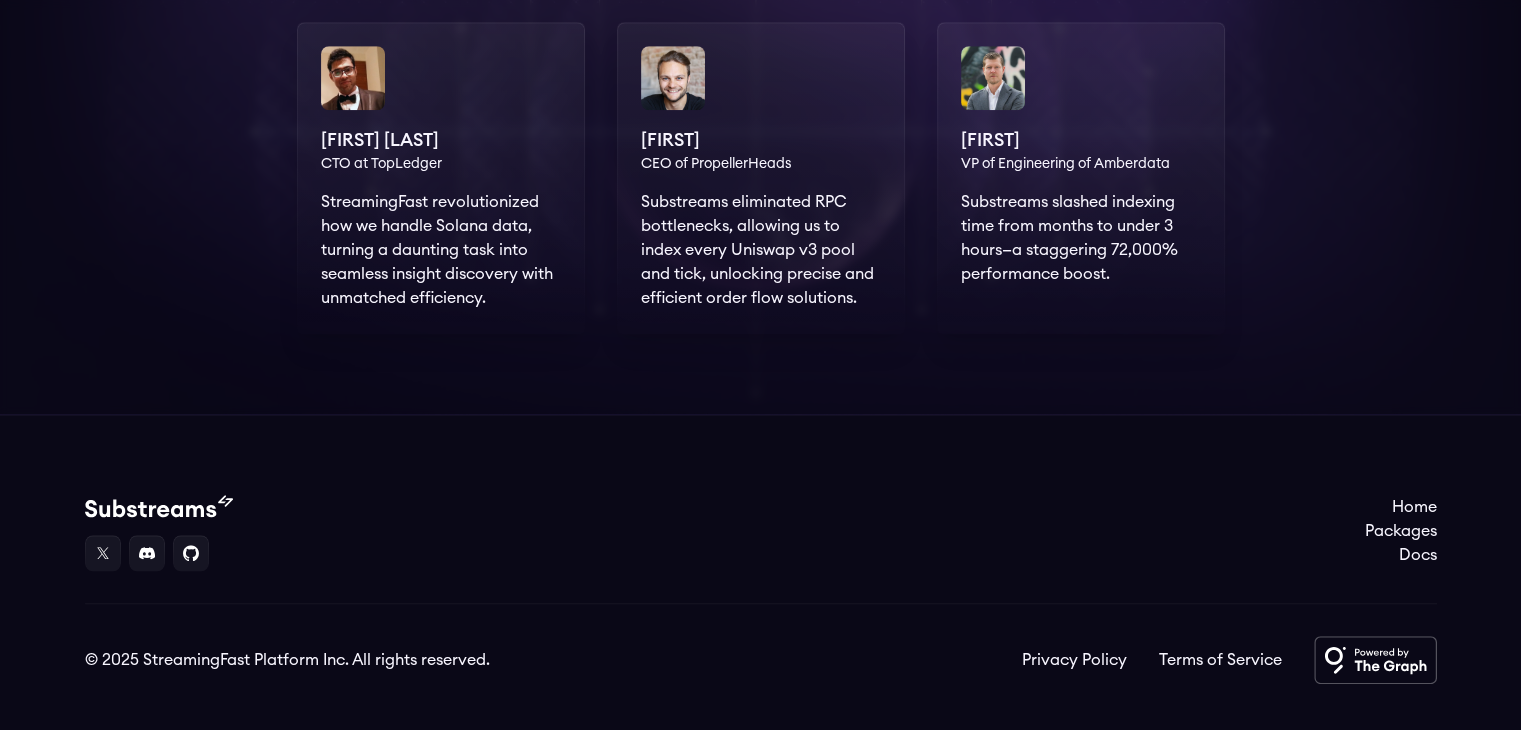 scroll, scrollTop: 1588, scrollLeft: 0, axis: vertical 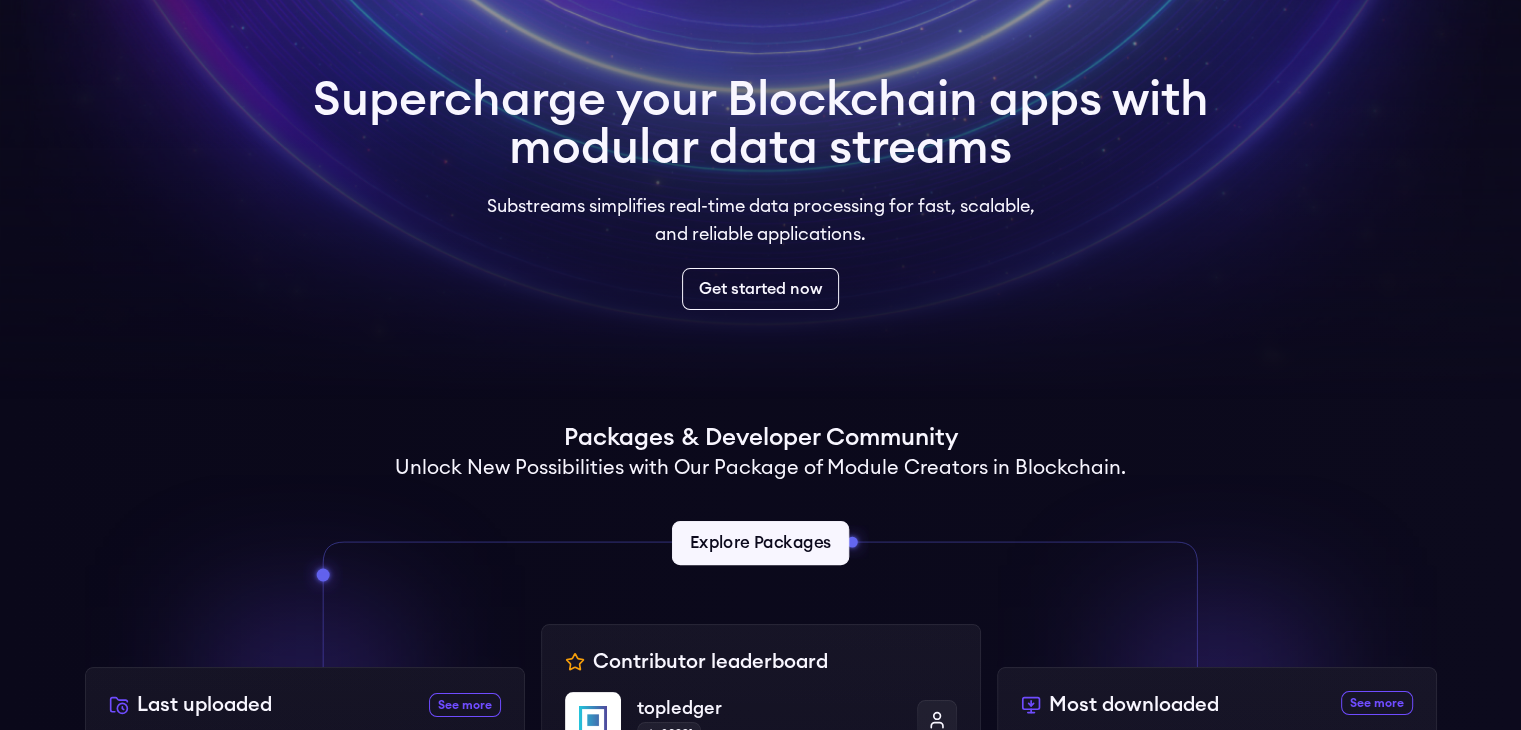 click on "Explore Packages" at bounding box center (760, 543) 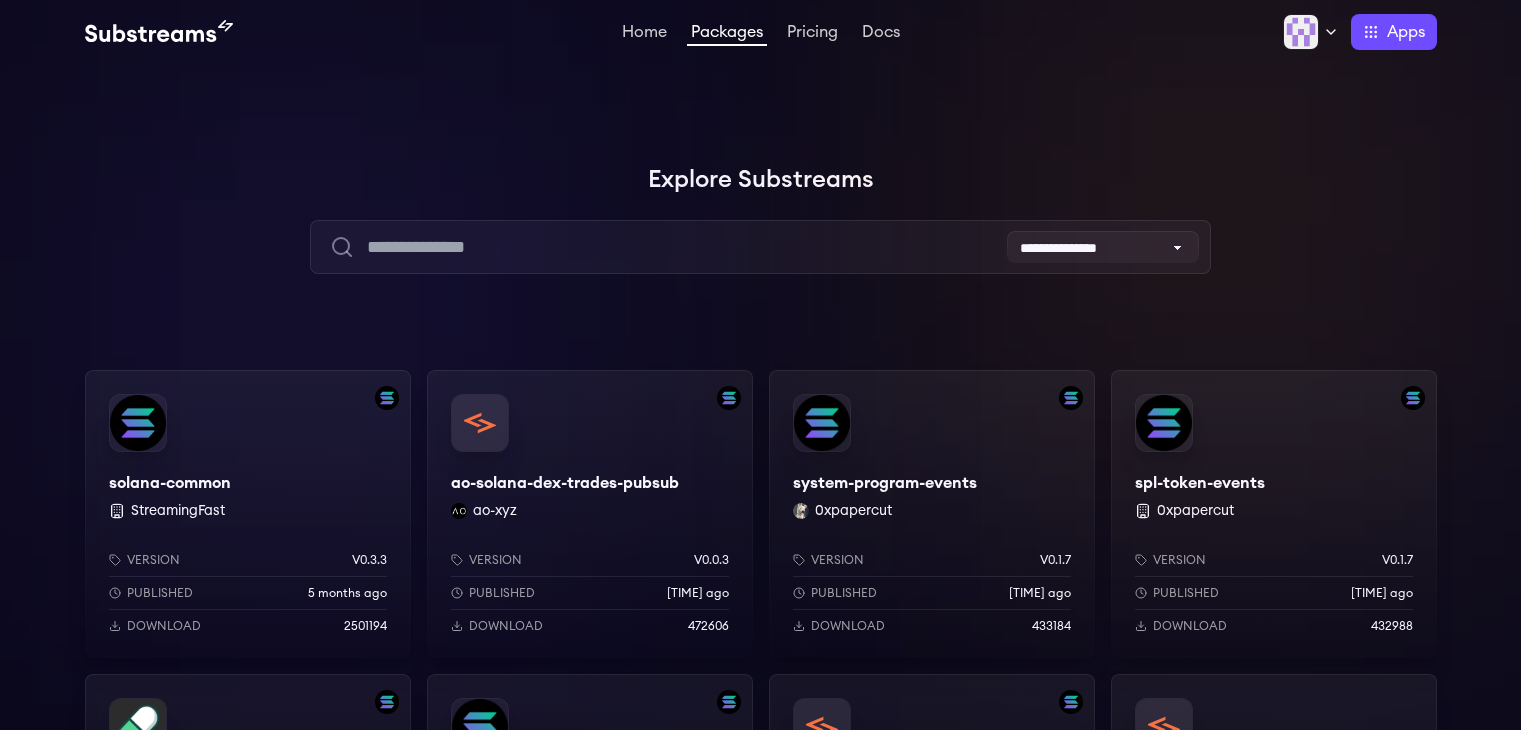 scroll, scrollTop: 0, scrollLeft: 0, axis: both 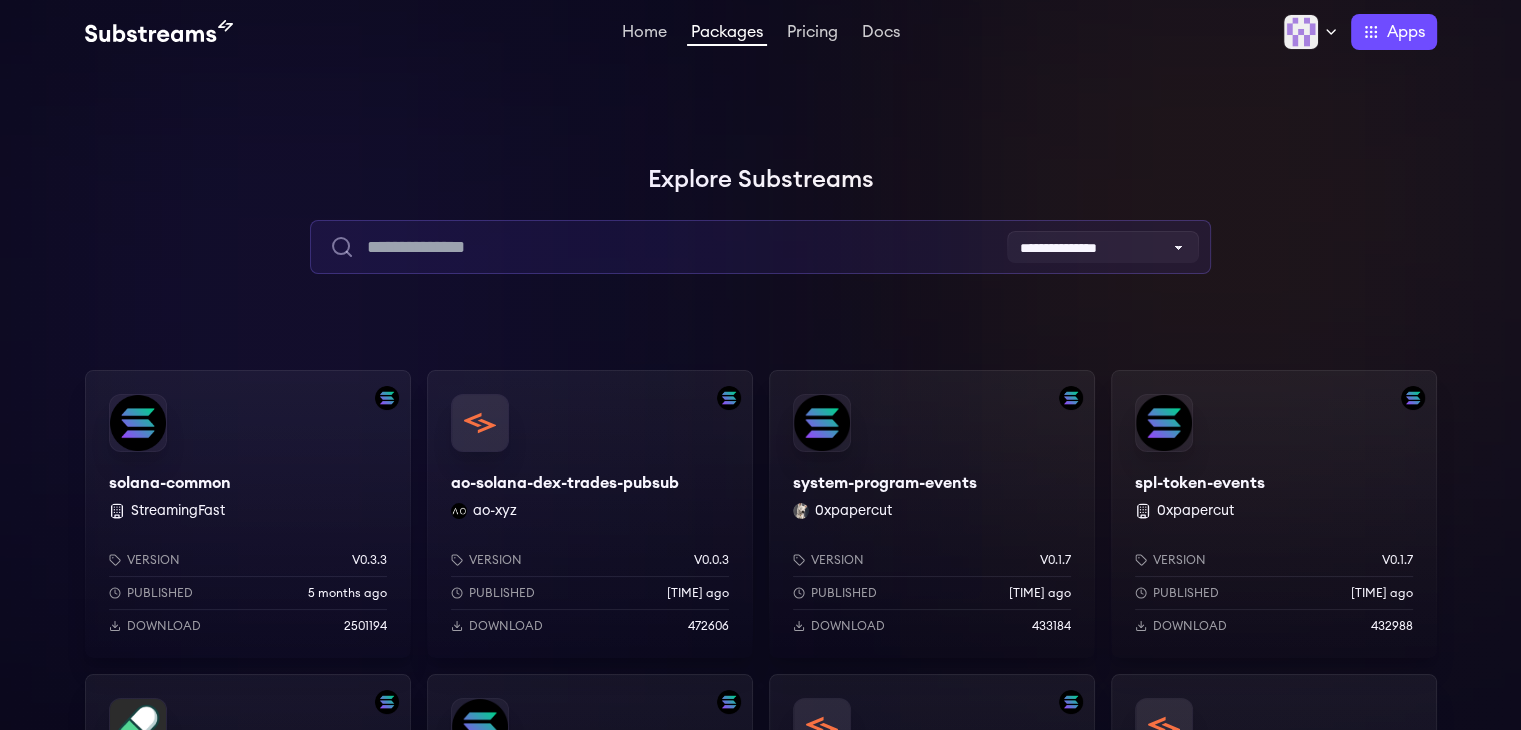 click at bounding box center [760, 247] 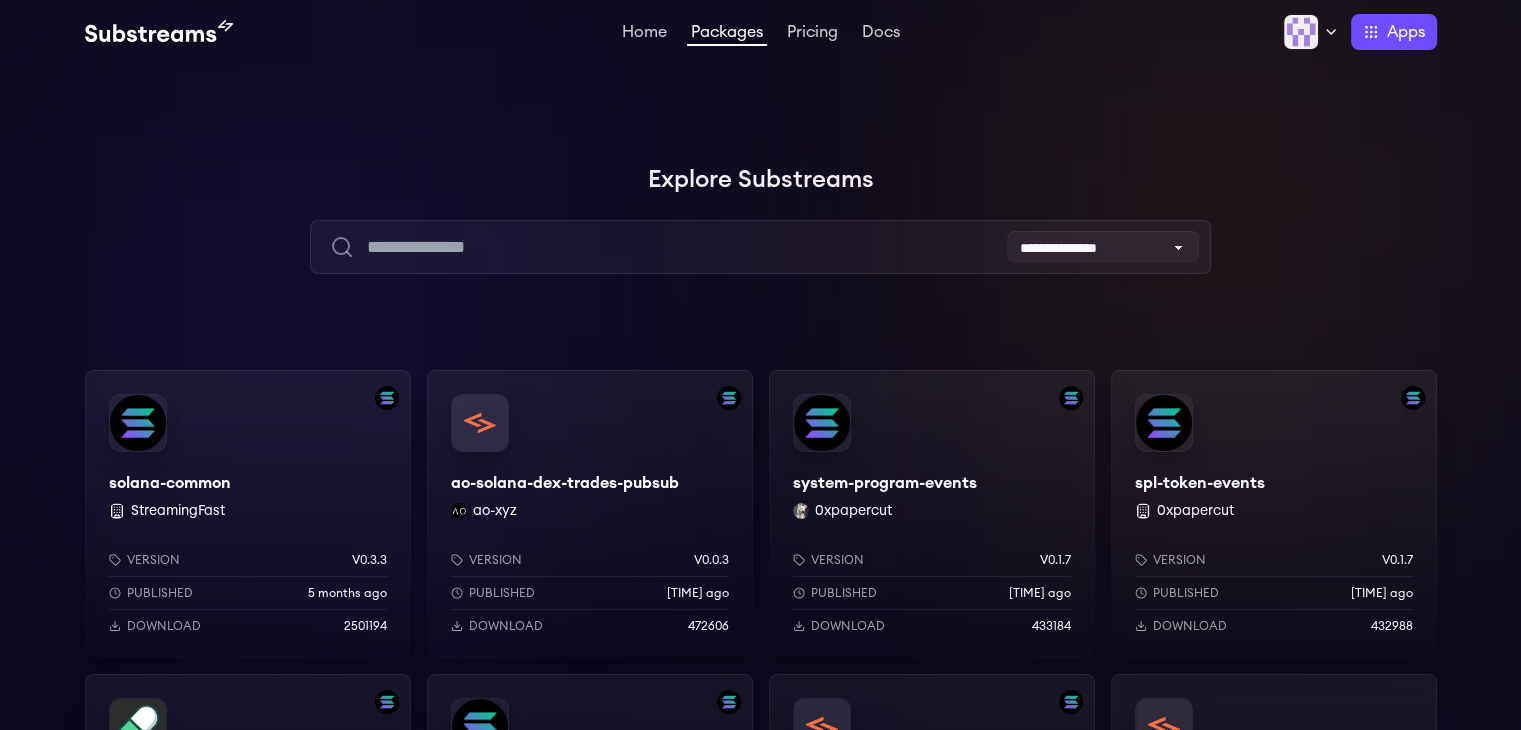 click at bounding box center [1221, 200] 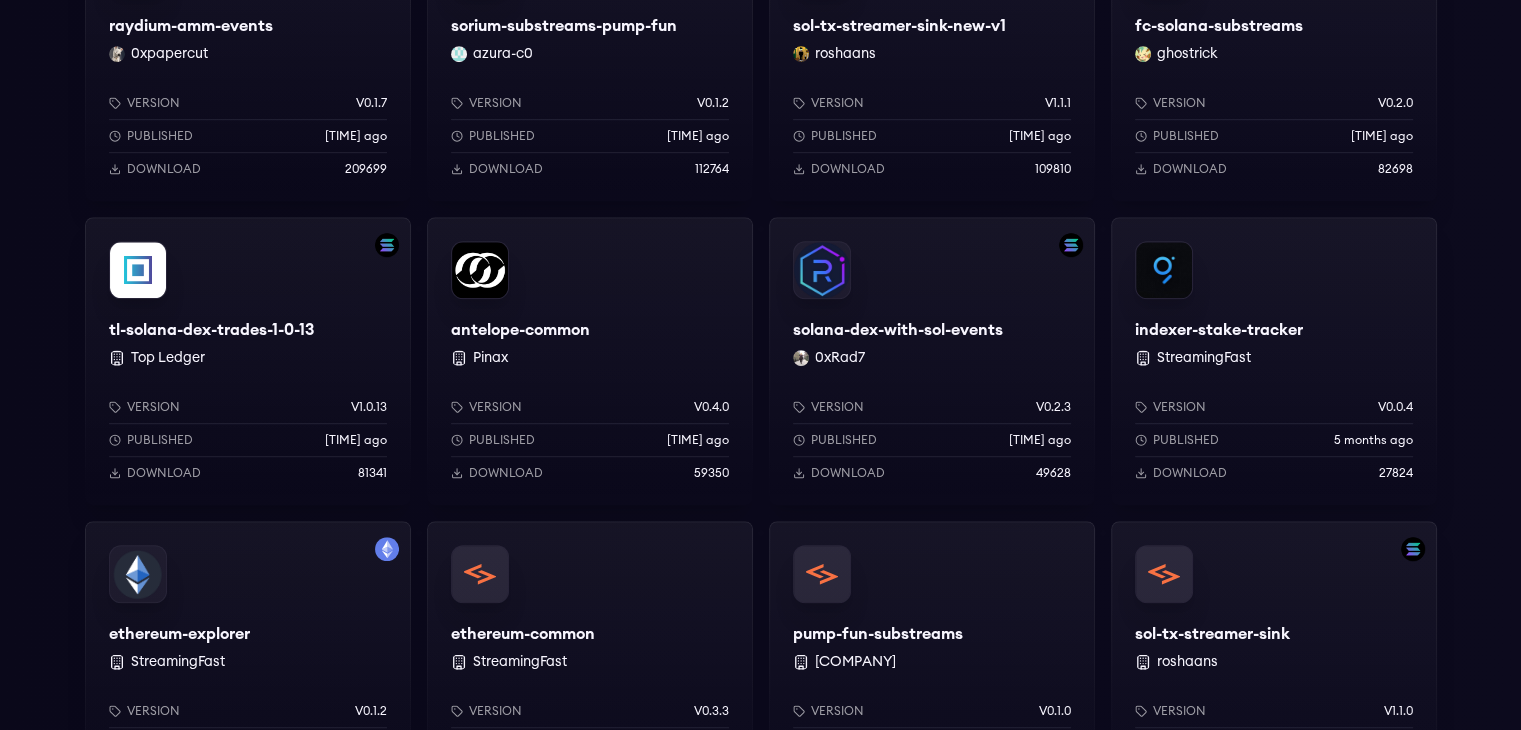 scroll, scrollTop: 1100, scrollLeft: 0, axis: vertical 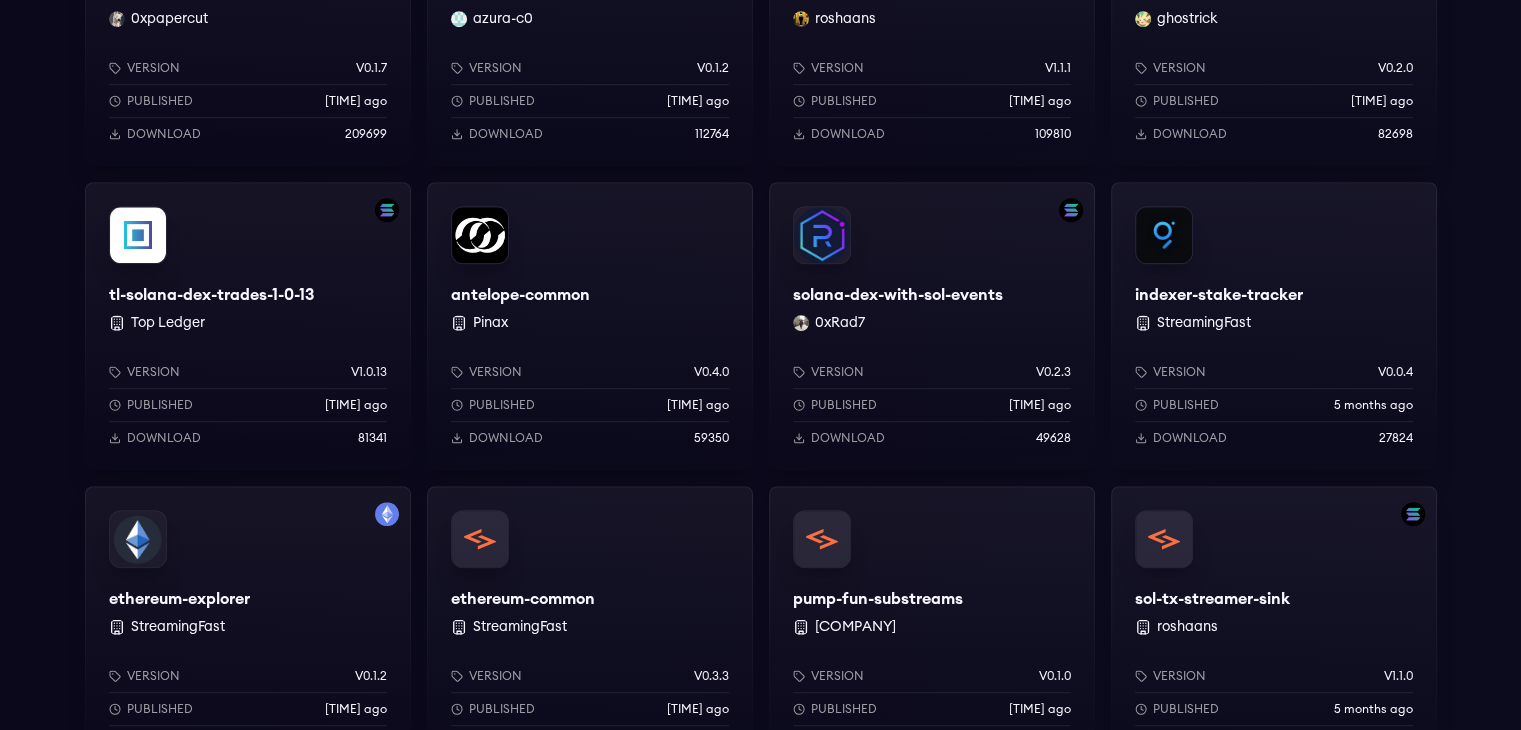 click on "solana-common   StreamingFast Version v0.3.3 Published 5 months ago Download 2501194 ao-solana-dex-trades-pubsub   ao-xyz Version v0.0.3 Published 7 months ago Download 472606 system-program-events   0xpapercut Version v0.1.7 Published 7 months ago Download 433184 spl-token-events   0xpapercut Version v0.1.7 Published 7 months ago Download 432988 pumpfun-events   0xpapercut Version v0.1.7 Published 7 months ago Download 432974 mpl-token-metadata-events   0xpapercut Version v0.1.7 Published 7 months ago Download 432506 kohei-dex-trades   jobrogers2422 Version v2.19.4 Published 4 weeks ago Download 313698 my-eth-common   IxDaddy Version v0.3.21 Published 1 months ago Download 211238 raydium-amm-events   0xpapercut Version v0.1.7 Published 7 months ago Download 209699 sorium-substreams-pump-fun   azura-c0 Version v0.1.2 Published 2 months ago Download 112764 sol-tx-streamer-sink-new-v1   roshaans Version v1.1.1 Published 4 months ago Download 109810 fc-solana-substreams   ghostrick Version v0.2.0 Published 82698" at bounding box center [760, 238] 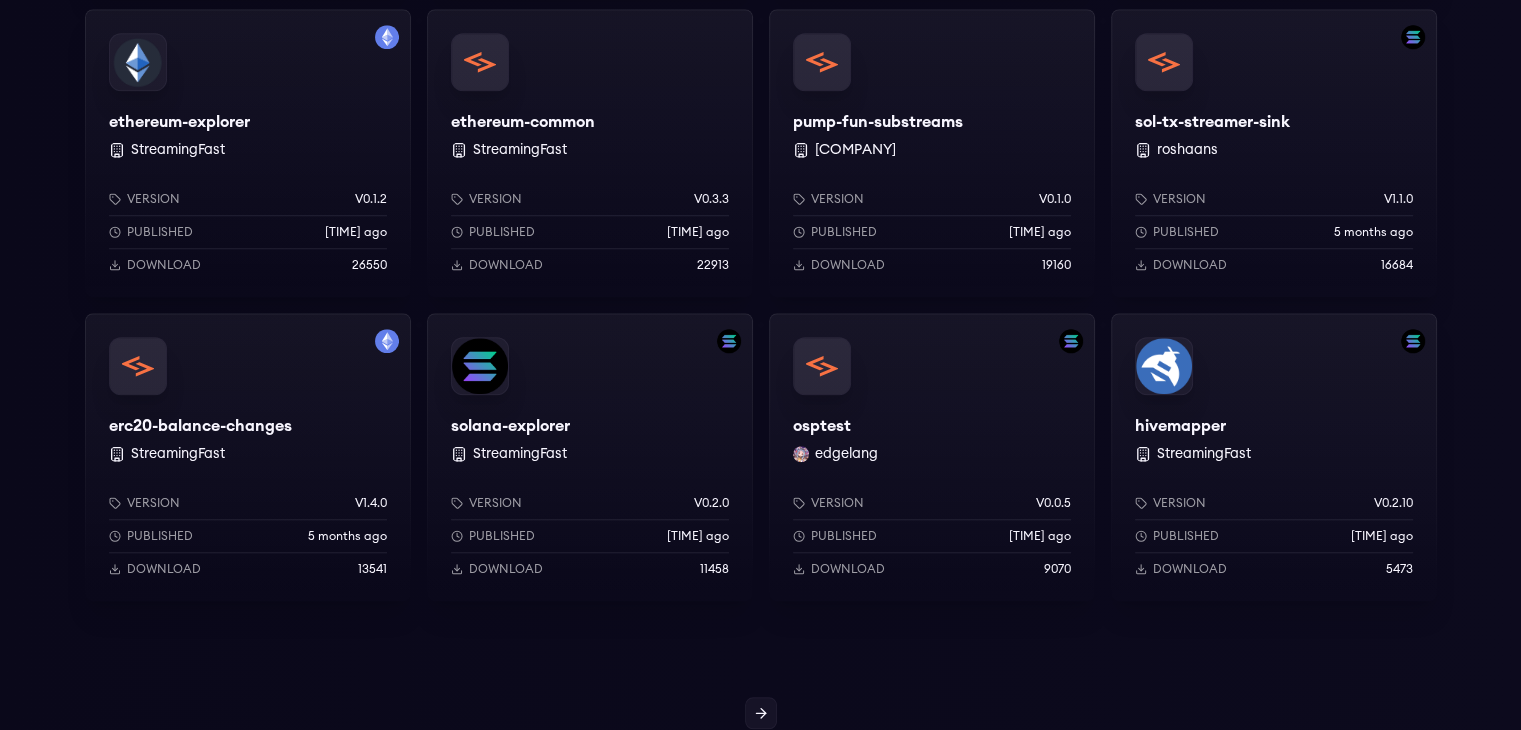 scroll, scrollTop: 1600, scrollLeft: 0, axis: vertical 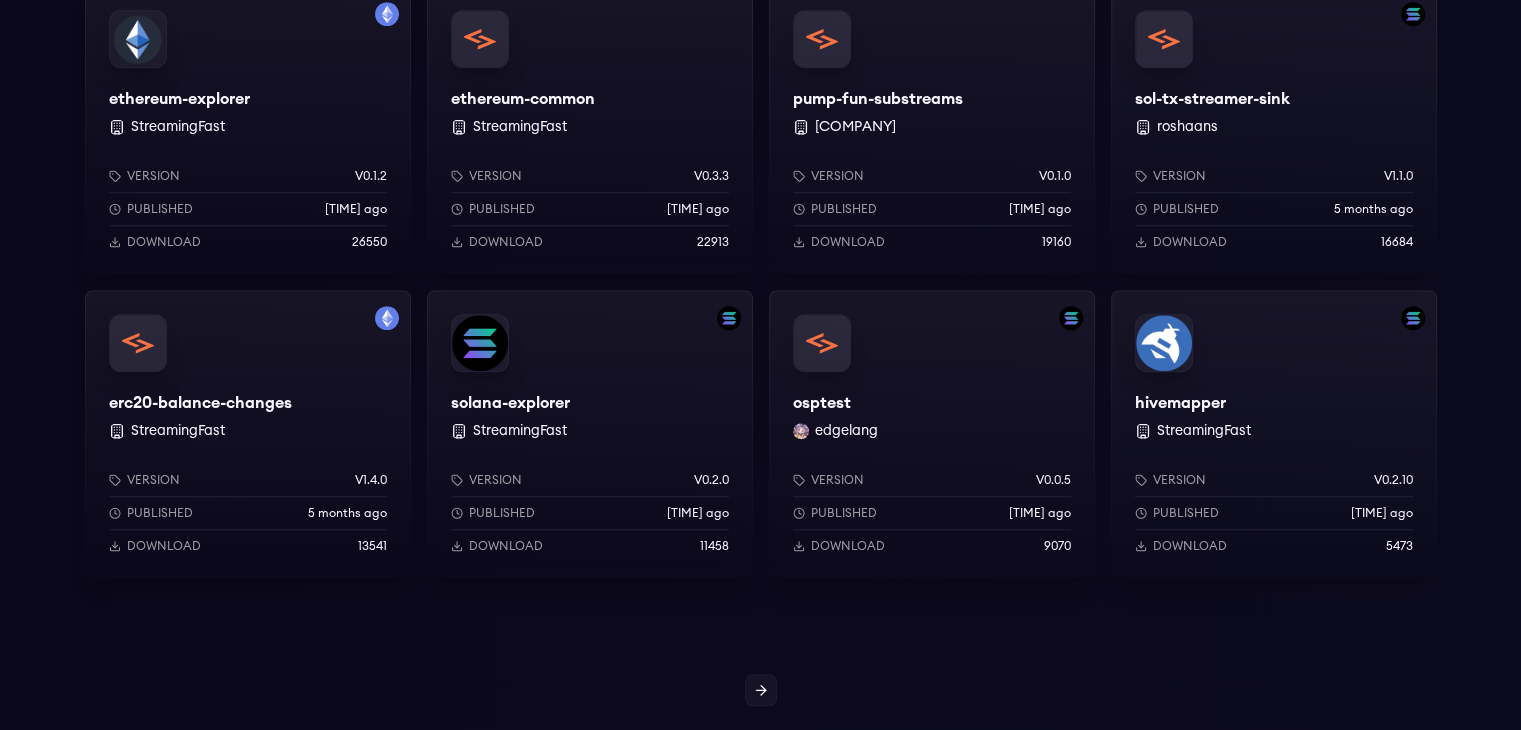 click on "Download" at bounding box center (506, 546) 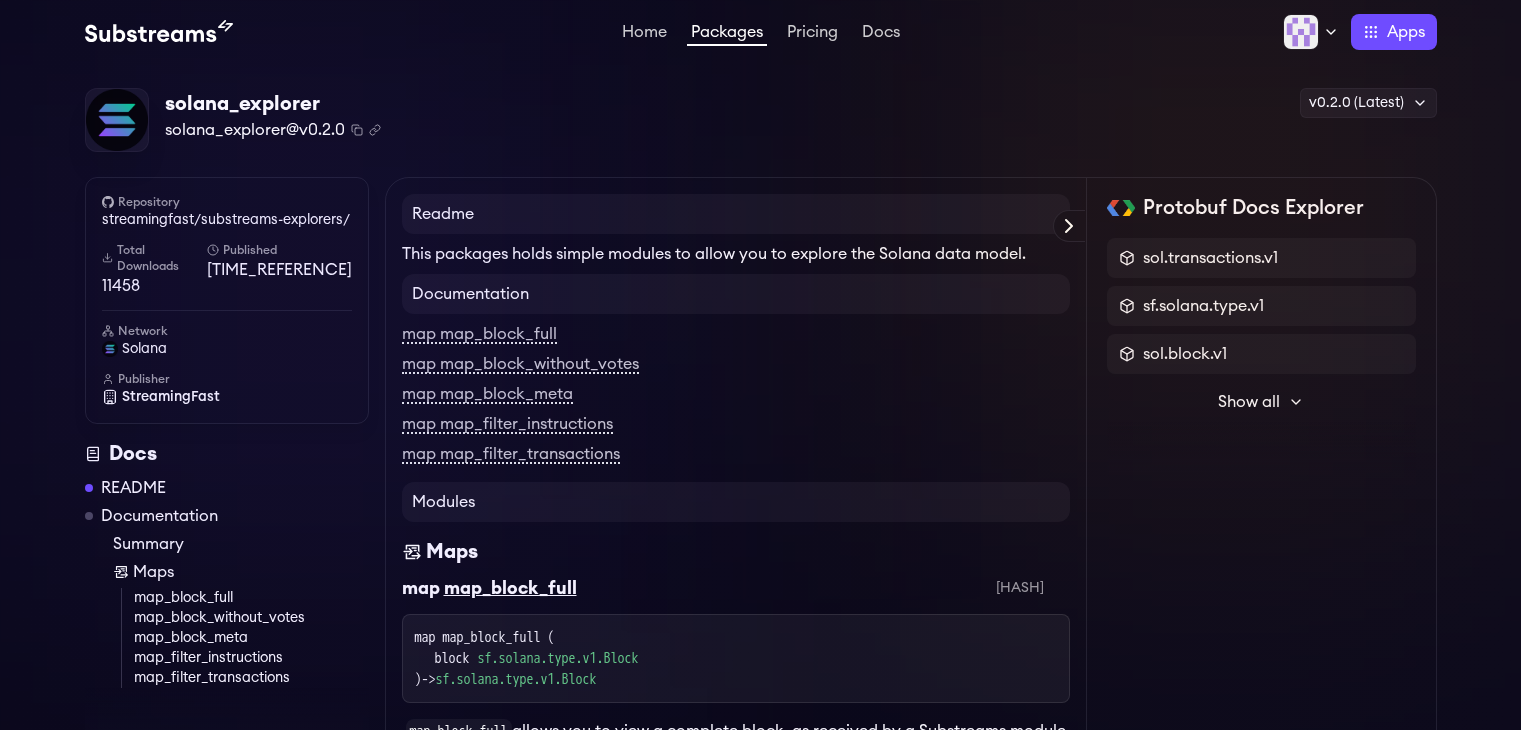 scroll, scrollTop: 0, scrollLeft: 0, axis: both 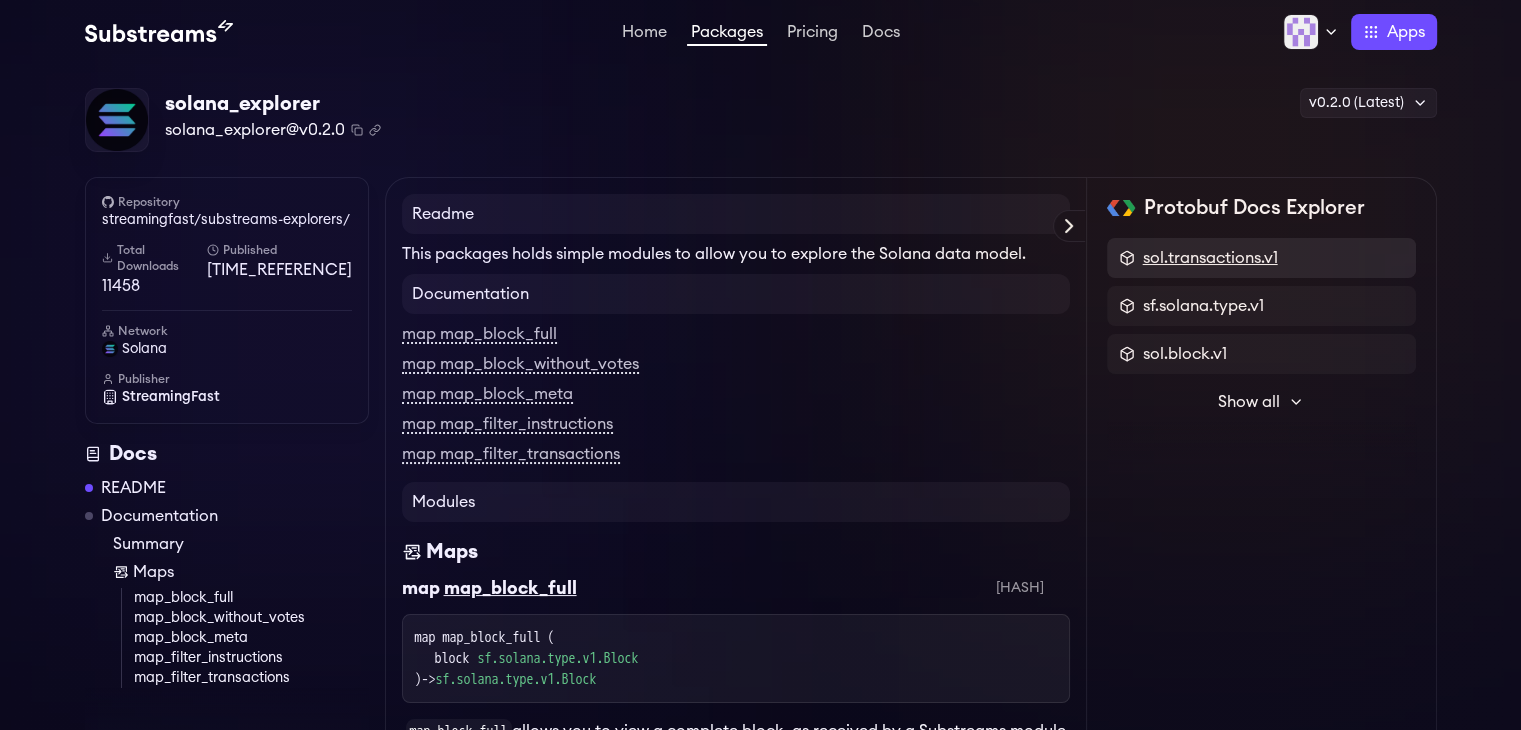 click on "sol.transactions.v1" at bounding box center [1210, 258] 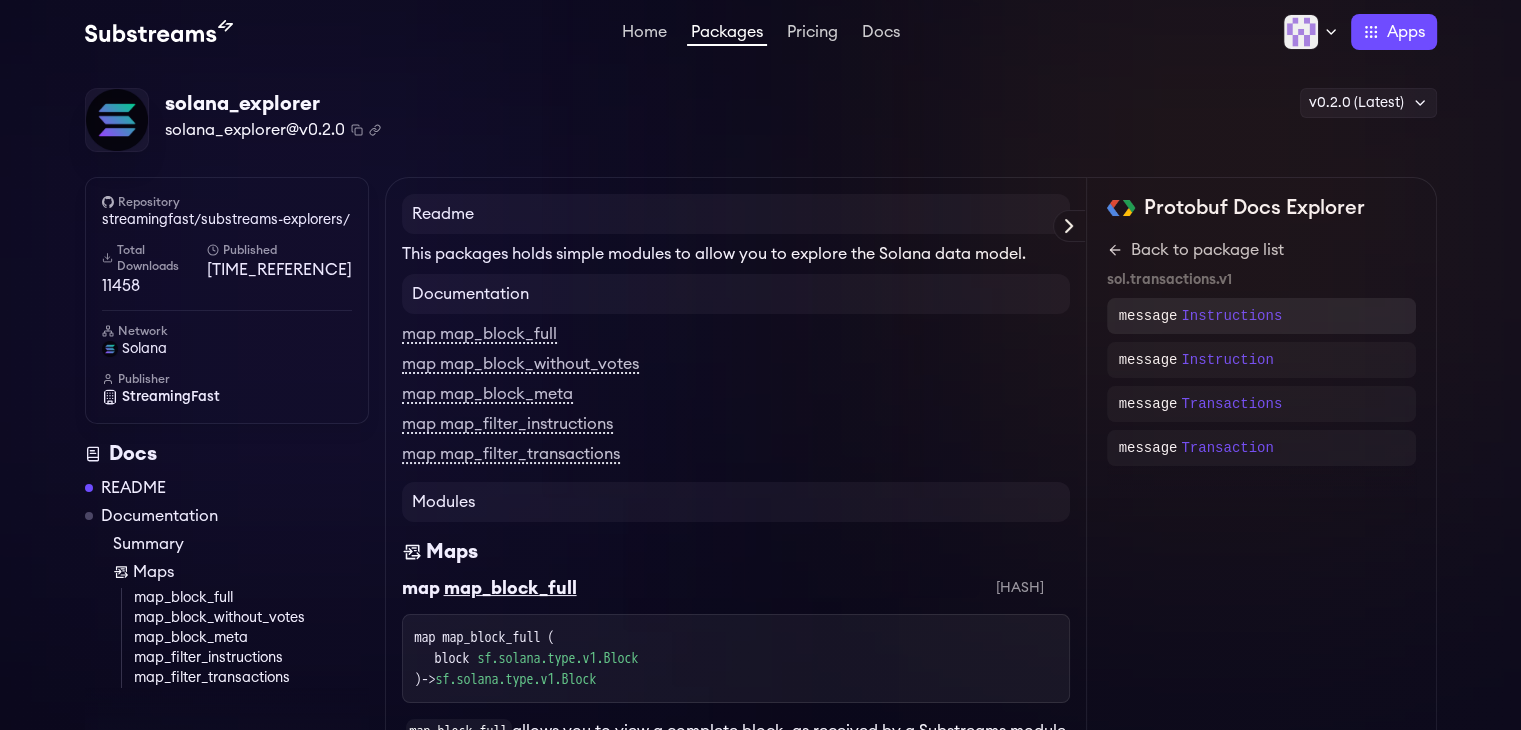 click on "message Instructions" at bounding box center (1261, 316) 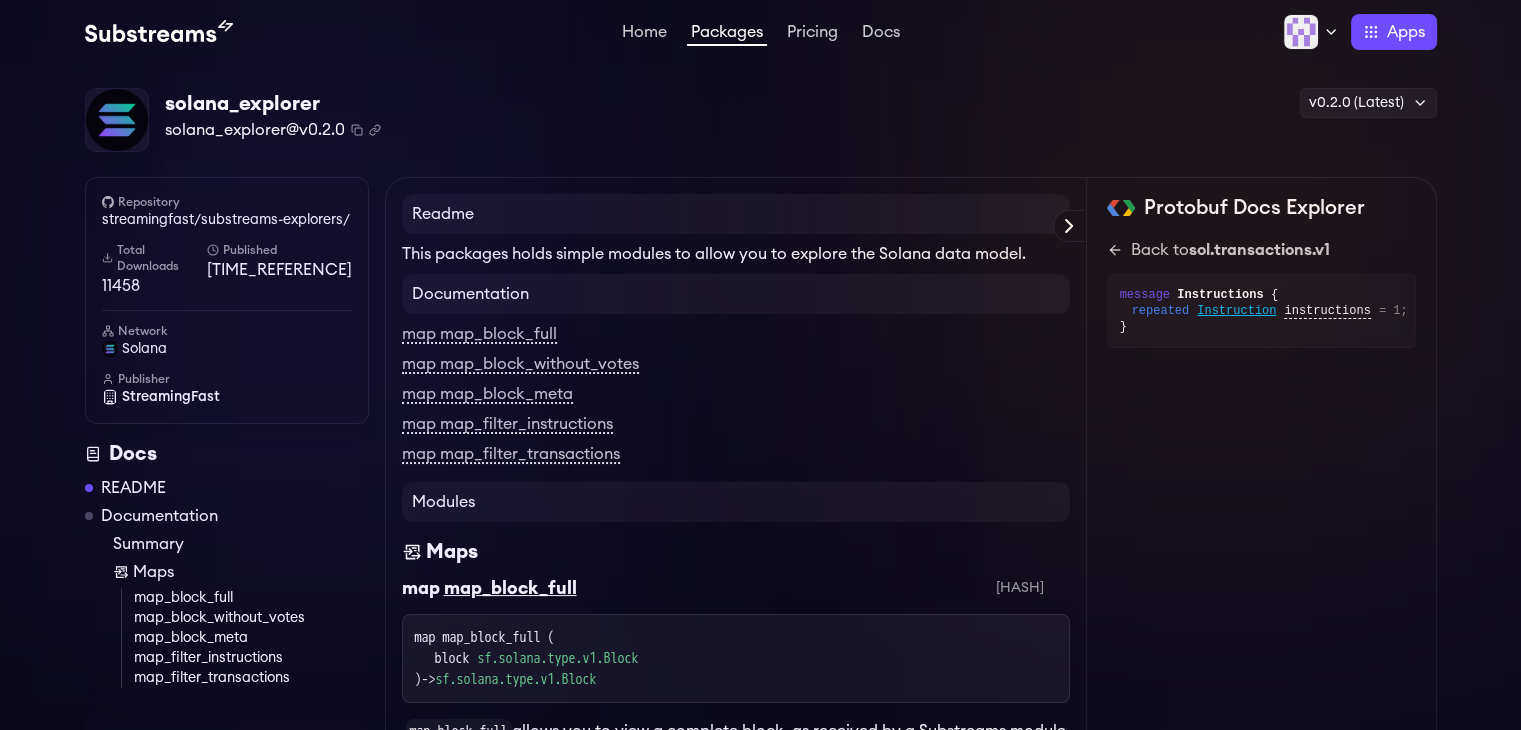 click on "}" at bounding box center [1261, 327] 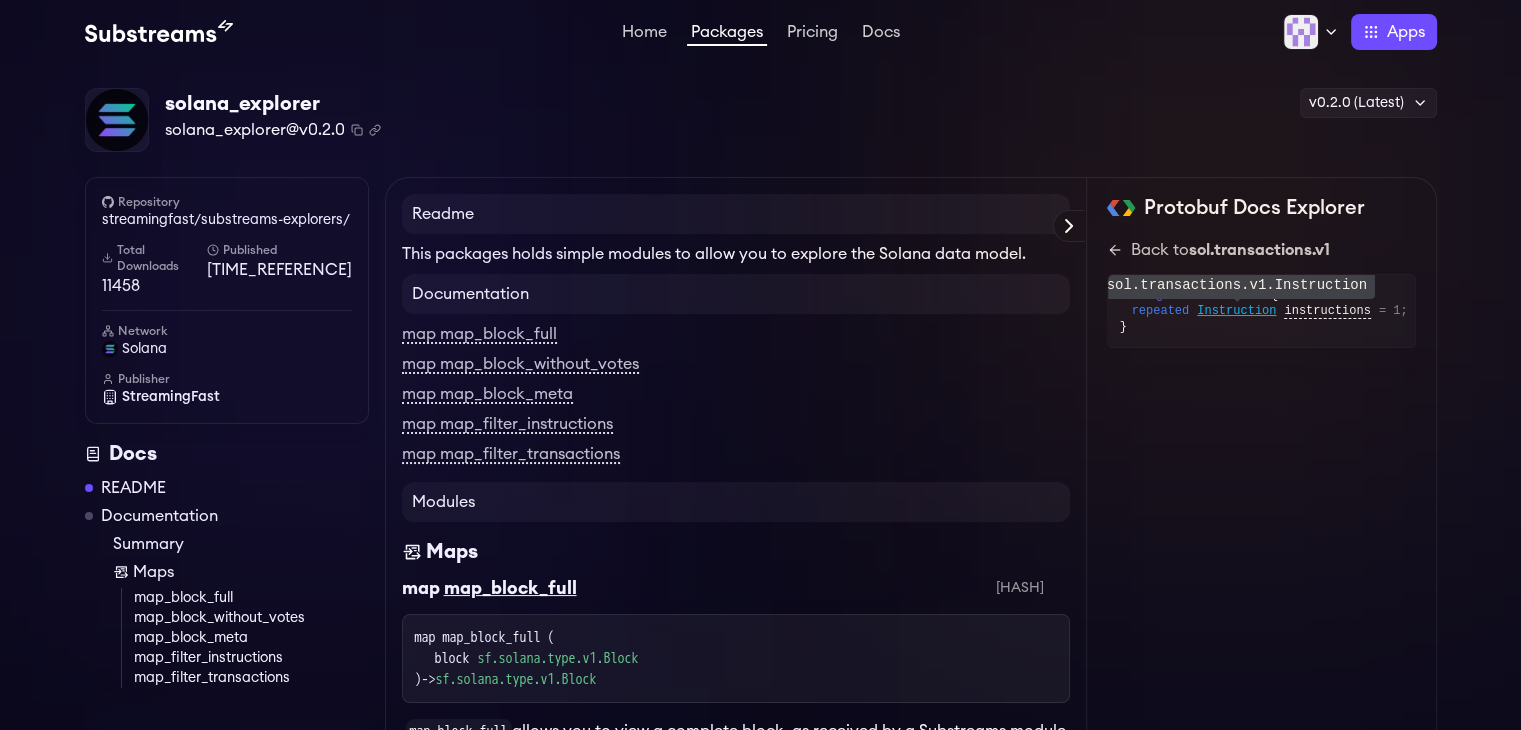 click on "Instruction" at bounding box center [1236, 311] 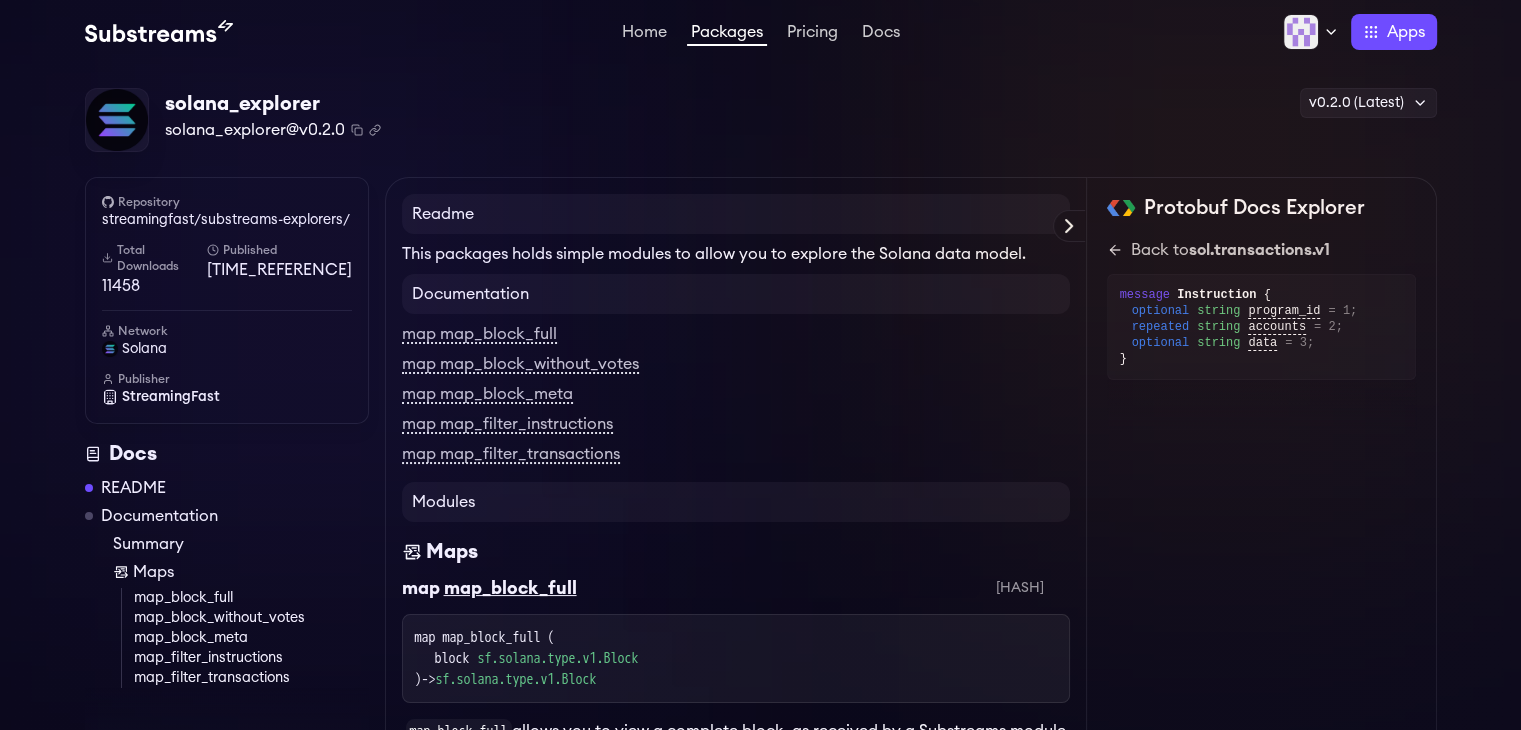 drag, startPoint x: 106, startPoint y: 255, endPoint x: 144, endPoint y: 241, distance: 40.496914 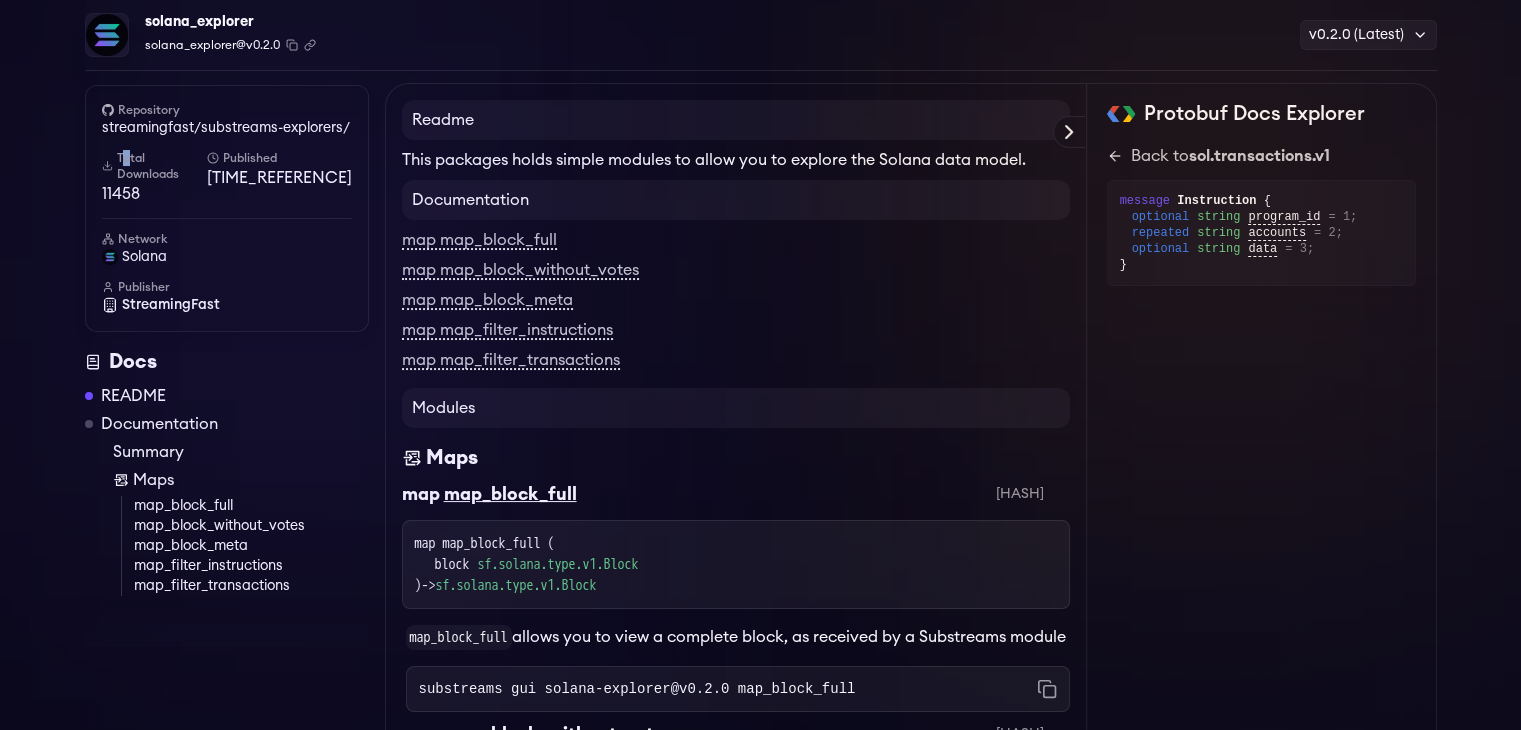 scroll, scrollTop: 300, scrollLeft: 0, axis: vertical 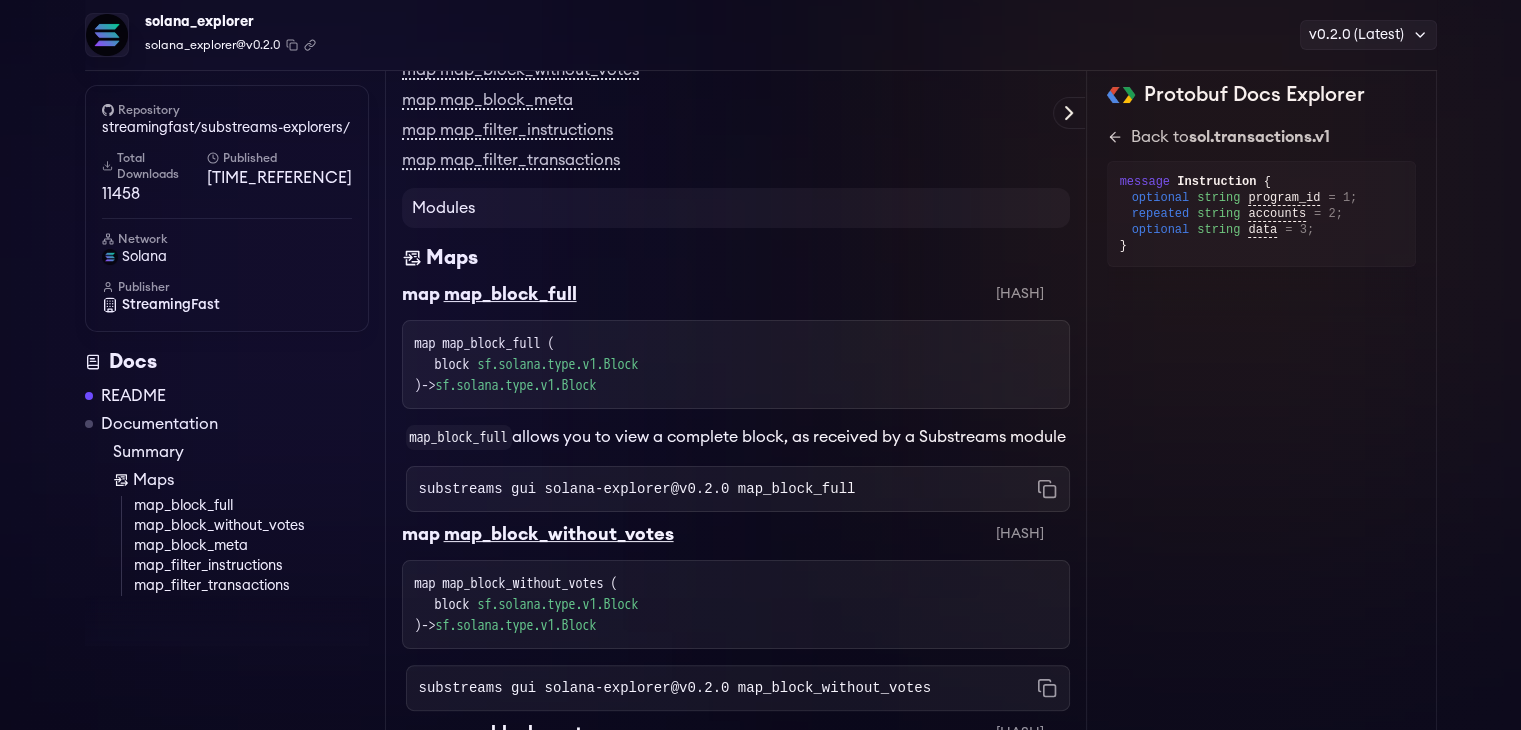 click on "Protobuf Docs Explorer" at bounding box center [1253, 95] 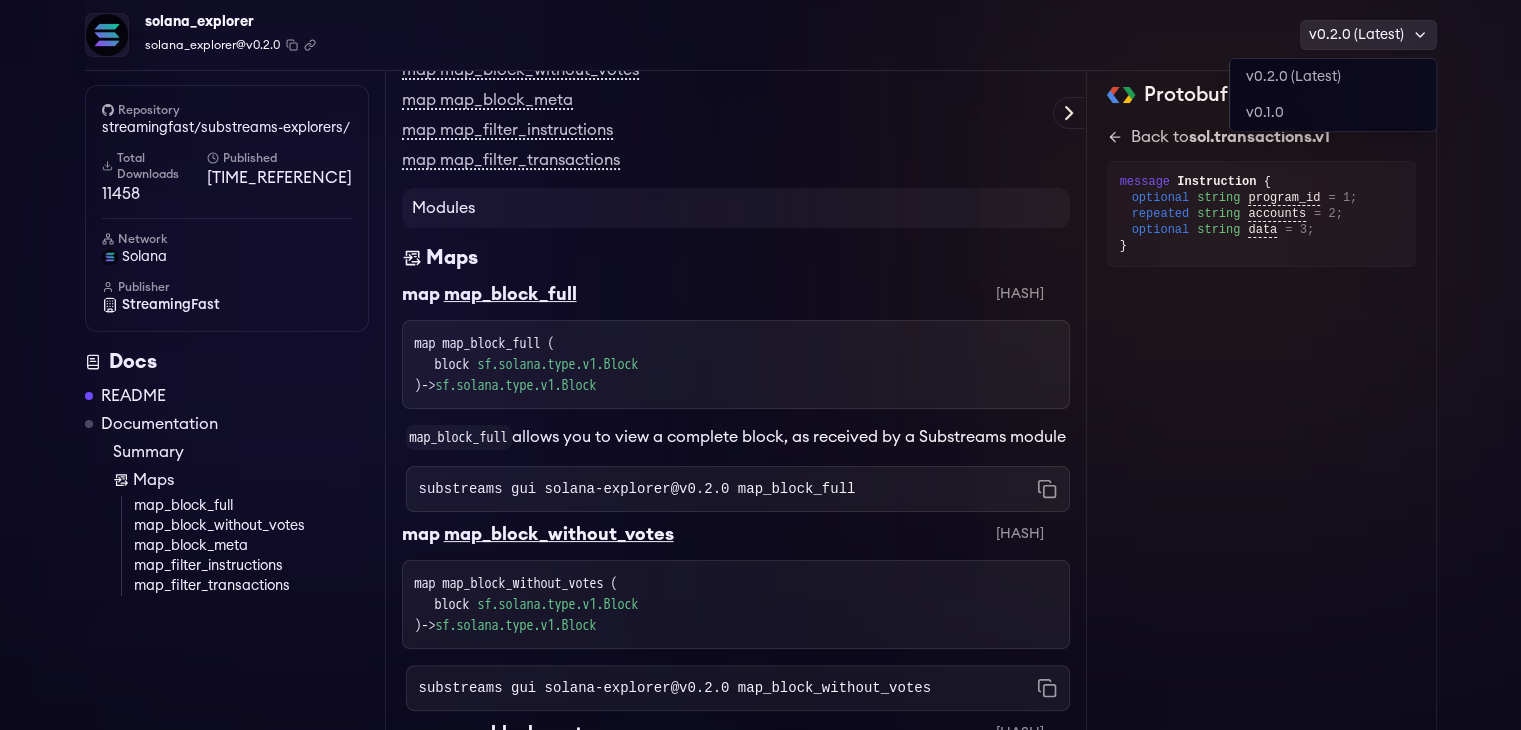click on "v0.2.0 (Latest)" at bounding box center [1368, 35] 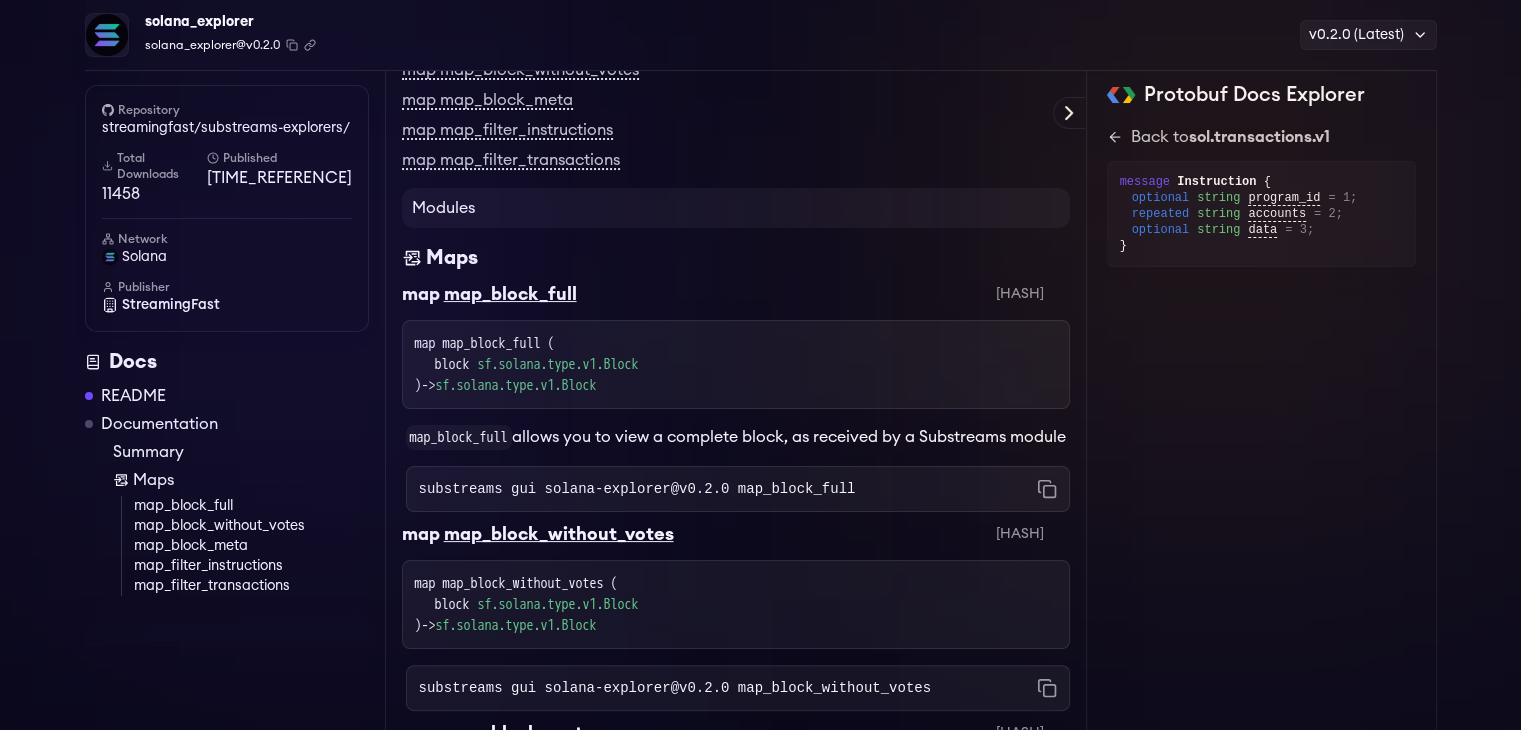 drag, startPoint x: 1336, startPoint y: 383, endPoint x: 1219, endPoint y: 257, distance: 171.94476 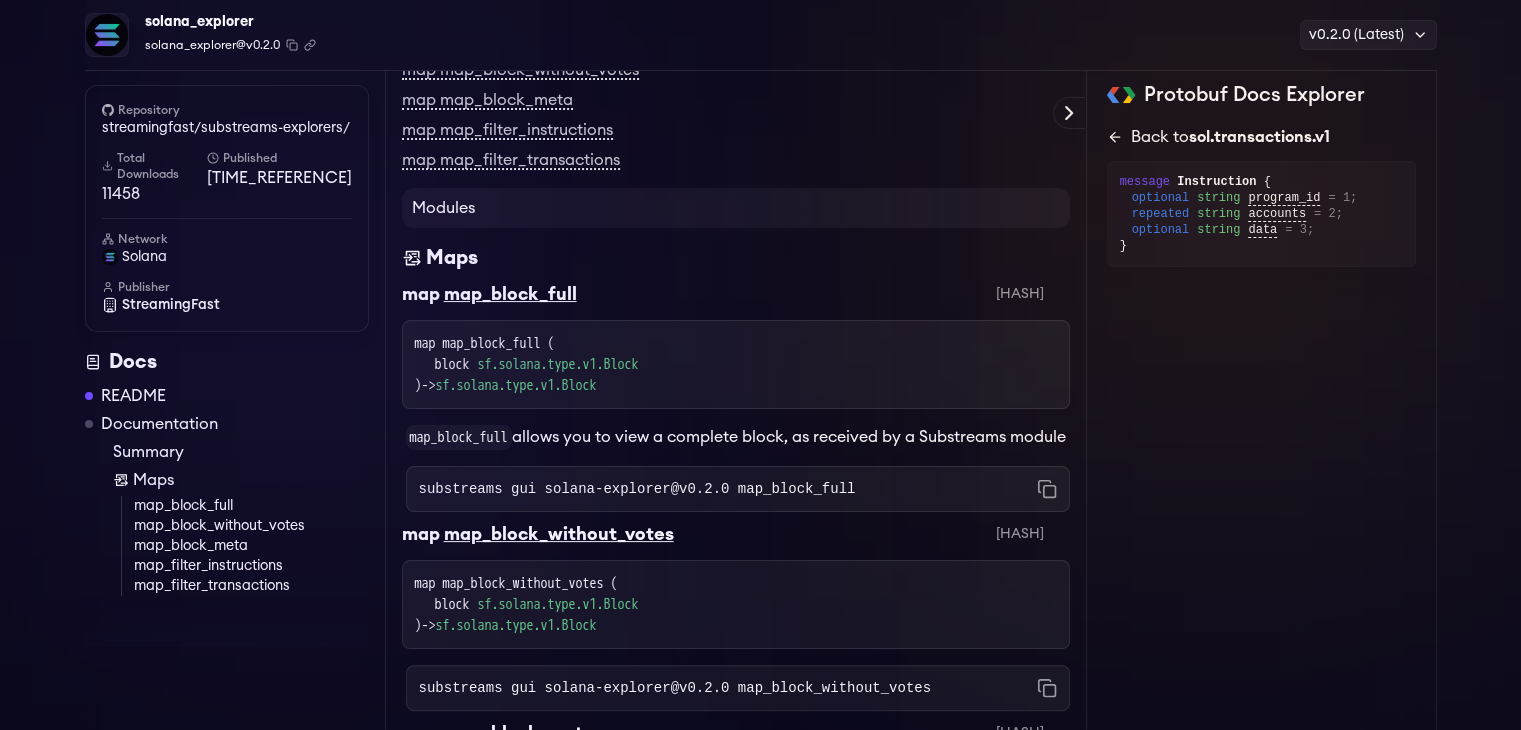 click 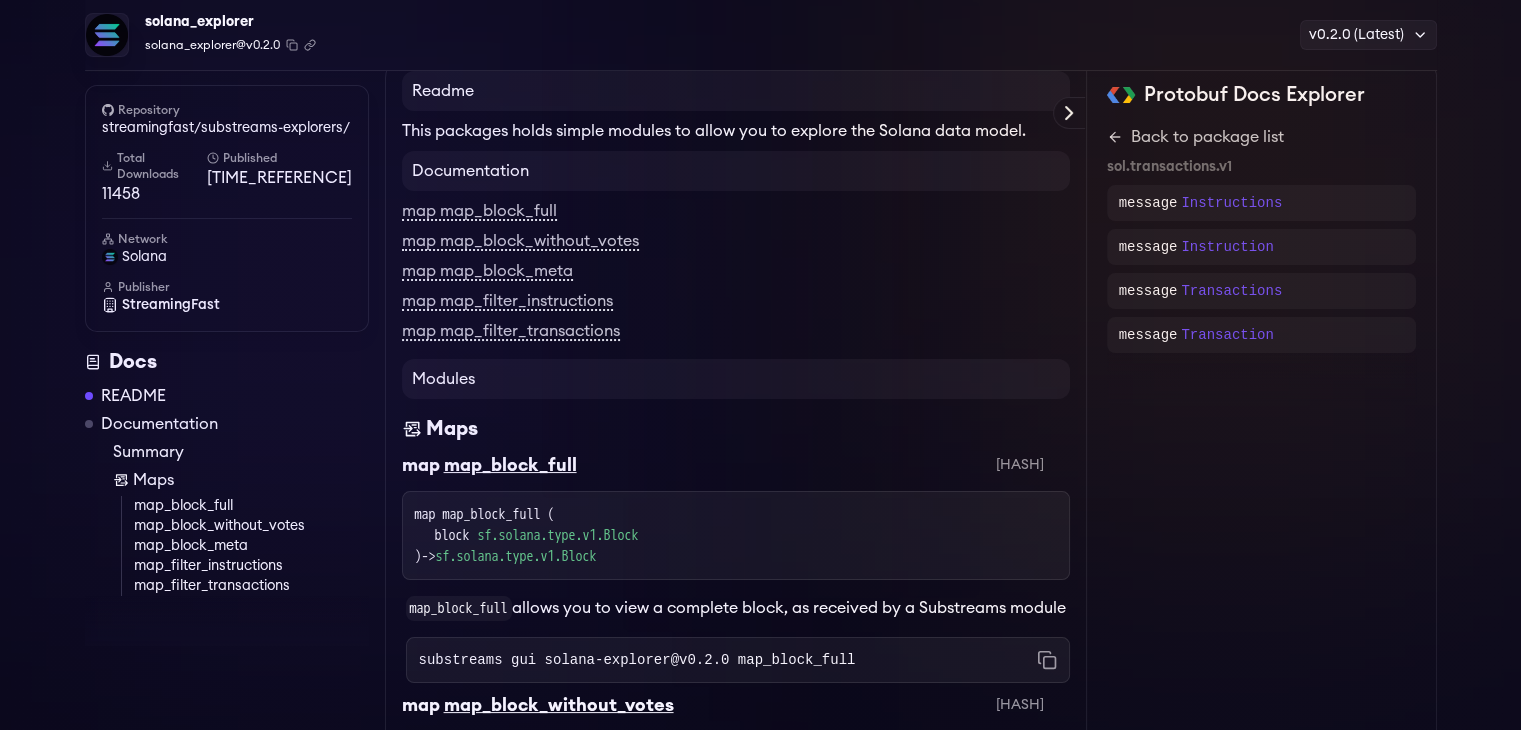 scroll, scrollTop: 200, scrollLeft: 0, axis: vertical 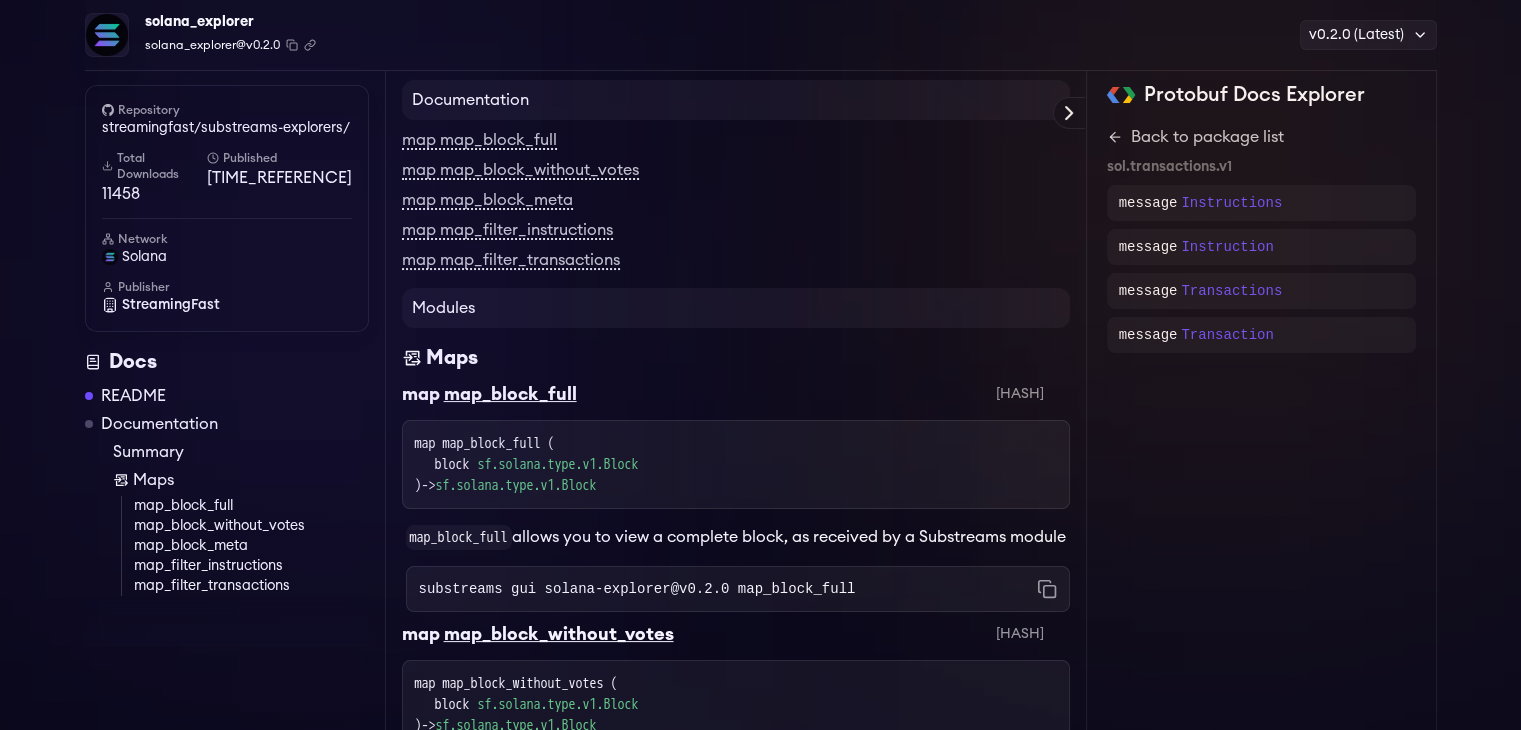 click on "README" at bounding box center (133, 396) 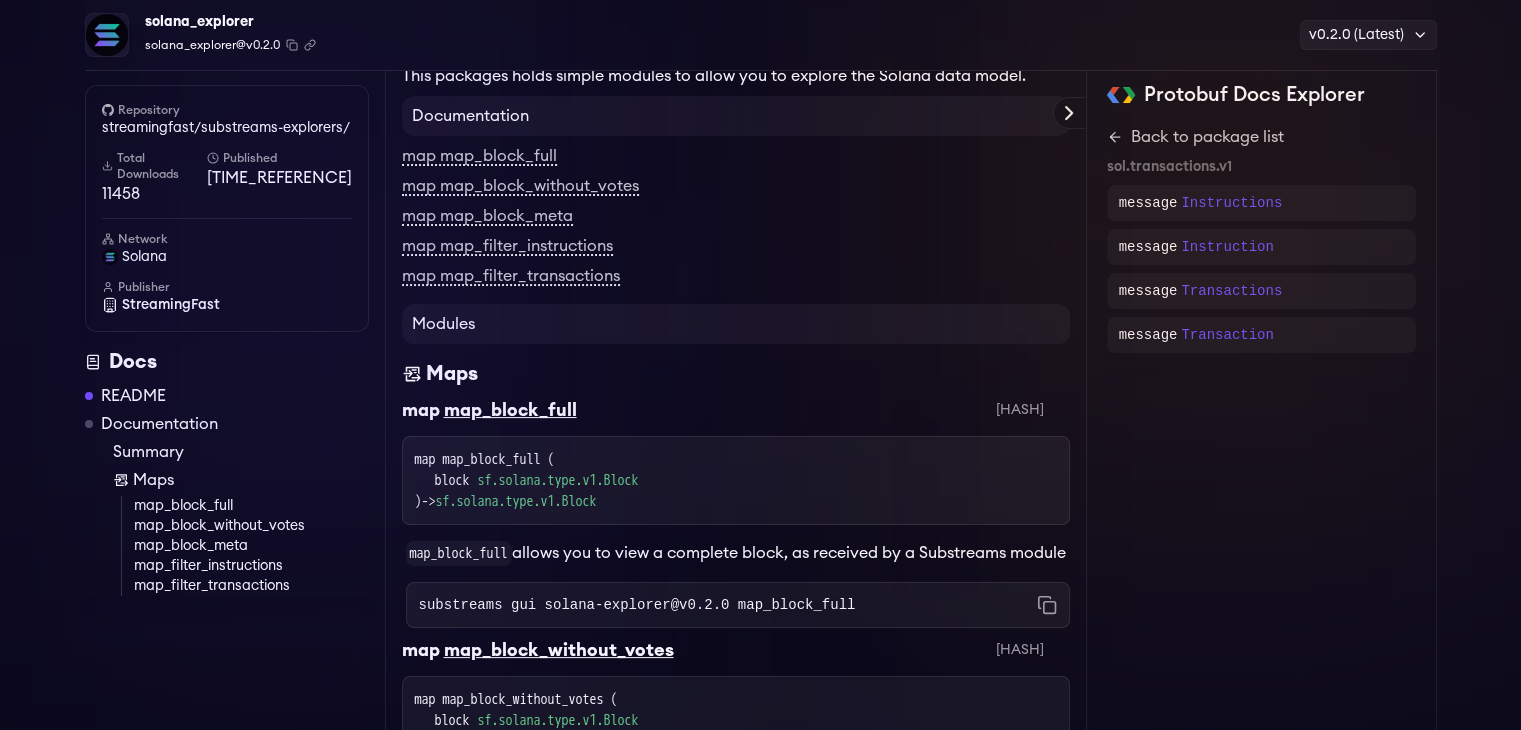 click on "Documentation" at bounding box center [159, 424] 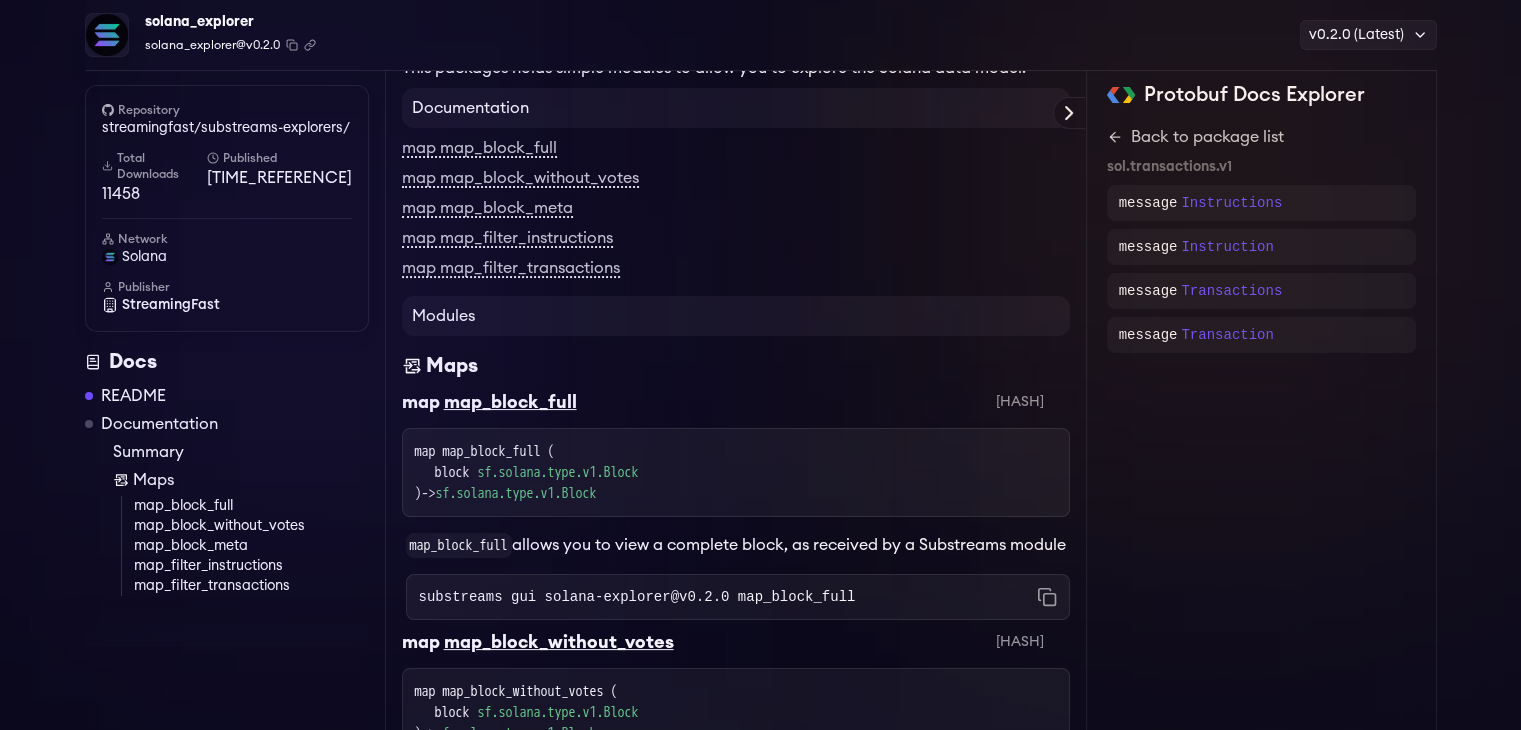 click on "Documentation" at bounding box center [159, 424] 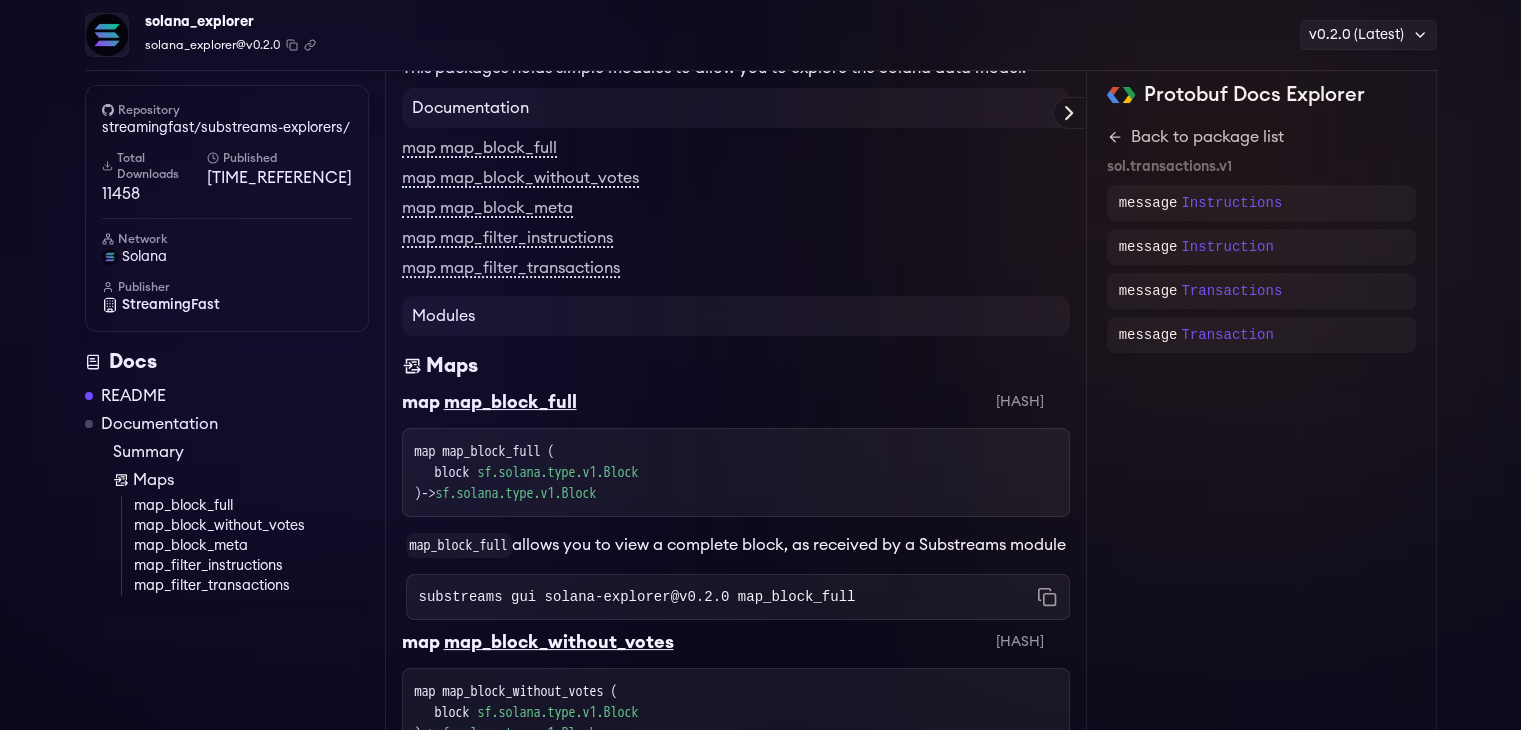 click on "map_filter_transactions" at bounding box center [251, 586] 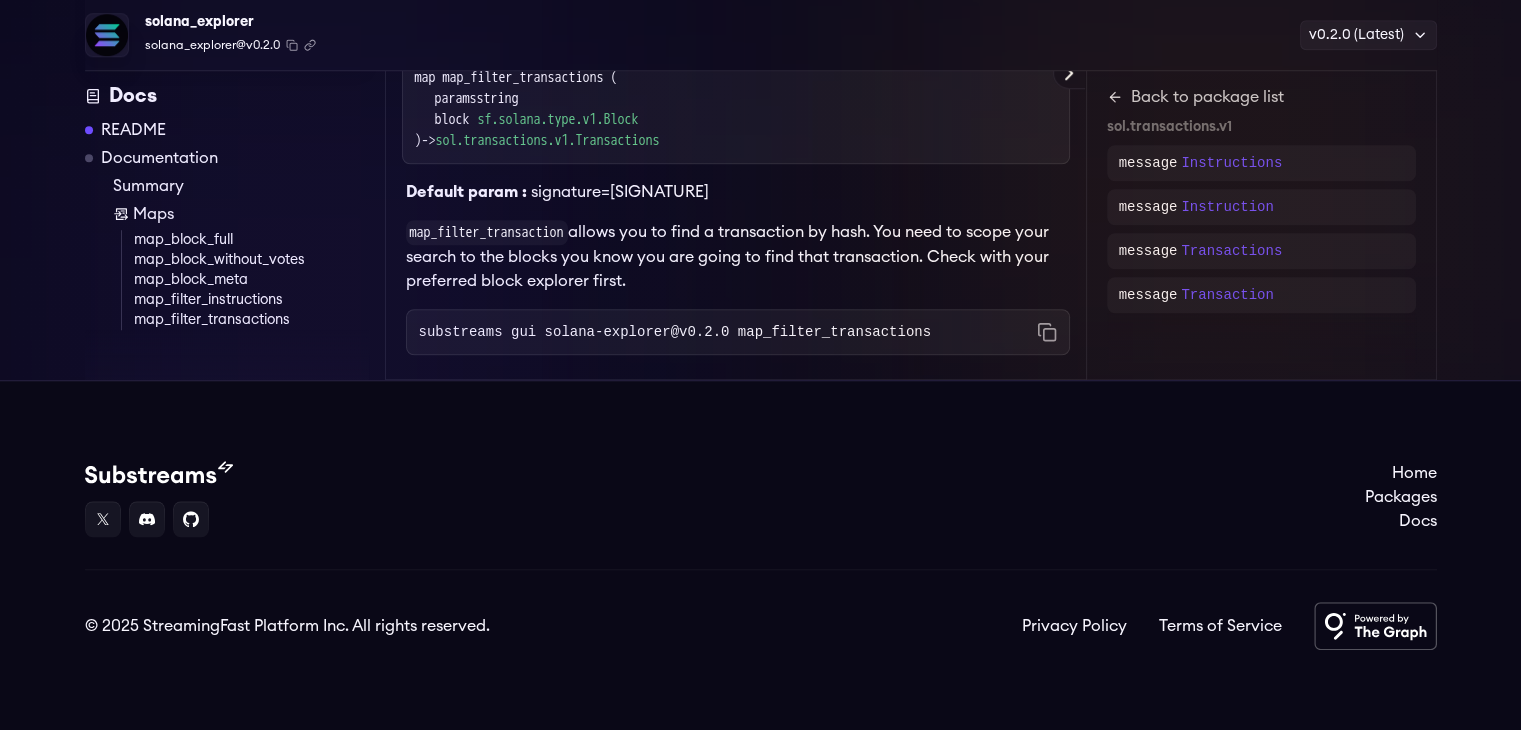 scroll, scrollTop: 1633, scrollLeft: 0, axis: vertical 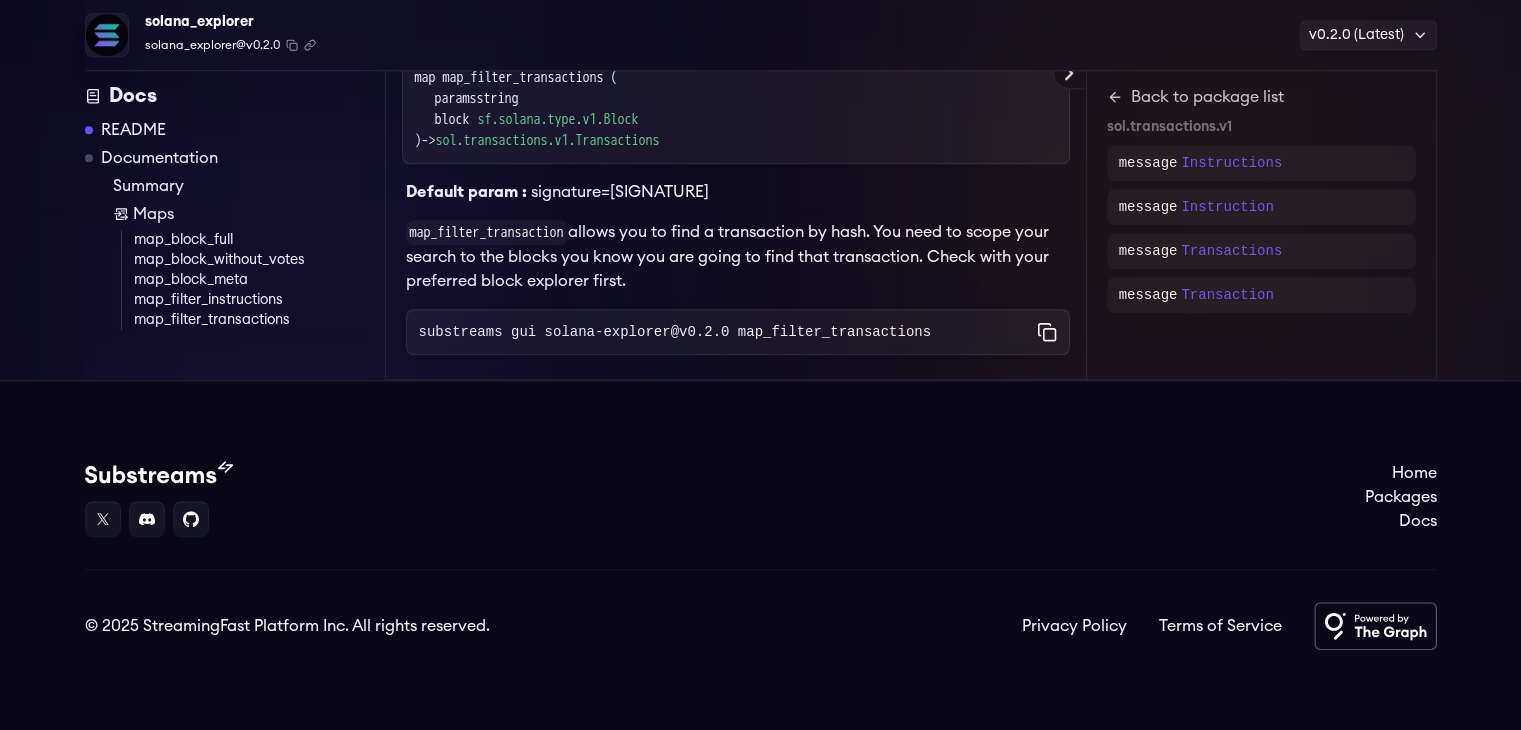 click 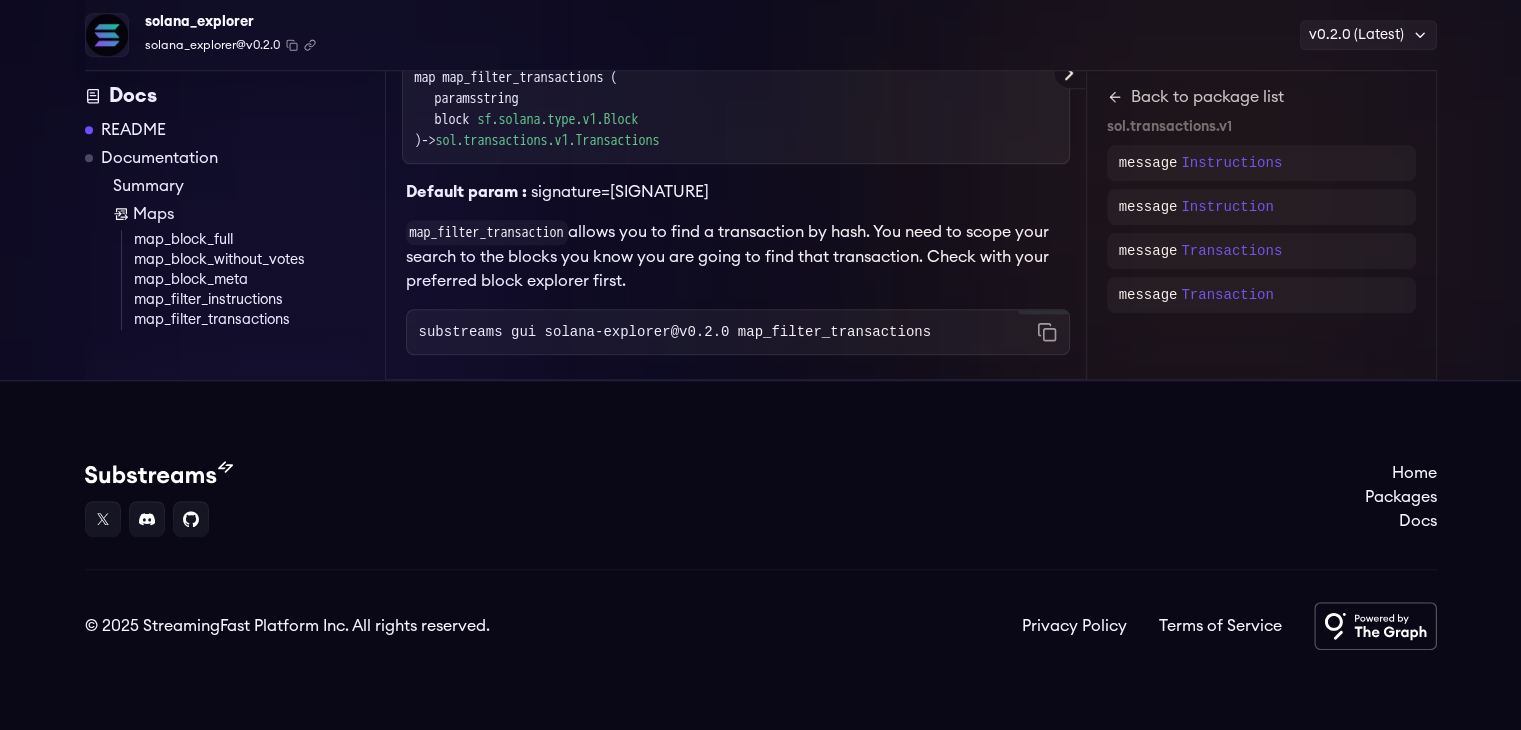 scroll, scrollTop: 1533, scrollLeft: 0, axis: vertical 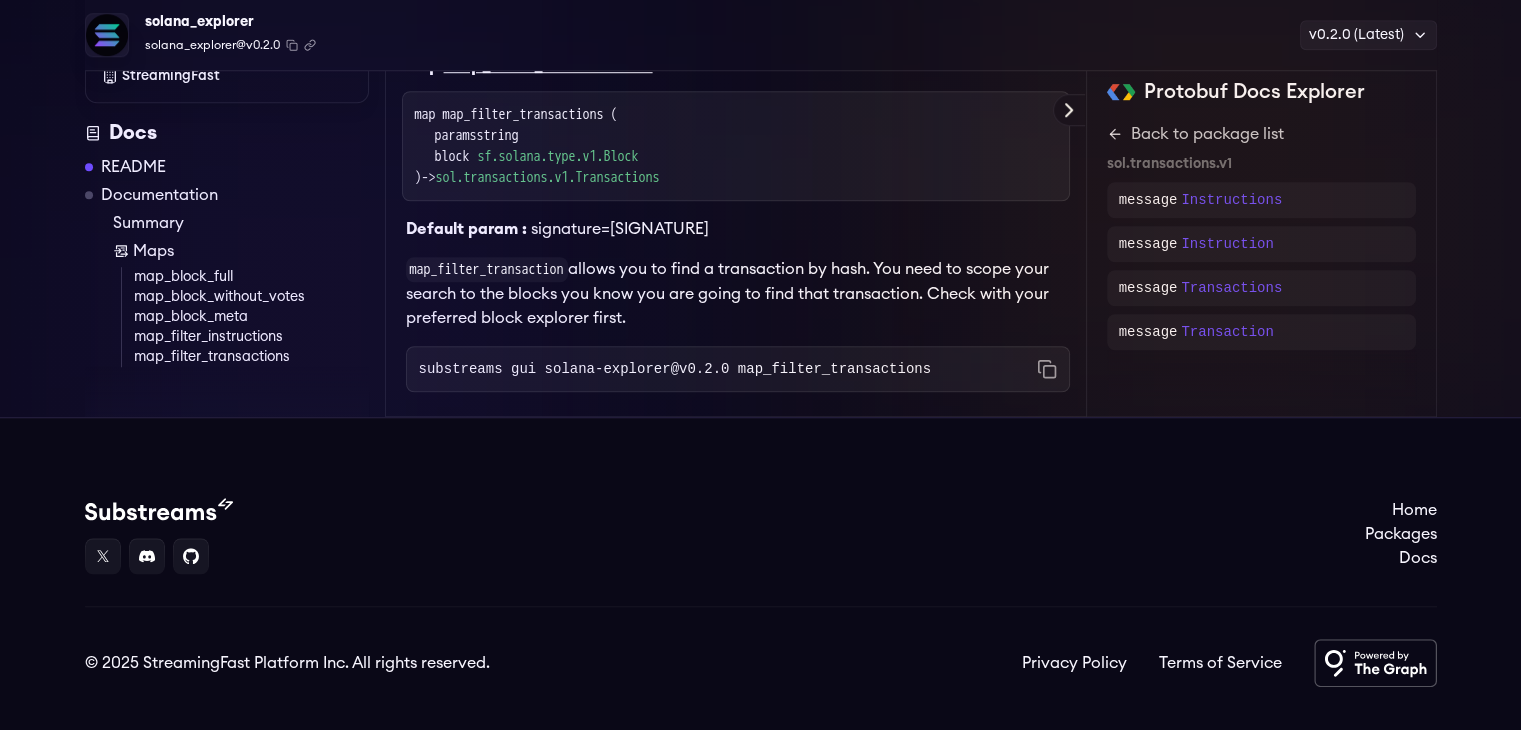 click on "signature=21ED2HBGuLUwgbaBb77cGwFR8MkVQfjR9KszzCb7jZkeSysJkHAVew6RaaBh3r1zTefpdq9Kf5geFp19P3nUXB3t" at bounding box center (620, 229) 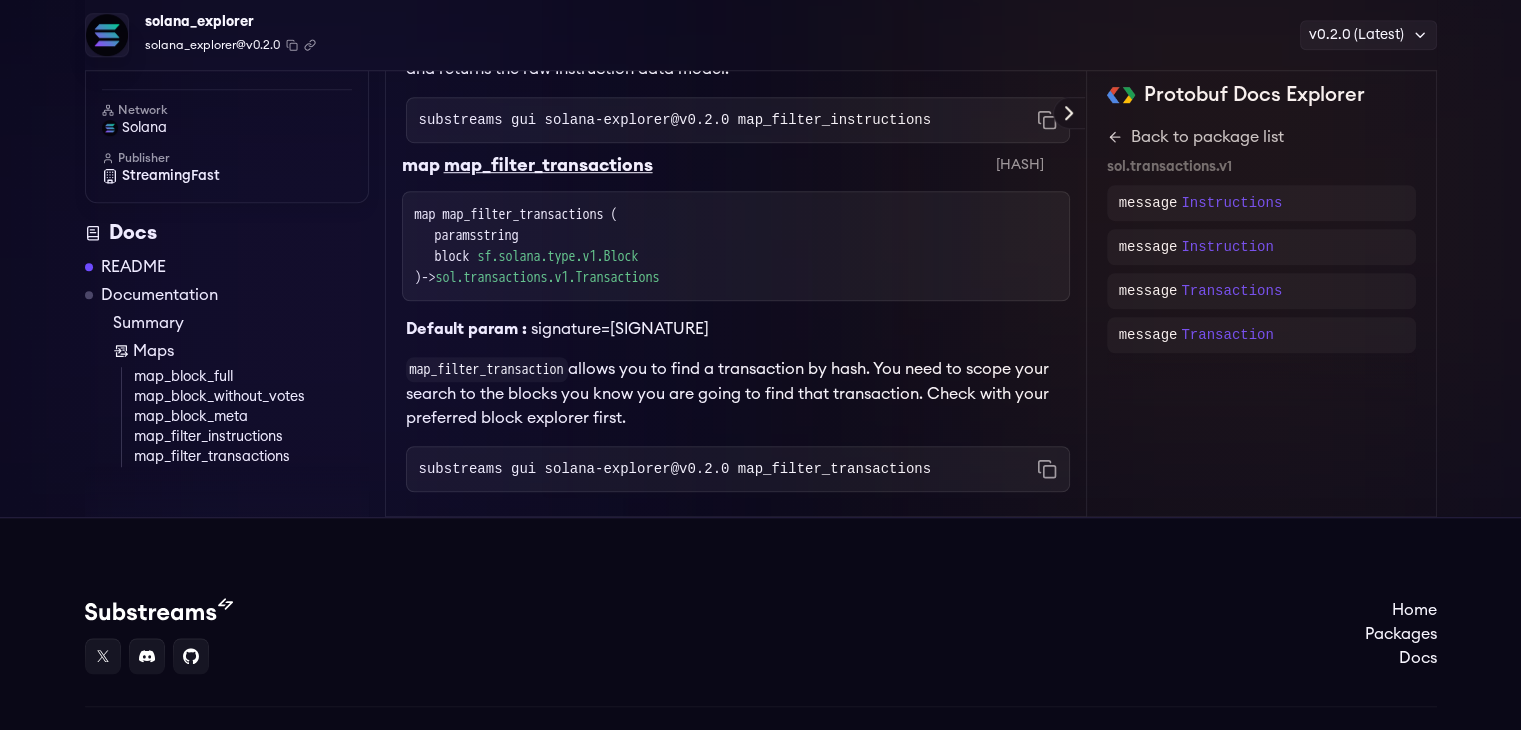 click on "signature=21ED2HBGuLUwgbaBb77cGwFR8MkVQfjR9KszzCb7jZkeSysJkHAVew6RaaBh3r1zTefpdq9Kf5geFp19P3nUXB3t" at bounding box center [620, 329] 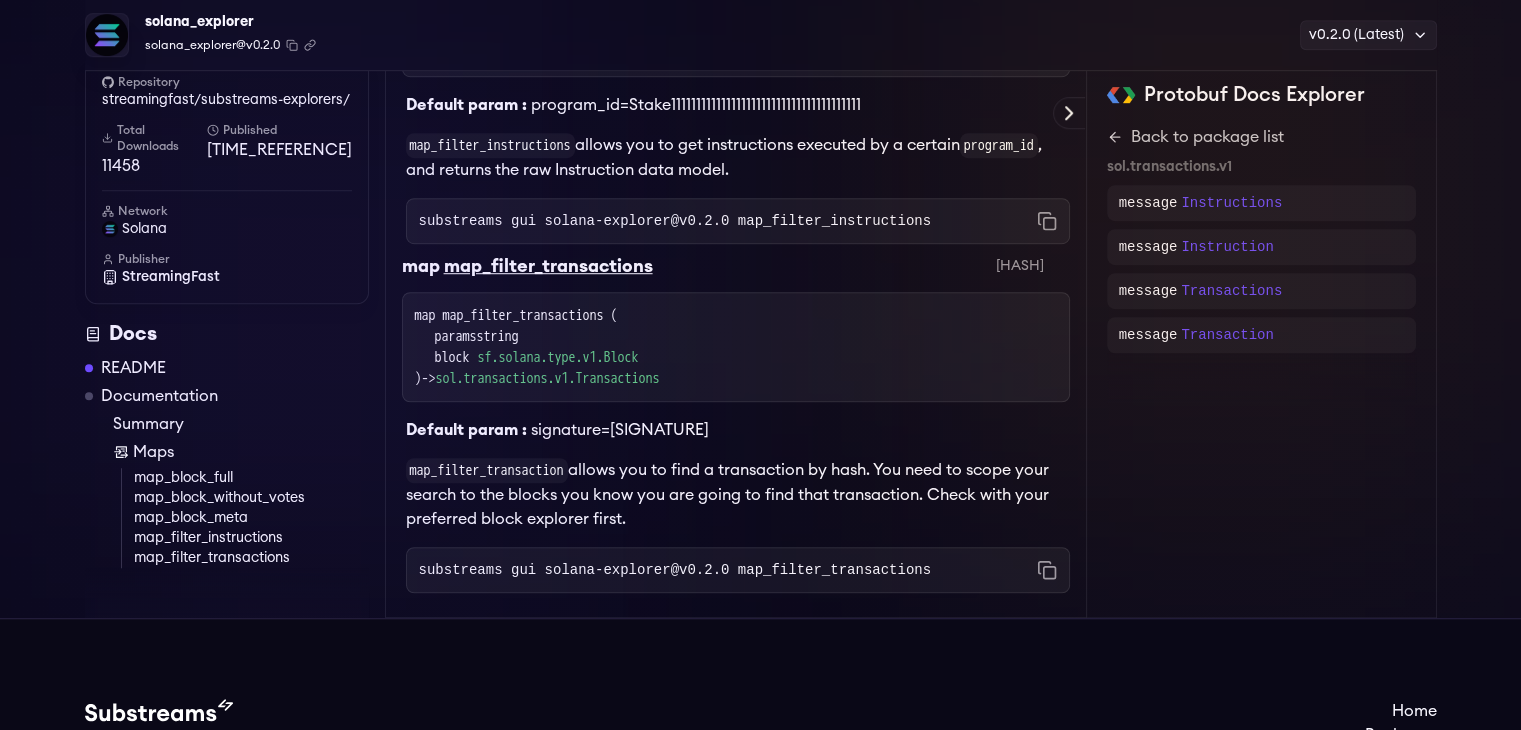scroll, scrollTop: 1333, scrollLeft: 0, axis: vertical 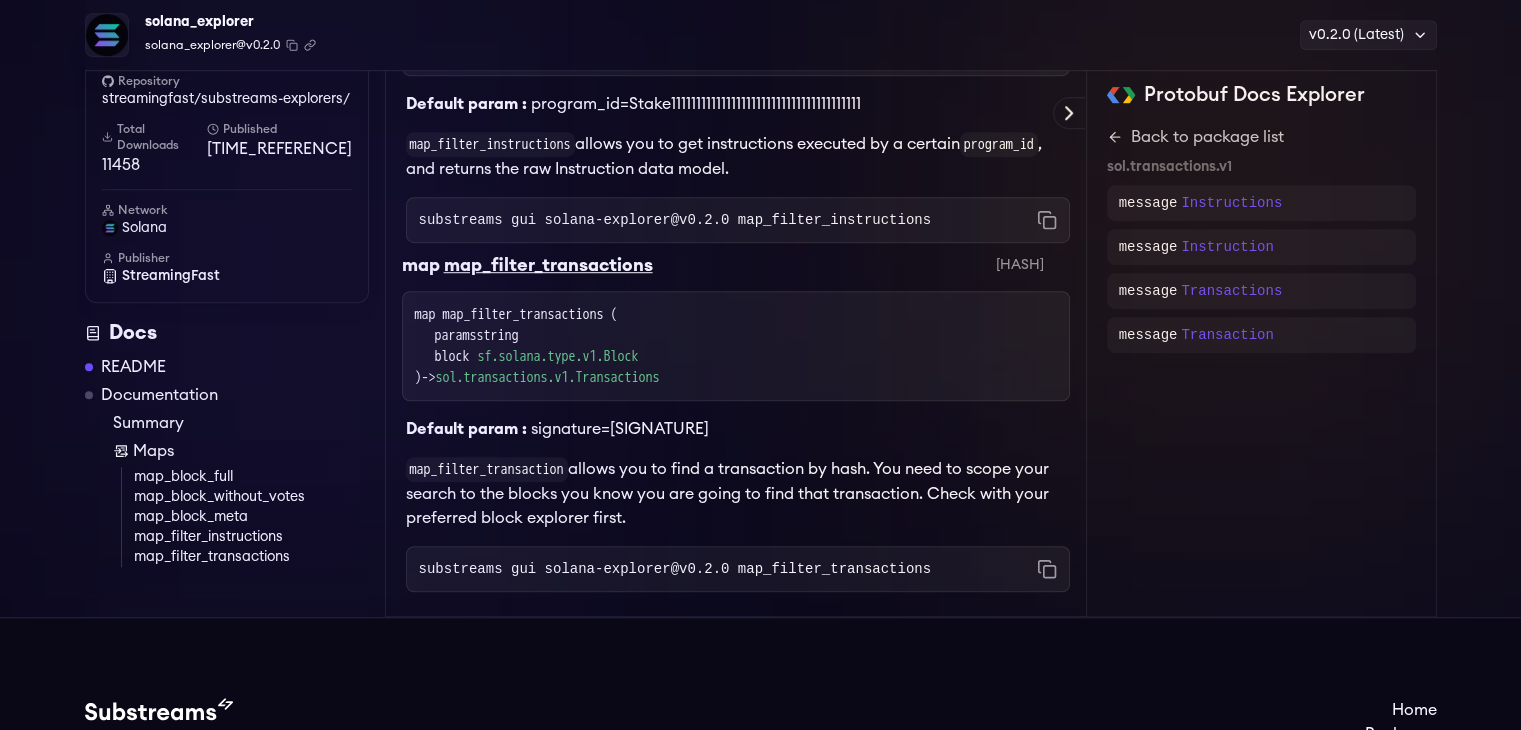 click on "Default param :   signature=21ED2HBGuLUwgbaBb77cGwFR8MkVQfjR9KszzCb7jZkeSysJkHAVew6RaaBh3r1zTefpdq9Kf5geFp19P3nUXB3t" at bounding box center (736, 421) 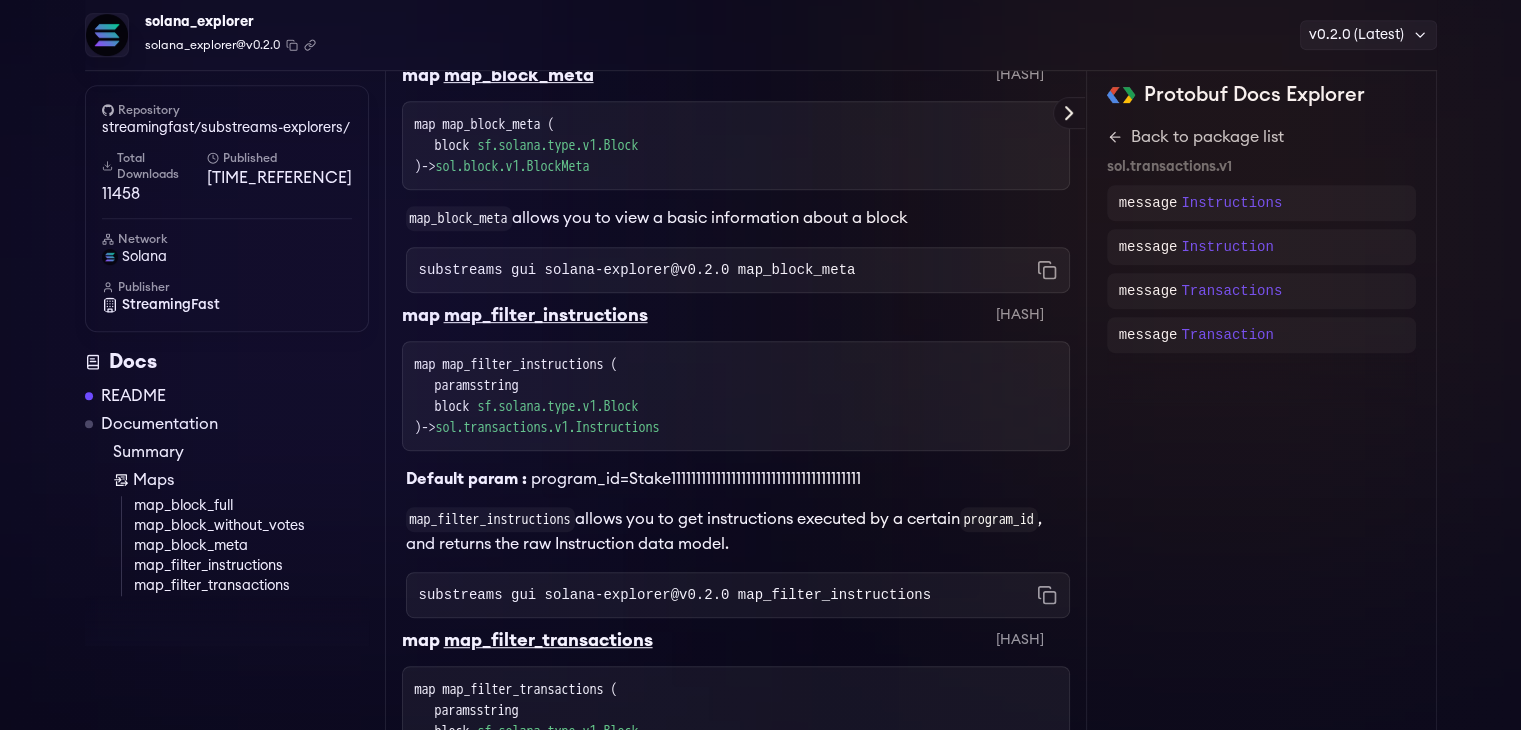scroll, scrollTop: 933, scrollLeft: 0, axis: vertical 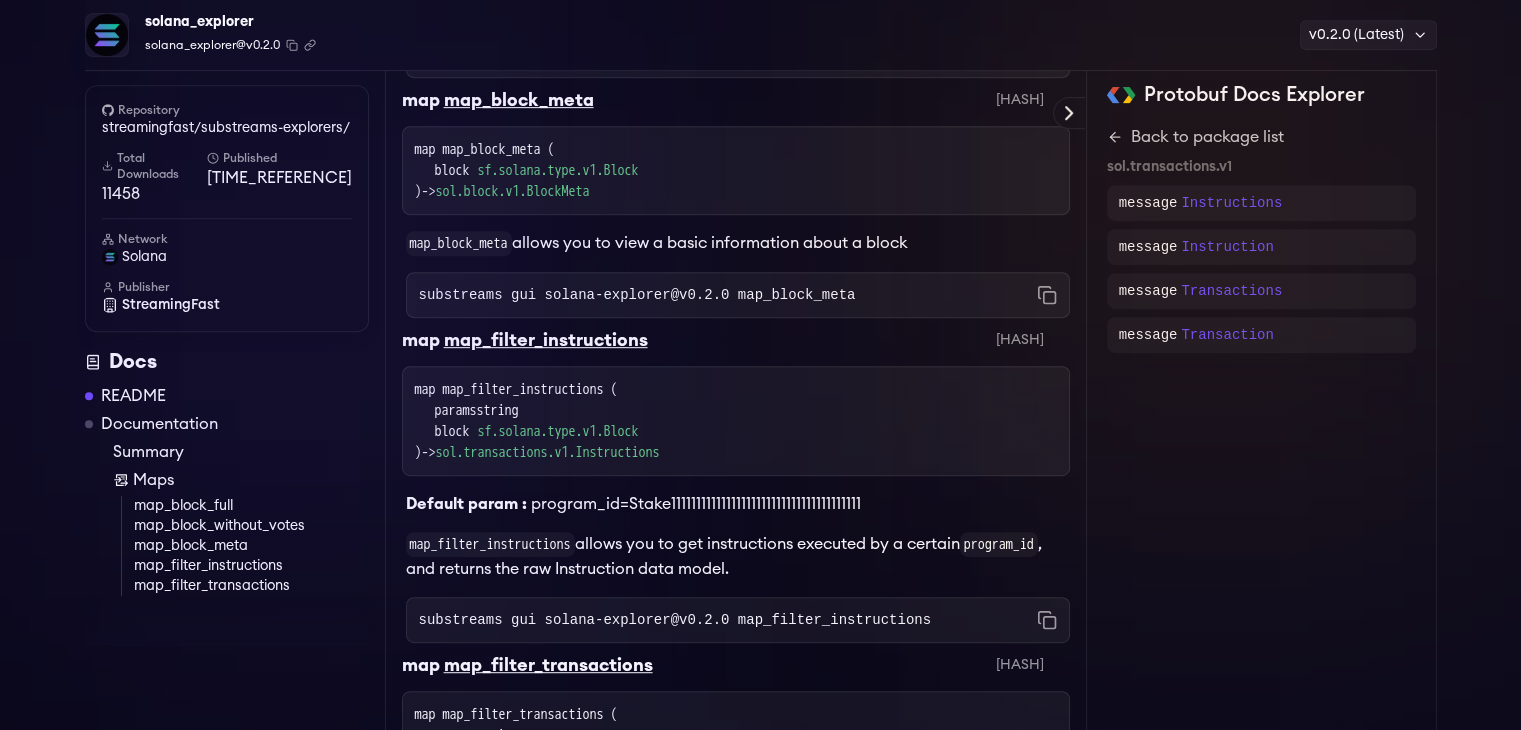 click on "substreams gui solana-explorer@v0.2.0 map_block_meta Copied!" at bounding box center [738, 295] 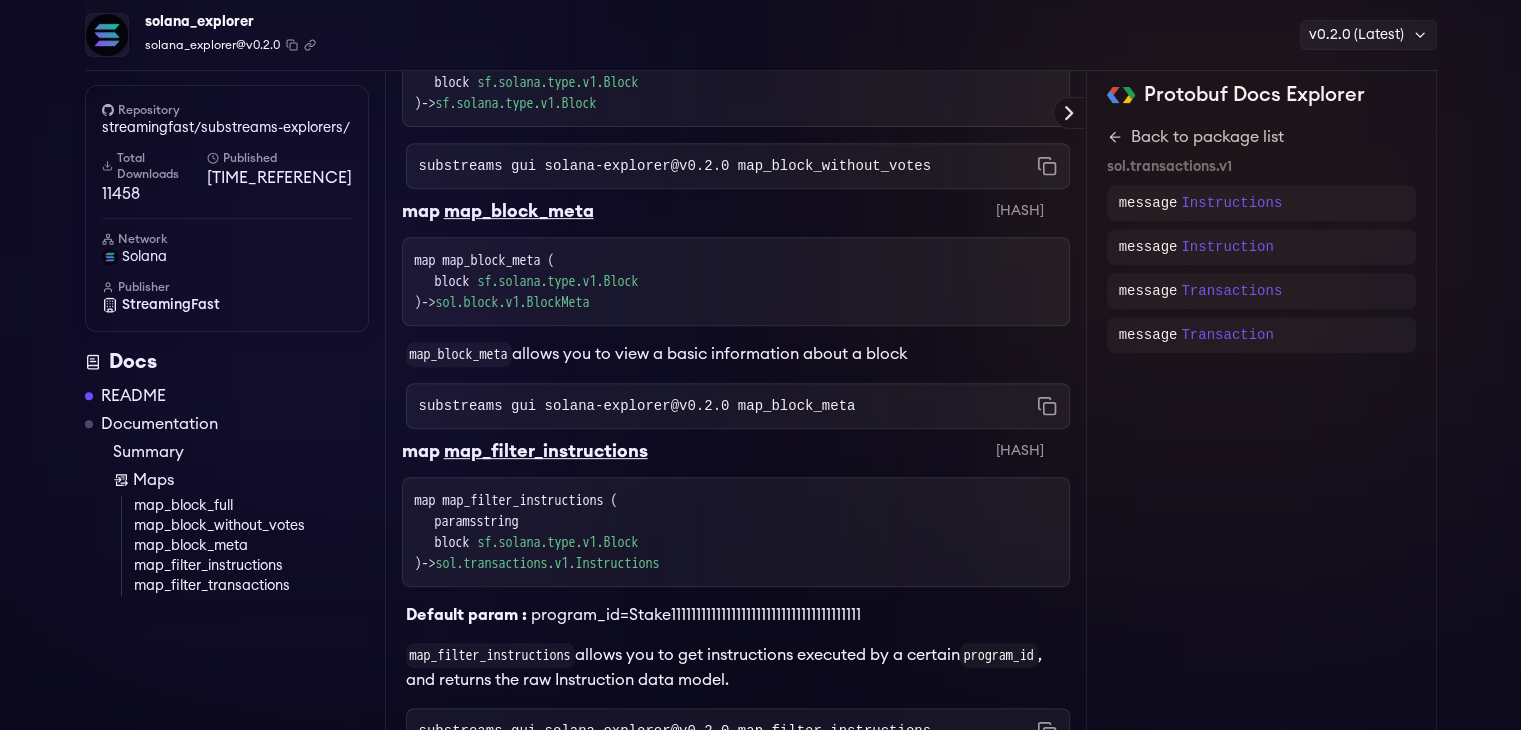 scroll, scrollTop: 733, scrollLeft: 0, axis: vertical 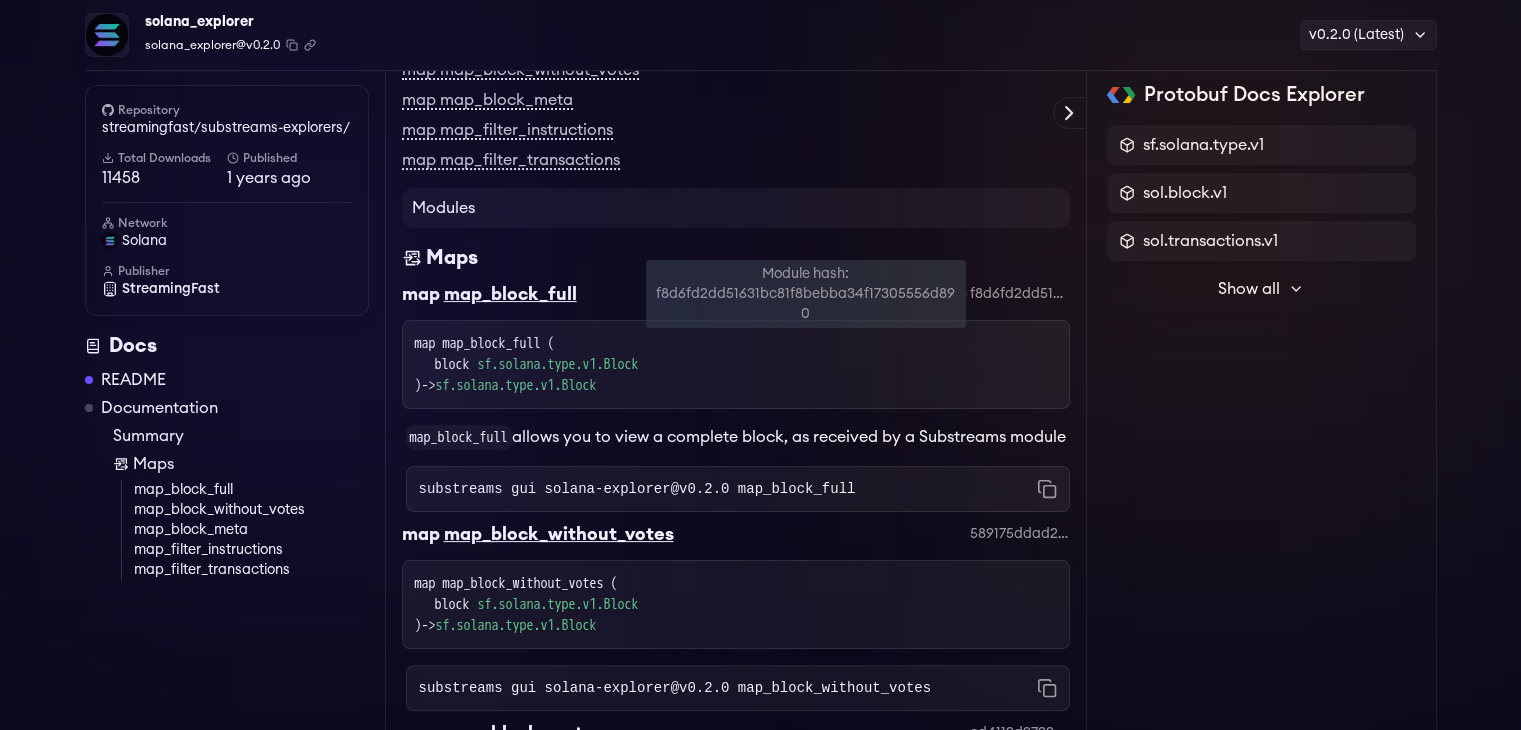 click on "[HASH]" at bounding box center [1020, 294] 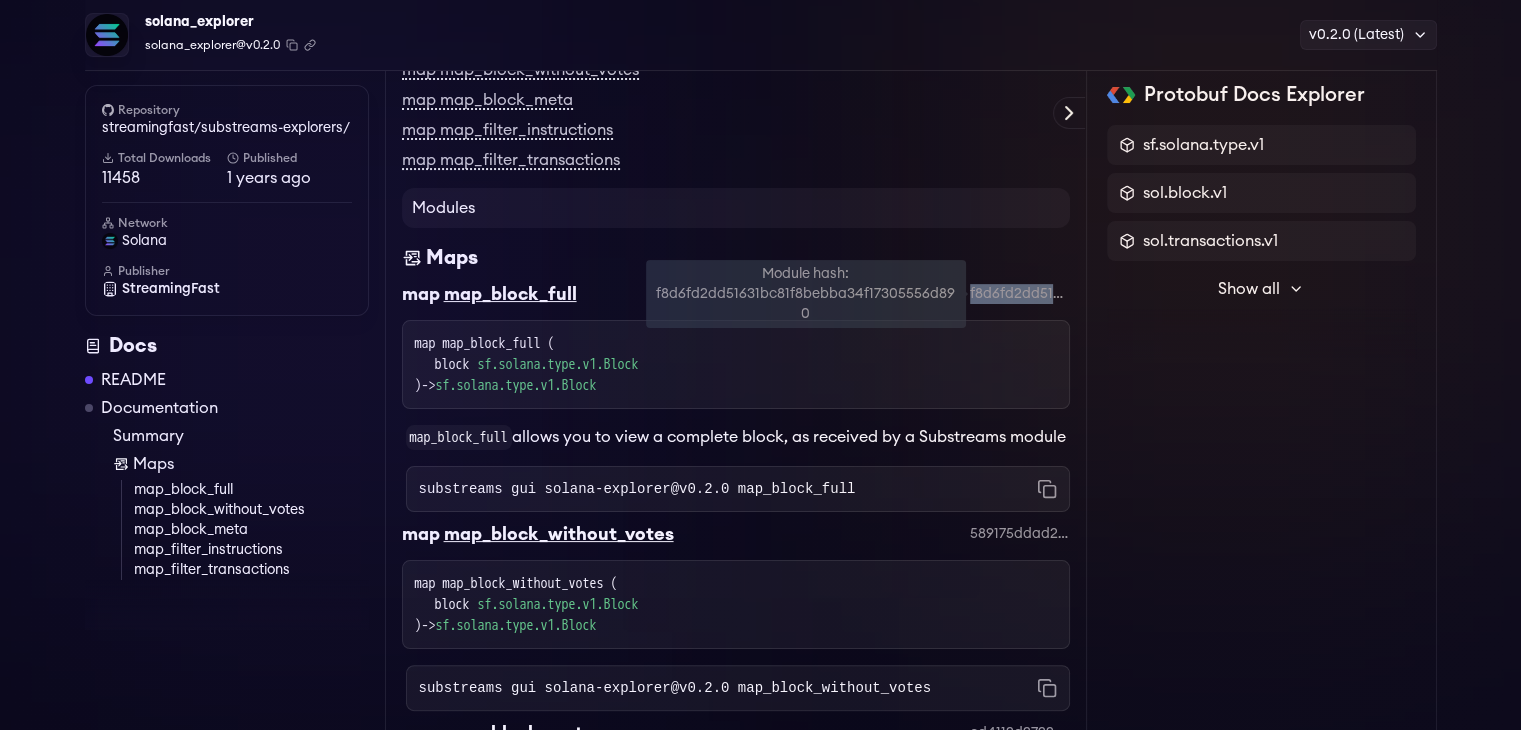 click on "f8d6fd2dd51631bc81f8bebba34f17305556d890" at bounding box center [1020, 294] 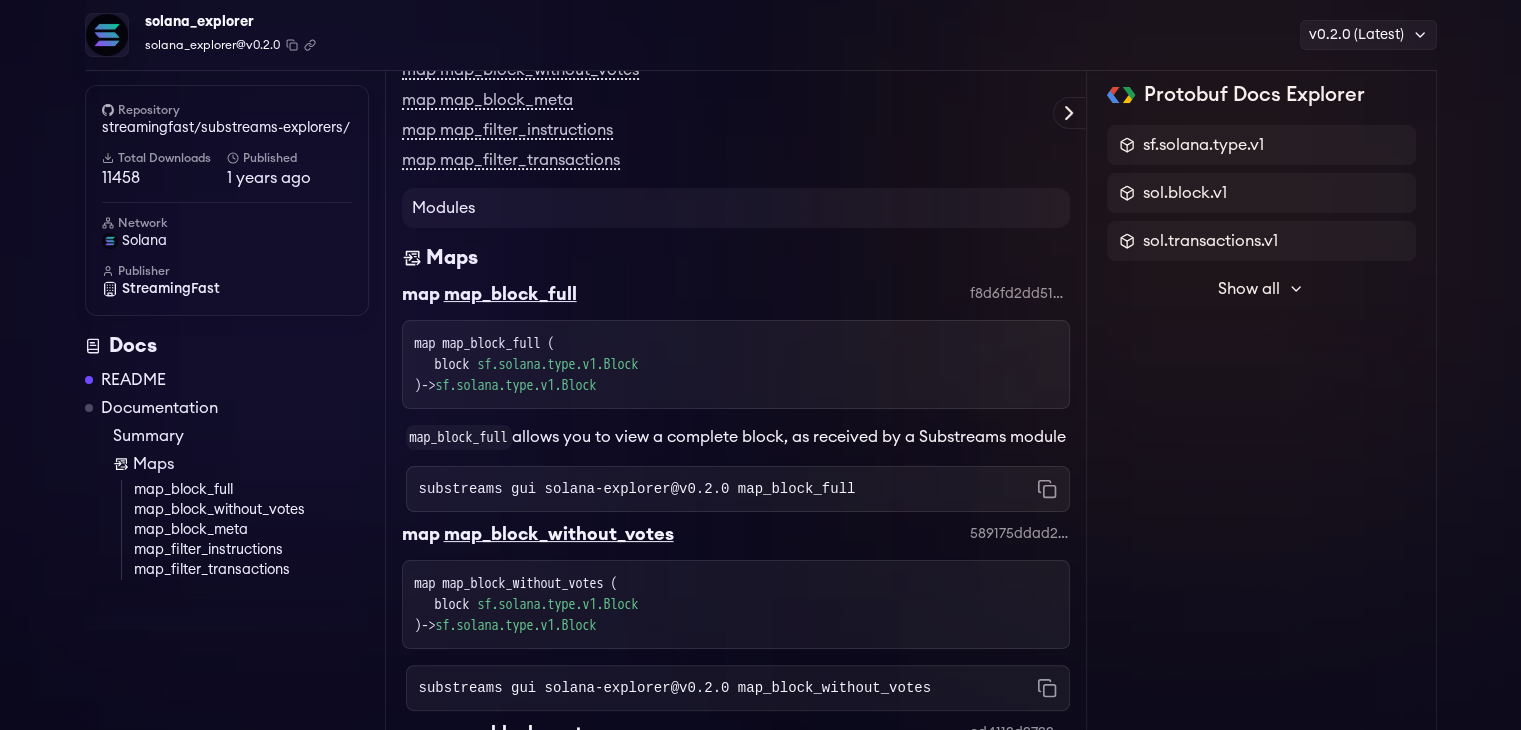 click on "map_block_full" at bounding box center (510, 294) 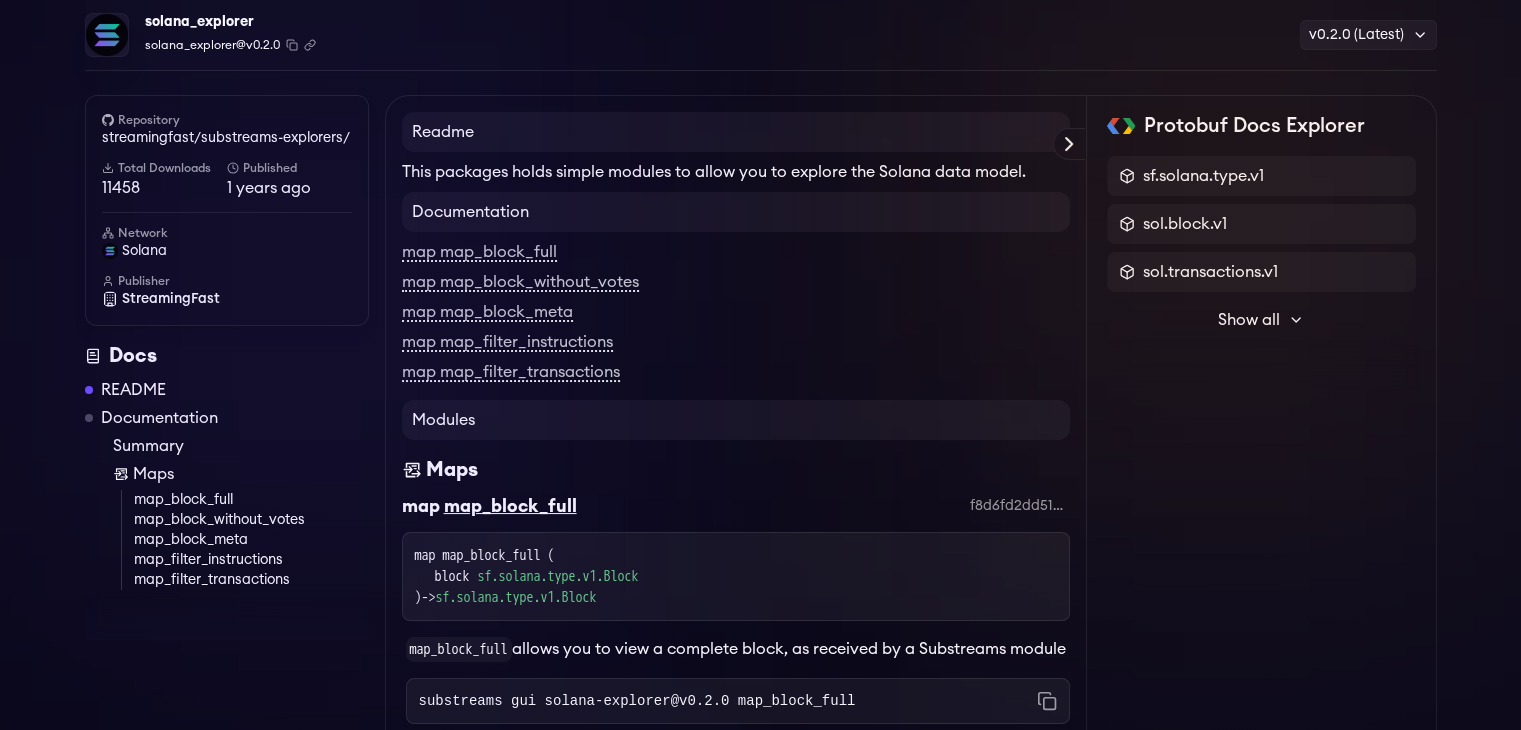 scroll, scrollTop: 100, scrollLeft: 0, axis: vertical 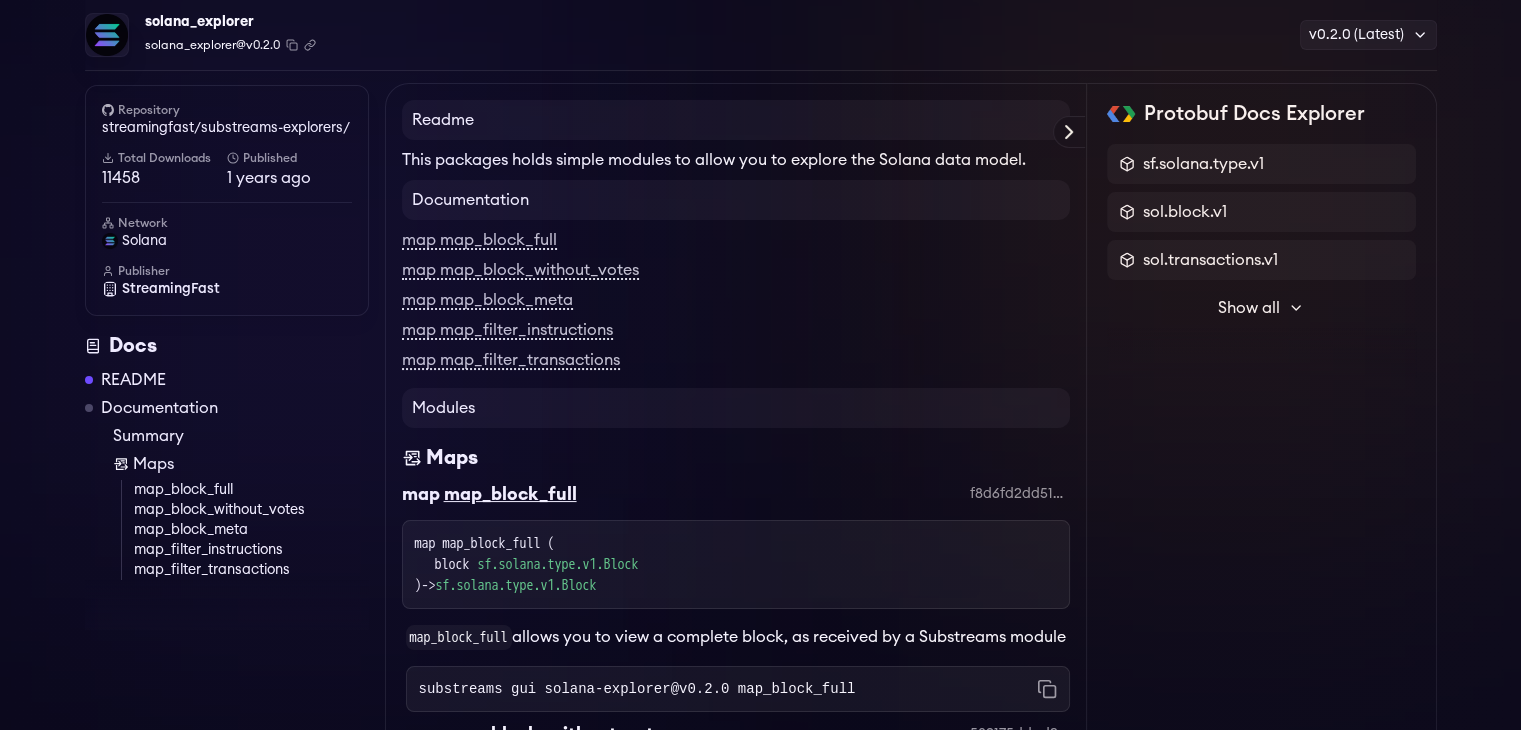 click on "11458" at bounding box center [164, 178] 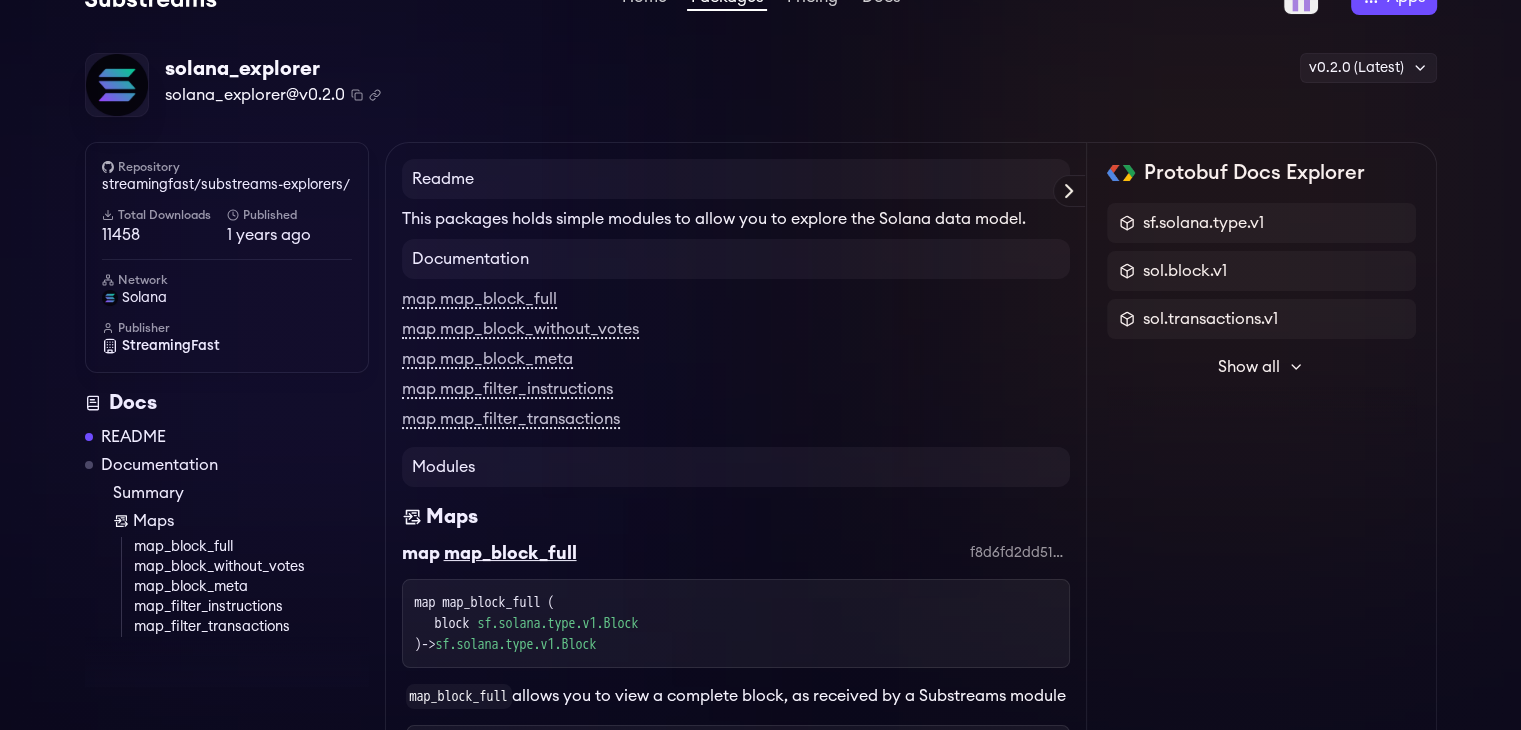 scroll, scrollTop: 0, scrollLeft: 0, axis: both 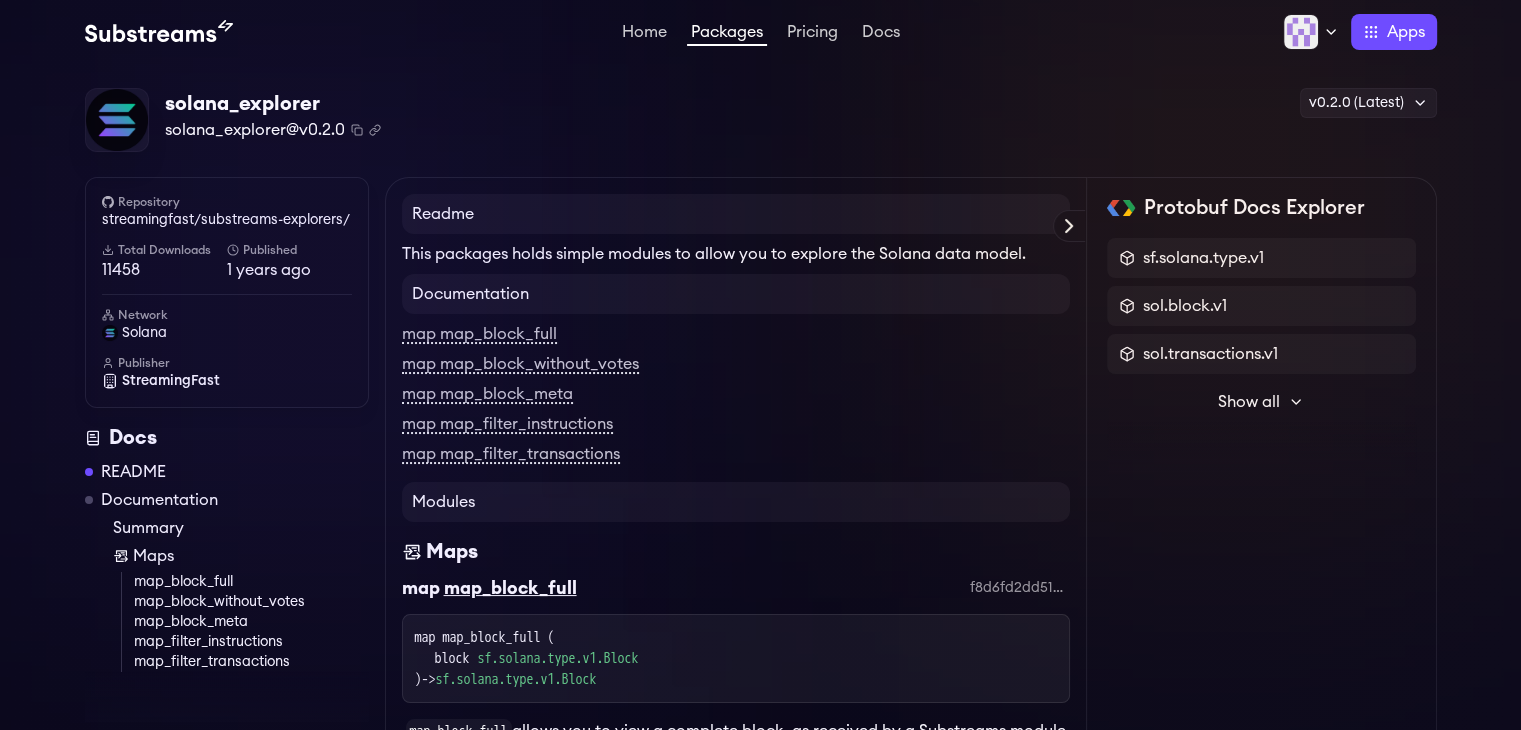 click on "solana_explorer solana_explorer@v0.2.0 Copied!   Copied!   v0.2.0 (Latest)  v0.2.0 (Latest) v0.1.0   Repository streamingfast/substreams-explorers/  Total Downloads 11458  Published 1 years ago  Network   solana  Publisher   StreamingFast" at bounding box center [761, 120] 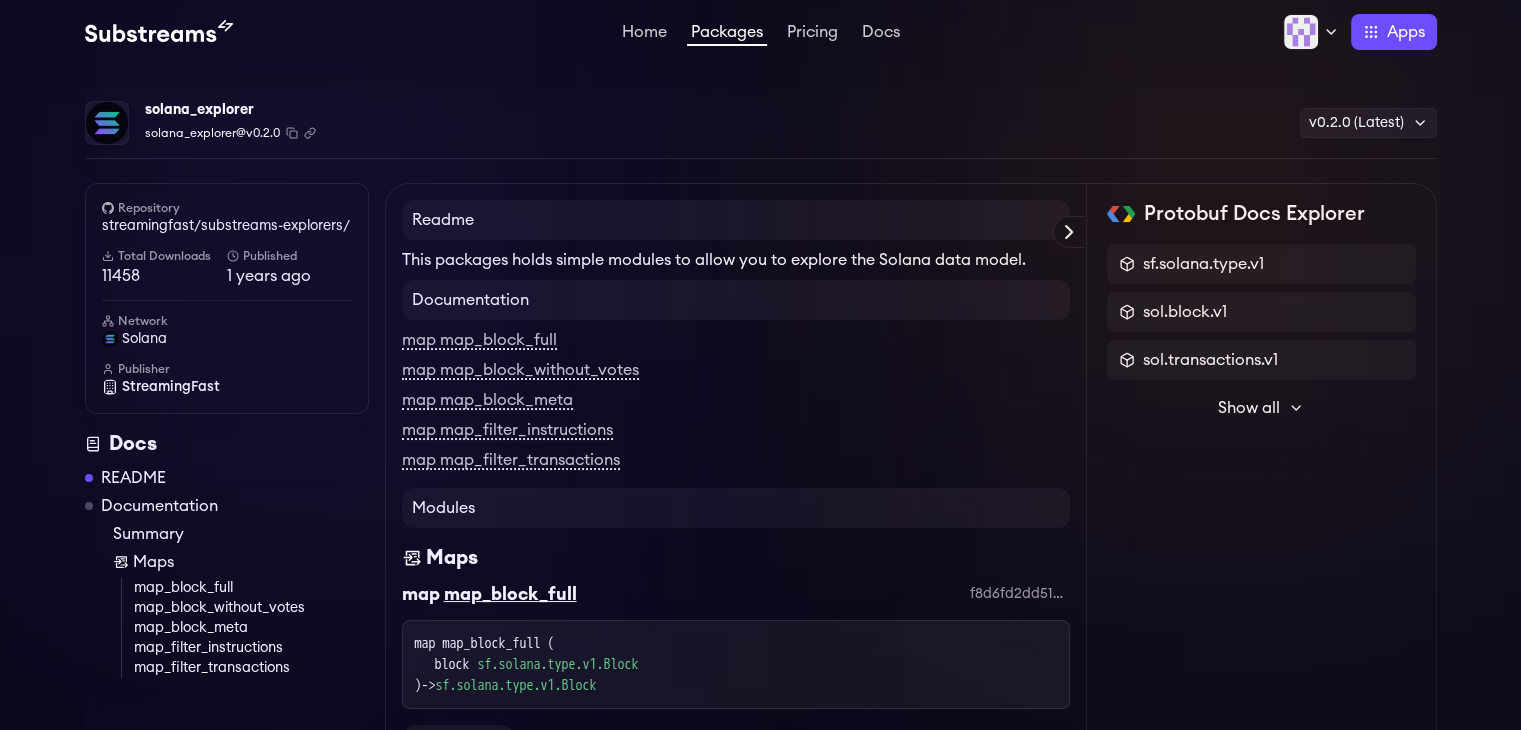 scroll, scrollTop: 200, scrollLeft: 0, axis: vertical 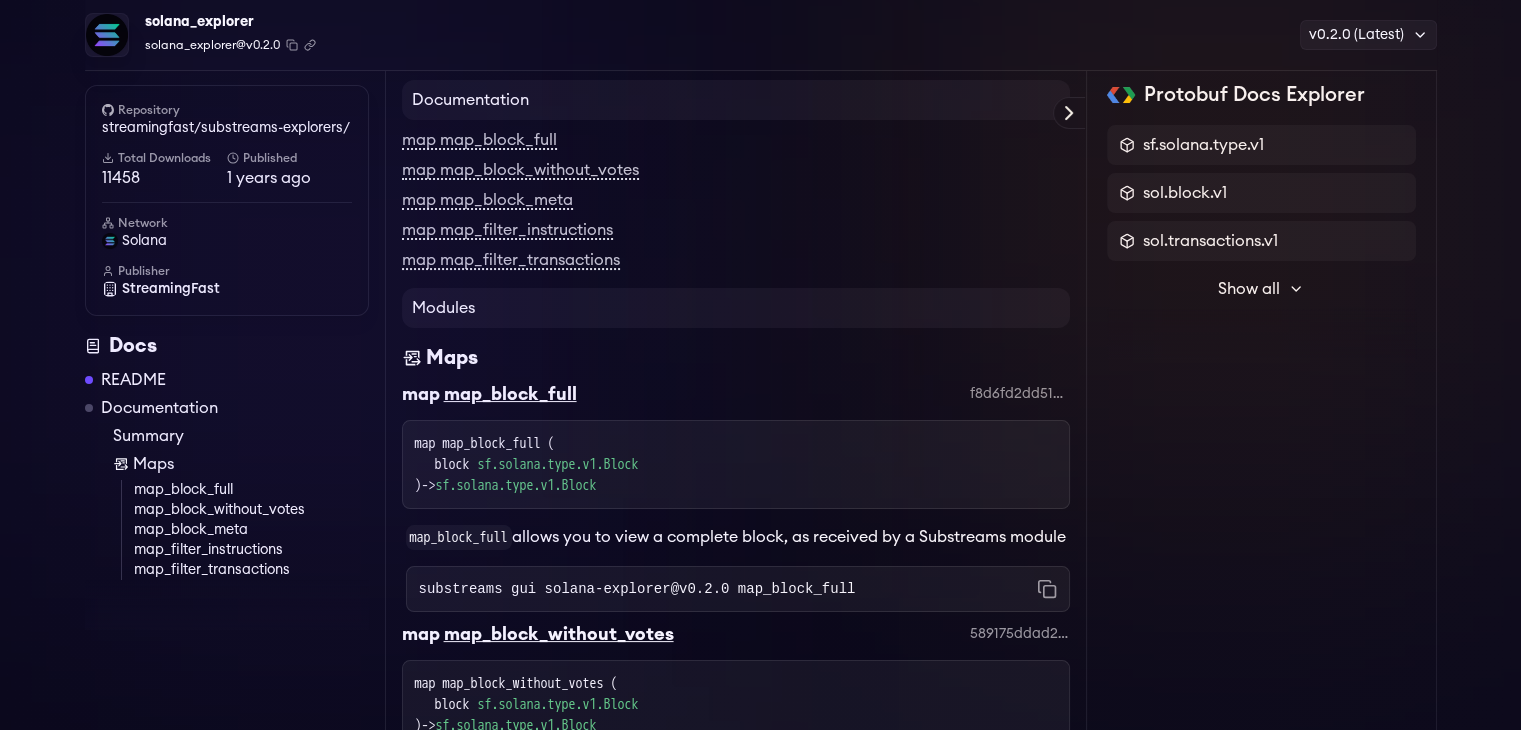 click on "Show all" at bounding box center [1249, 289] 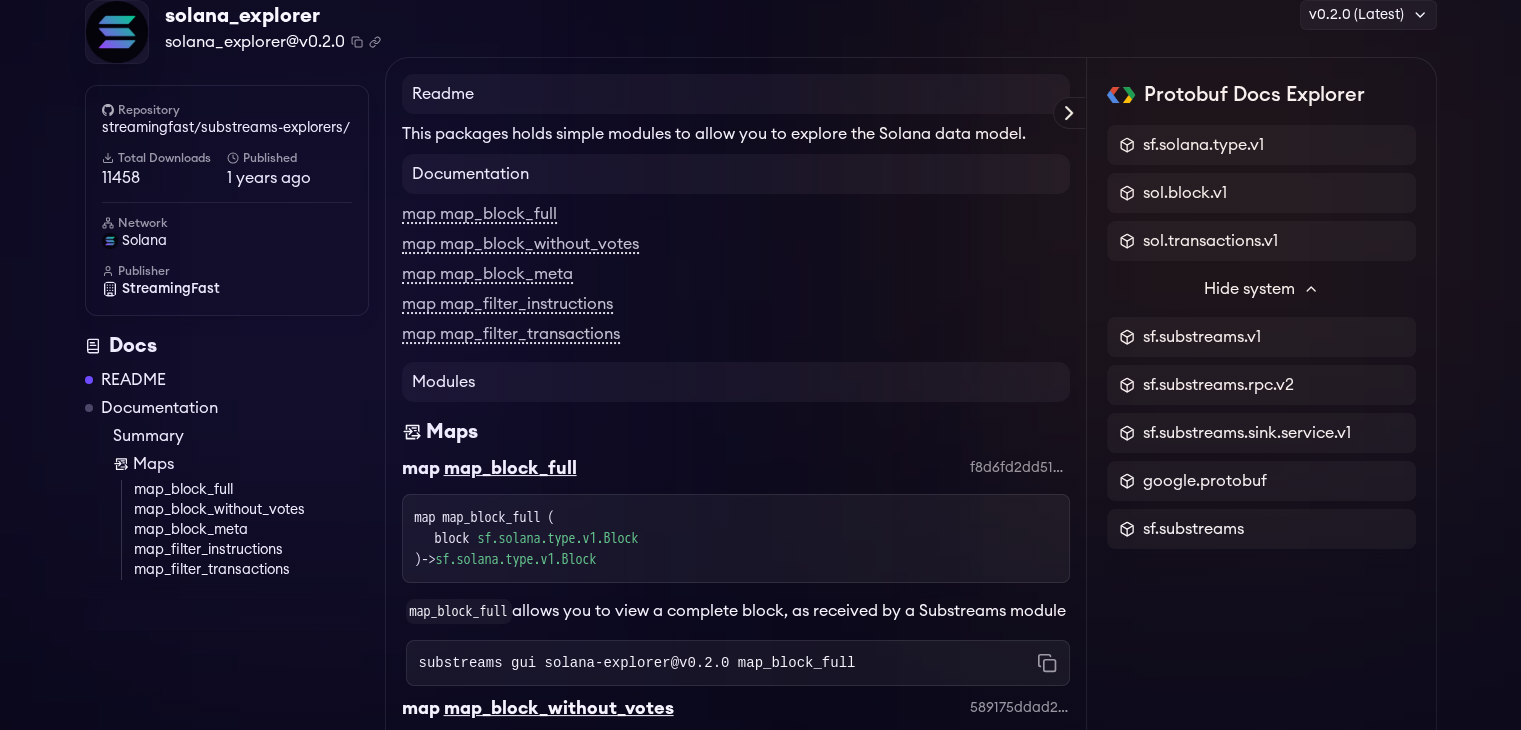 scroll, scrollTop: 0, scrollLeft: 0, axis: both 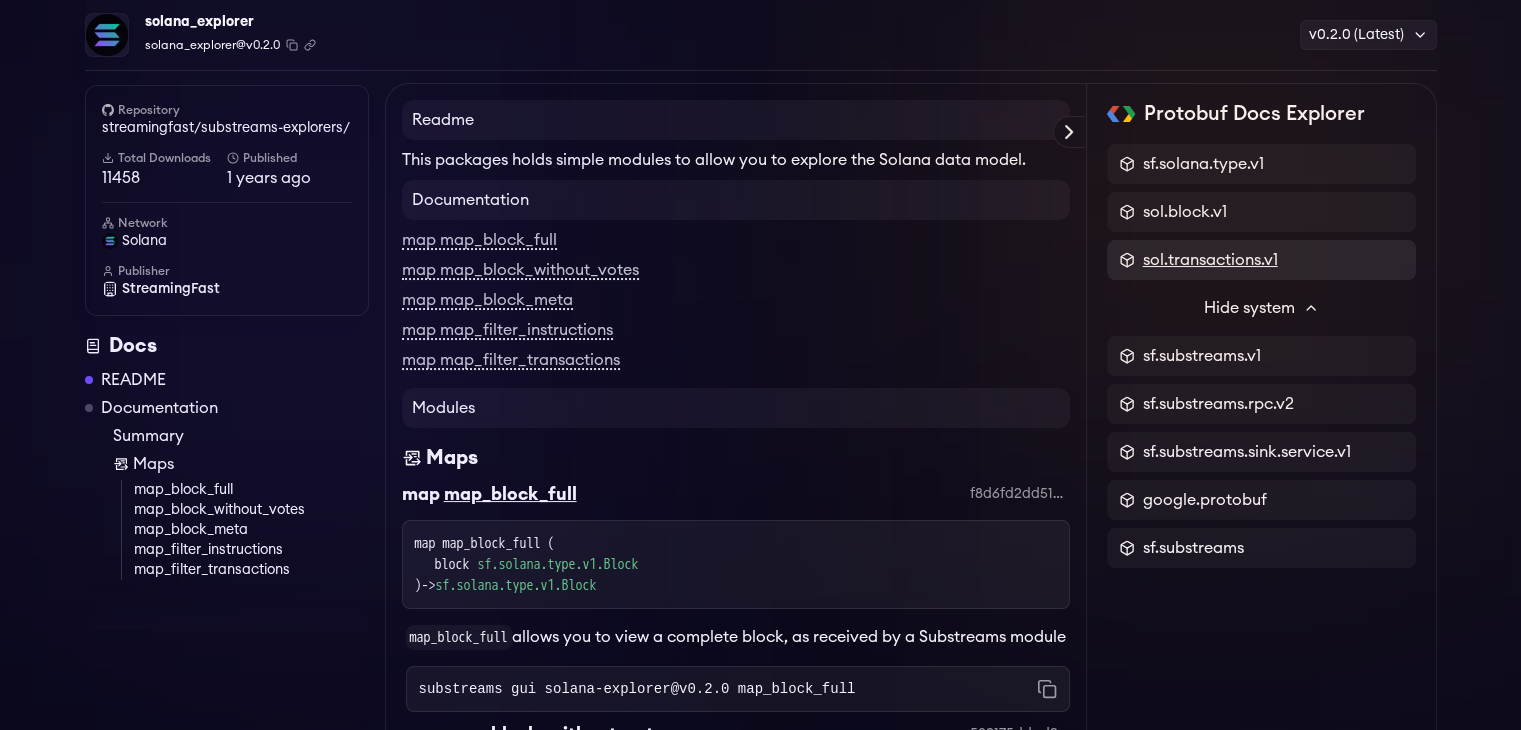 click on "sol.transactions.v1" at bounding box center (1210, 260) 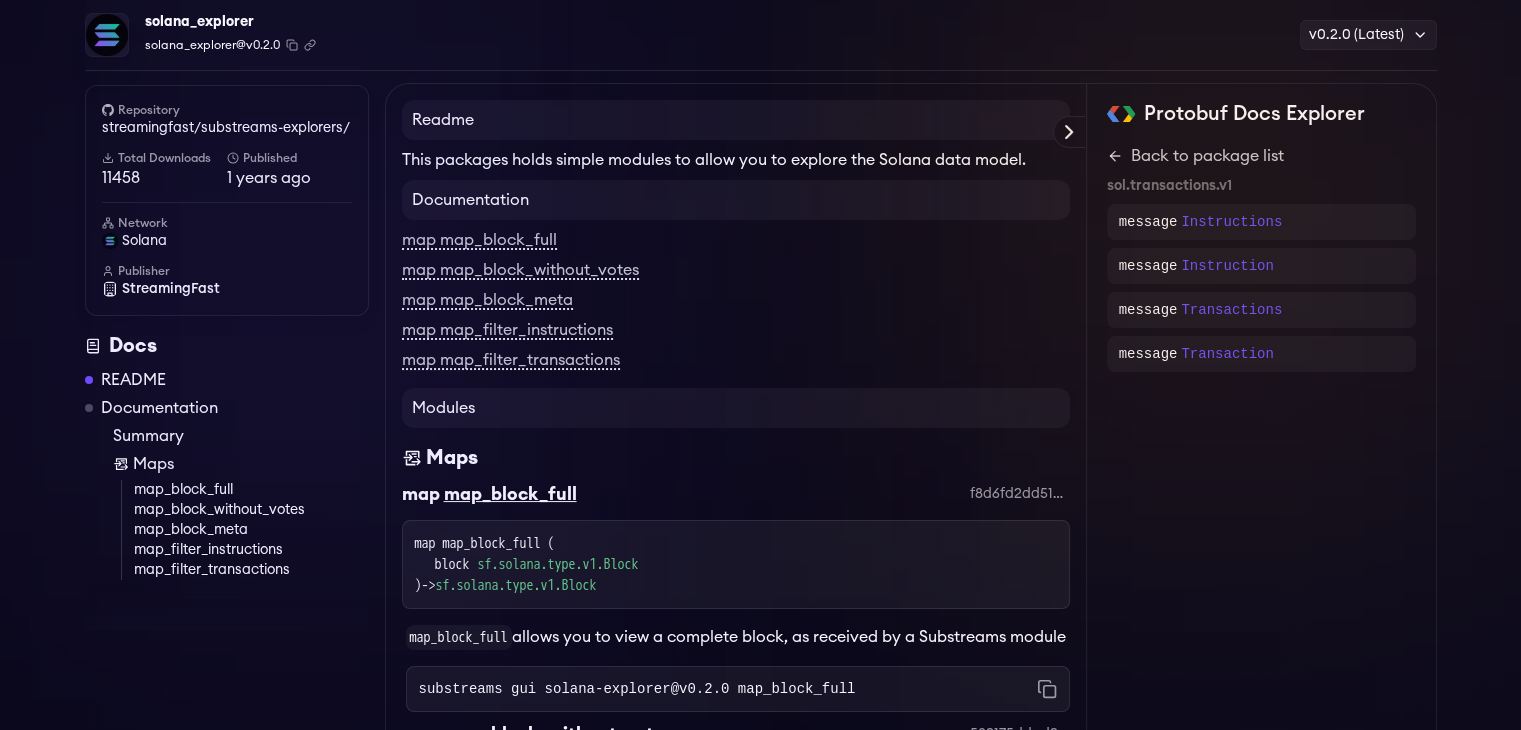 click on "sf.solana.type.v1   sol.block.v1   sol.transactions.v1 Hide system     sf.substreams.v1   sf.substreams.rpc.v2   sf.substreams.sink.service.v1   google.protobuf   sf.substreams  Back to package list sf.solana.type.v1 message Block message ConfirmedTransaction message Transaction message Message message MessageHeader message MessageAddressTableLookup message TransactionStatusMeta message TransactionError message InnerInstructions message InnerInstruction message CompiledInstruction message TokenBalance message UiTokenAmount message ReturnData message Reward message Rewards message UnixTimestamp message BlockHeight enum RewardType  Back to package list google.protobuf message FileDescriptorSet message FileDescriptorProto message DescriptorProto message ExtensionRangeOptions message FieldDescriptorProto message OneofDescriptorProto message EnumDescriptorProto message EnumValueDescriptorProto message ServiceDescriptorProto message MethodDescriptorProto message FileOptions message MessageOptions message message" at bounding box center [1261, 283] 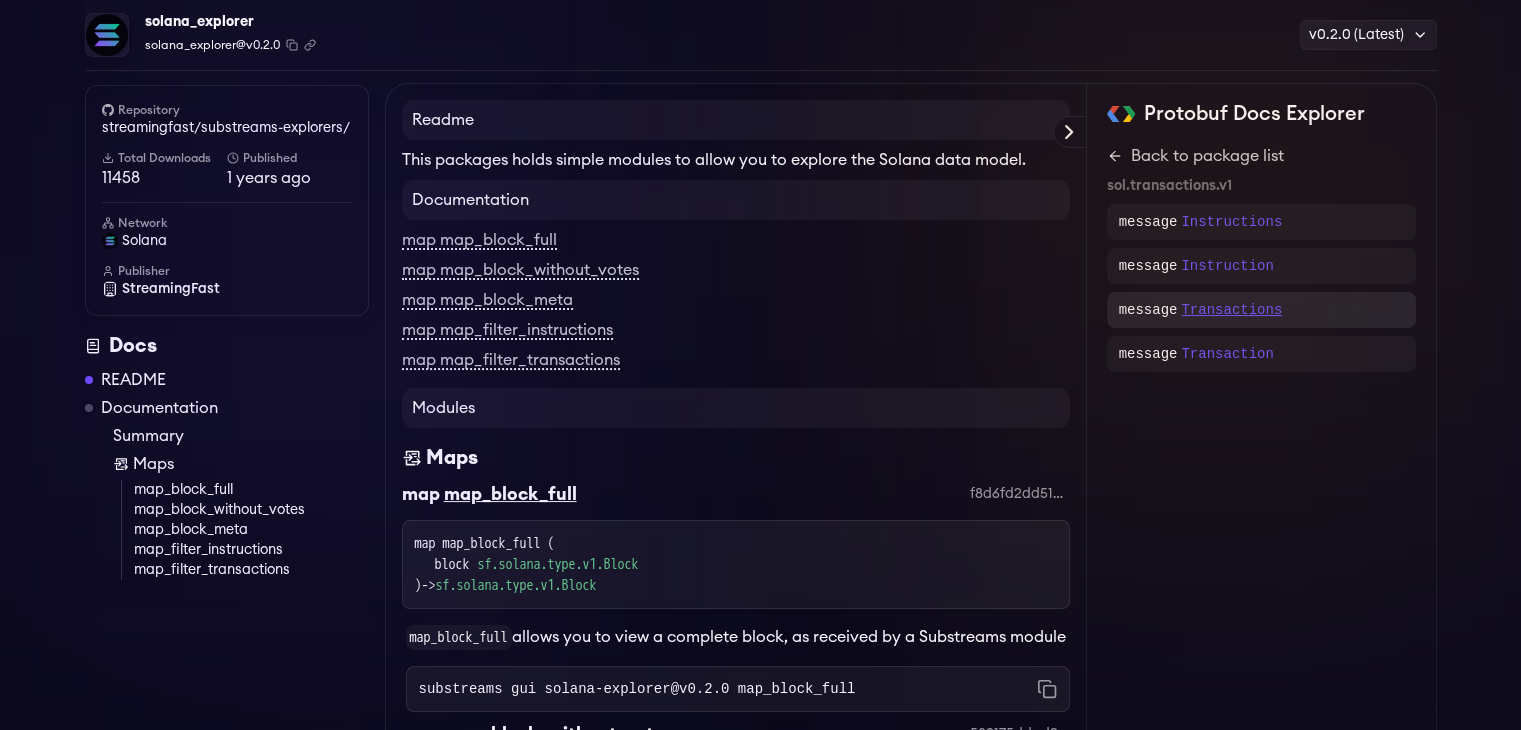 click on "Transactions" at bounding box center (1231, 310) 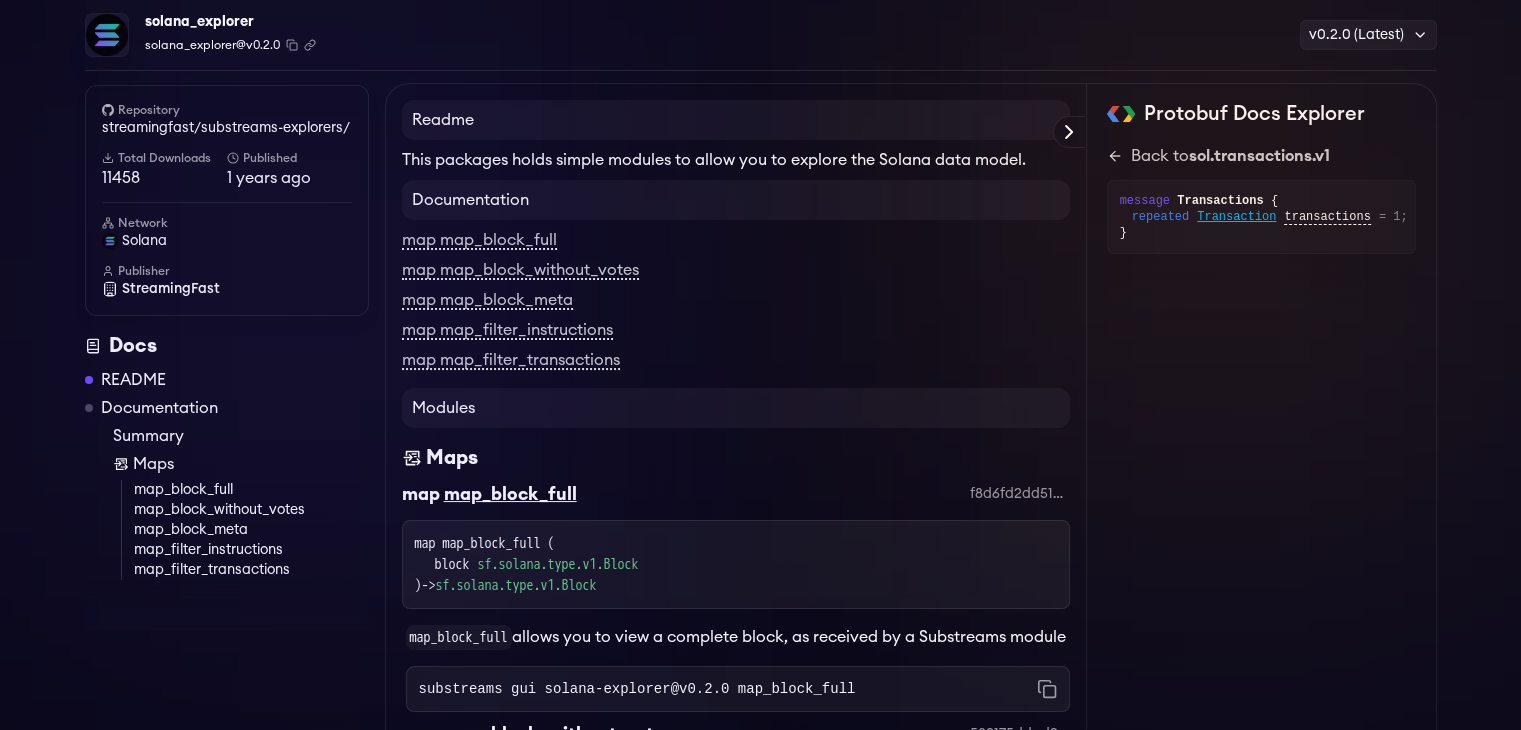 click on "Transactions" at bounding box center [1220, 201] 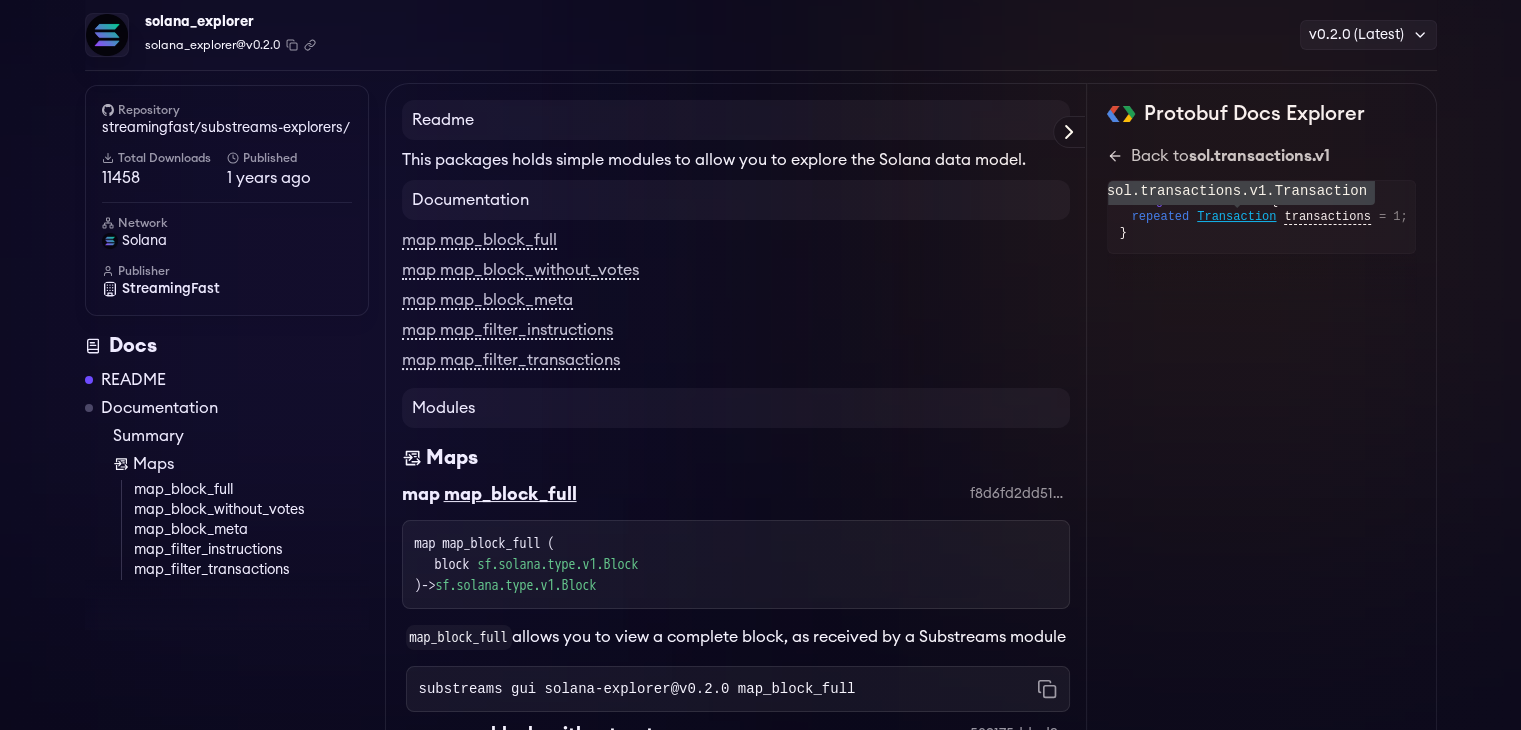 click on "Transaction" at bounding box center [1236, 217] 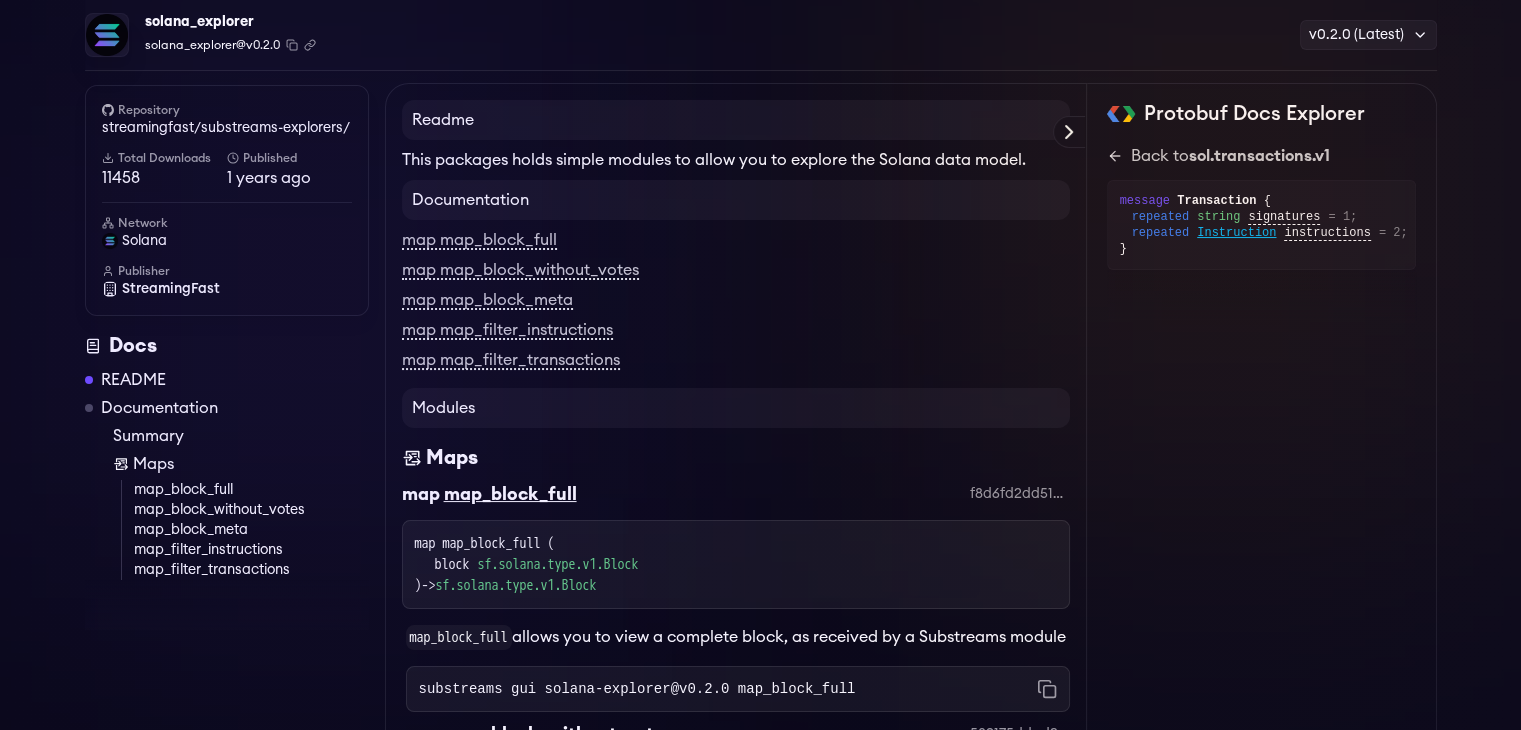 click on "Instruction" at bounding box center [1236, 233] 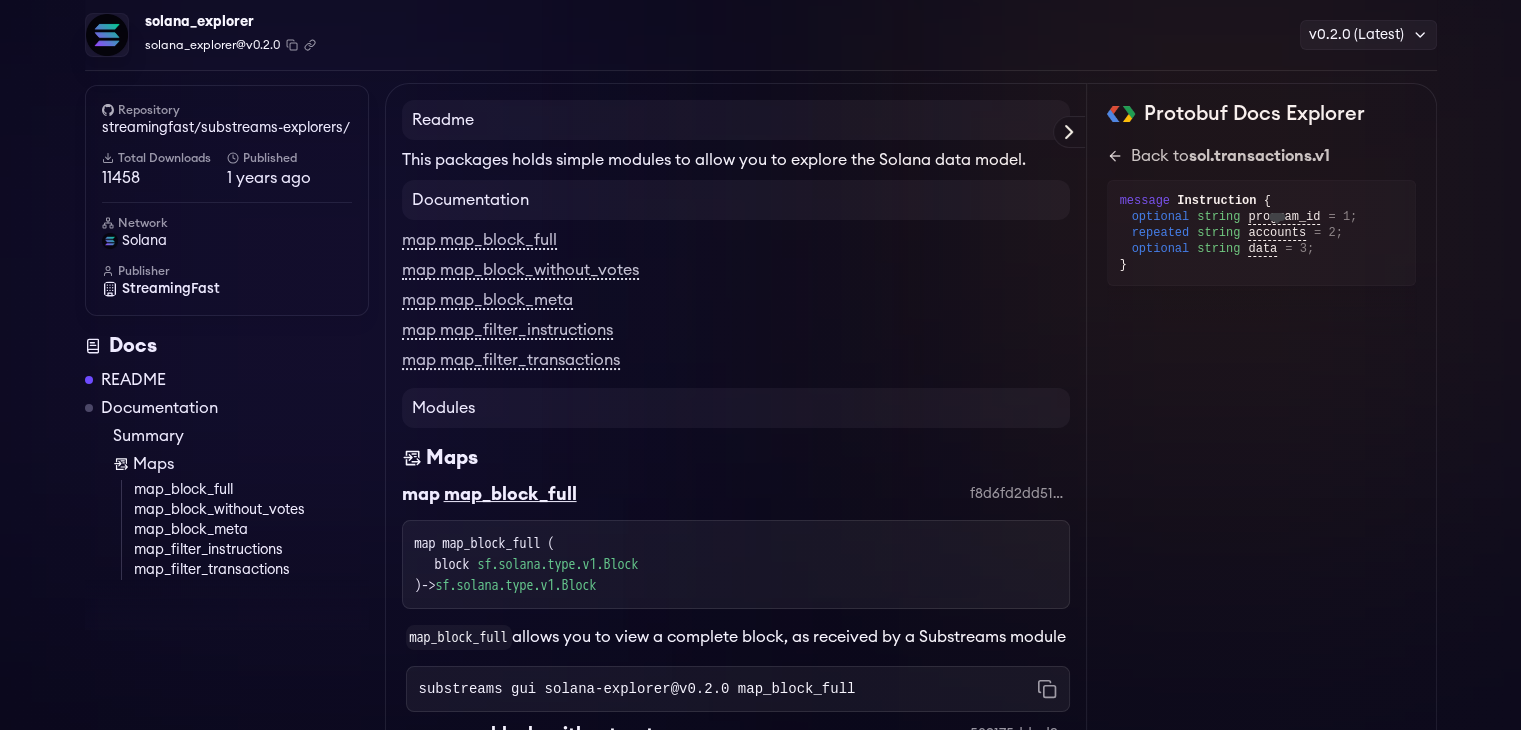 drag, startPoint x: 1226, startPoint y: 245, endPoint x: 1243, endPoint y: 237, distance: 18.788294 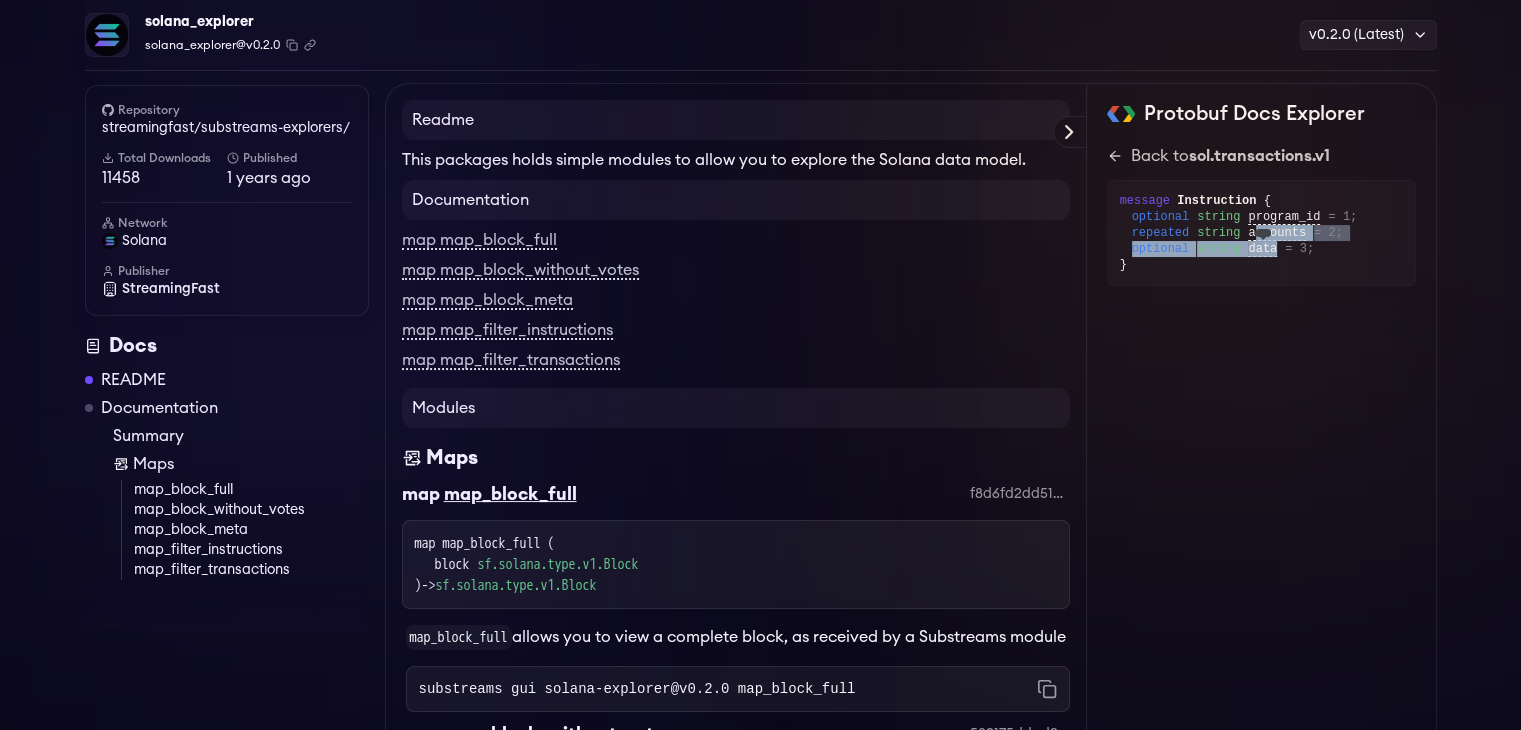 click on "optional   string   program_id = 1;   repeated   string   accounts = 2;   optional   string   data = 3;" at bounding box center [1267, 233] 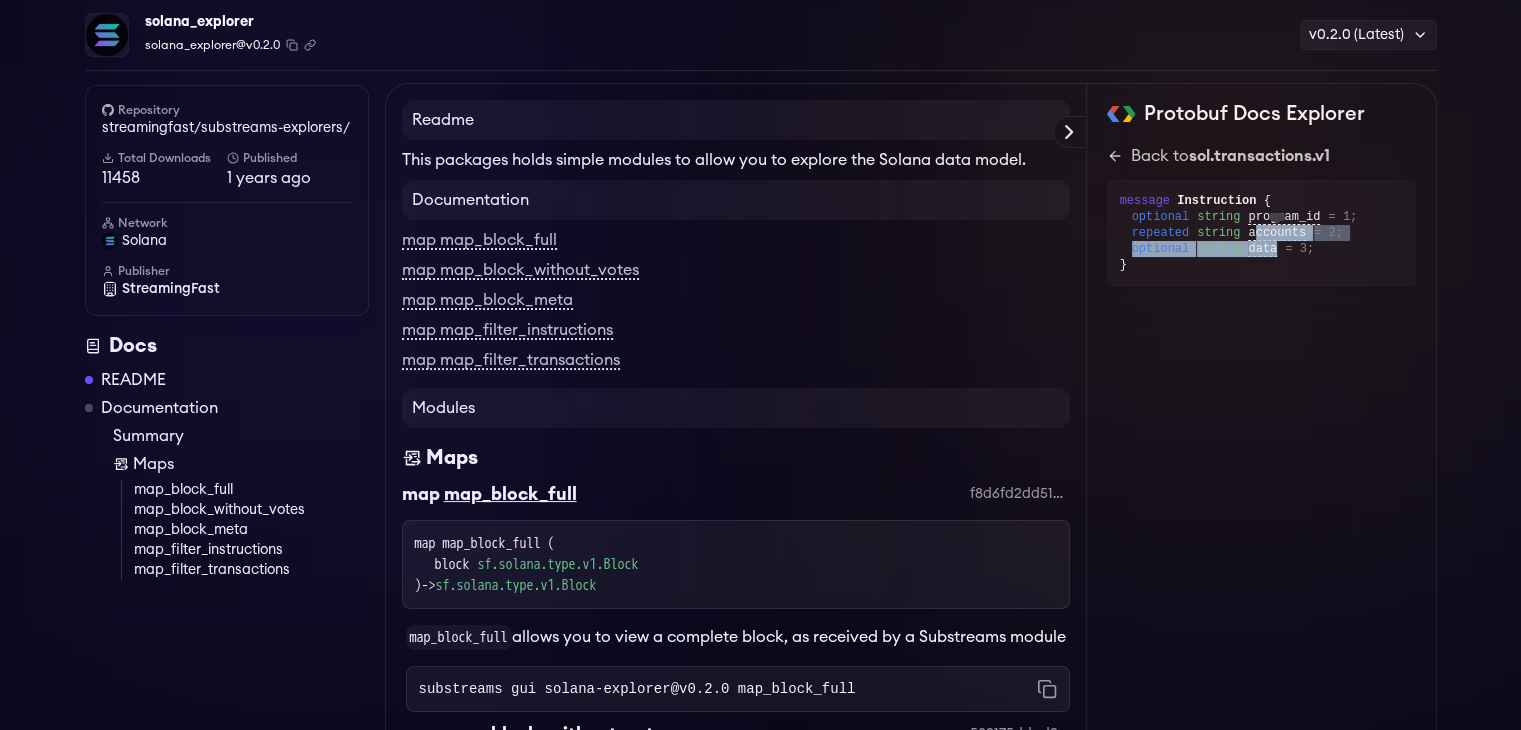 click on "accounts" at bounding box center (1277, 233) 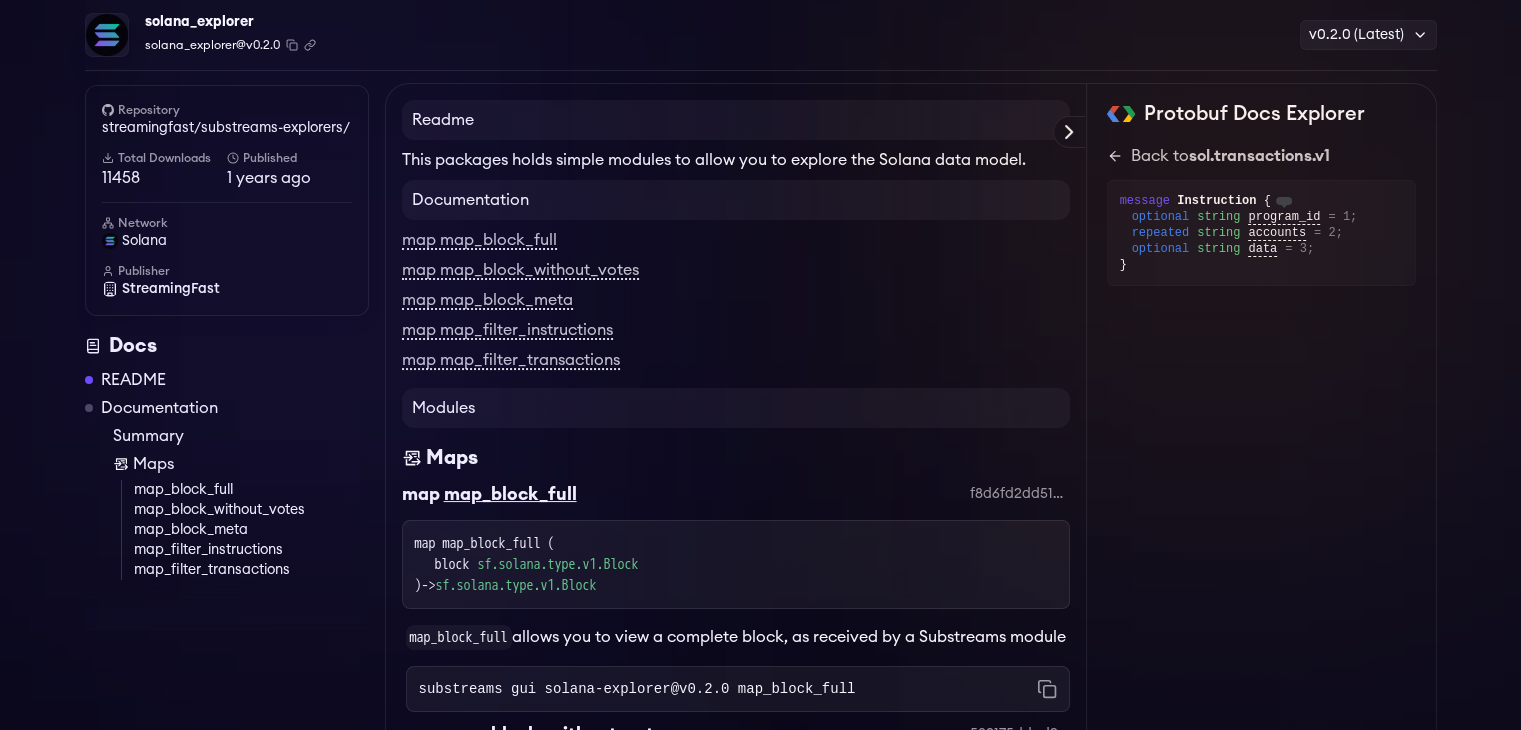 click on "program_id" at bounding box center [1284, 217] 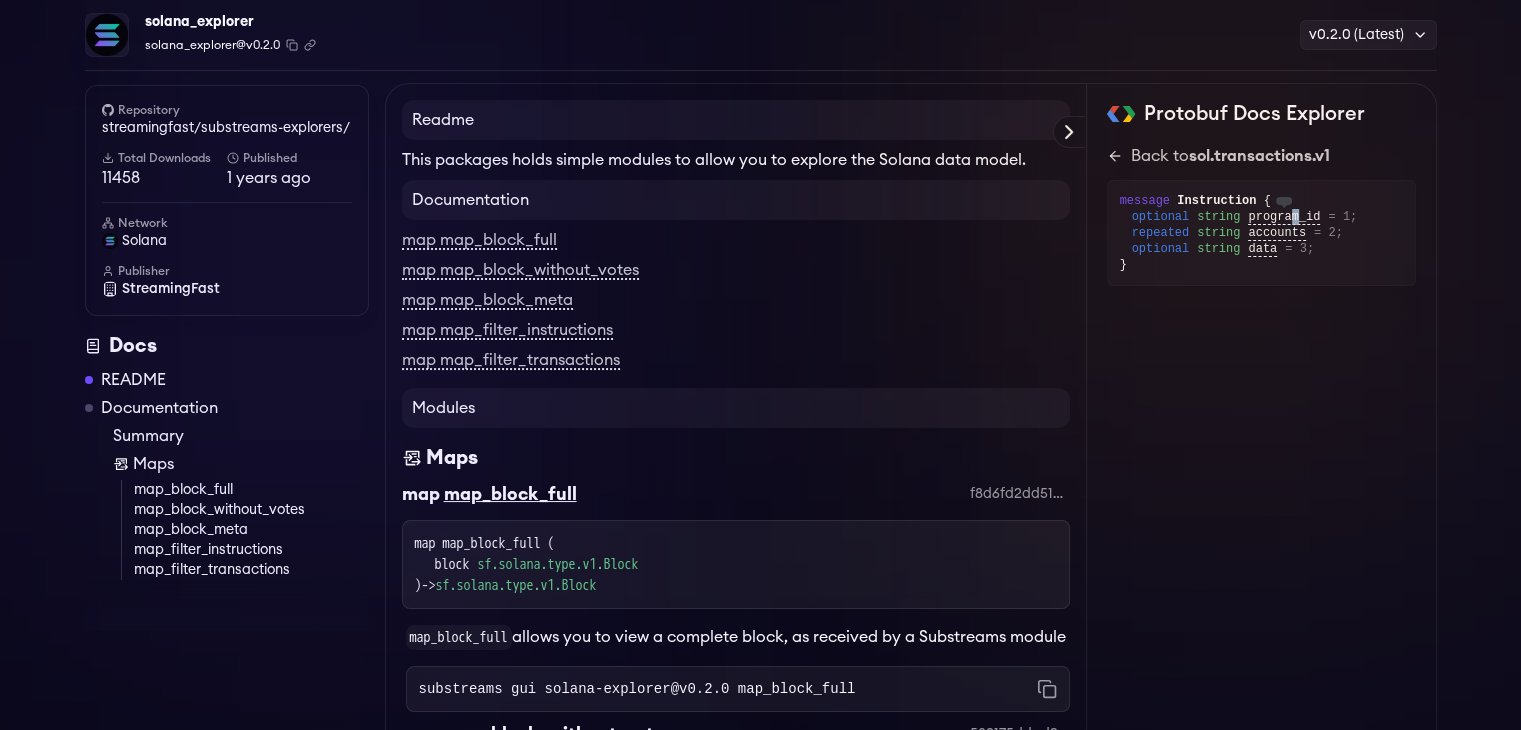 drag, startPoint x: 1281, startPoint y: 218, endPoint x: 1294, endPoint y: 221, distance: 13.341664 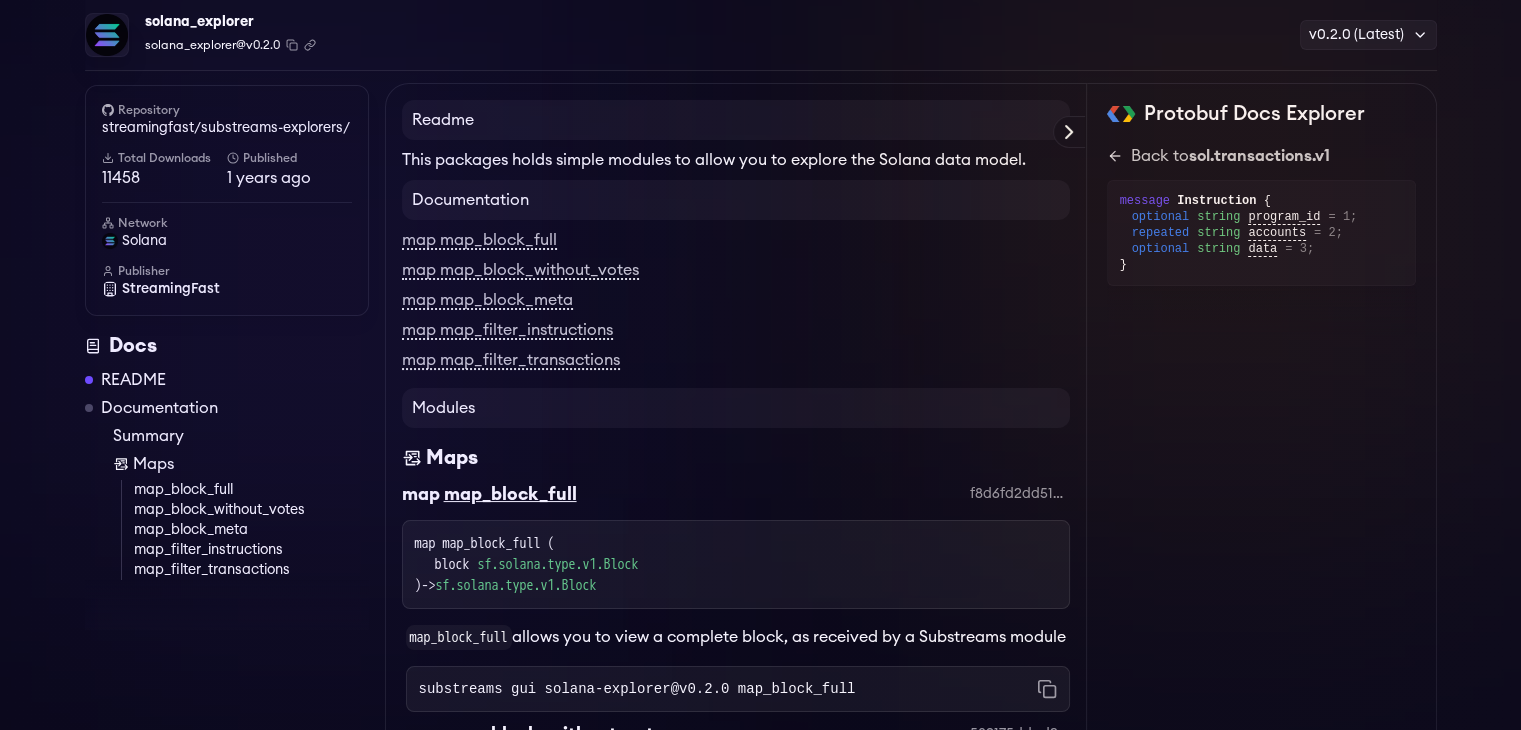 click on "Protobuf Docs Explorer   sf.solana.type.v1   sol.block.v1   sol.transactions.v1 Hide system     sf.substreams.v1   sf.substreams.rpc.v2   sf.substreams.sink.service.v1   google.protobuf   sf.substreams  Back to package list sf.solana.type.v1 message Block message ConfirmedTransaction message Transaction message Message message MessageHeader message MessageAddressTableLookup message TransactionStatusMeta message TransactionError message InnerInstructions message InnerInstruction message CompiledInstruction message TokenBalance message UiTokenAmount message ReturnData message Reward message Rewards message UnixTimestamp message BlockHeight enum RewardType  Back to package list google.protobuf message FileDescriptorSet message FileDescriptorProto message DescriptorProto message ExtensionRangeOptions message FieldDescriptorProto message OneofDescriptorProto message EnumDescriptorProto message EnumValueDescriptorProto message ServiceDescriptorProto message MethodDescriptorProto message FileOptions message Any" at bounding box center (1262, 966) 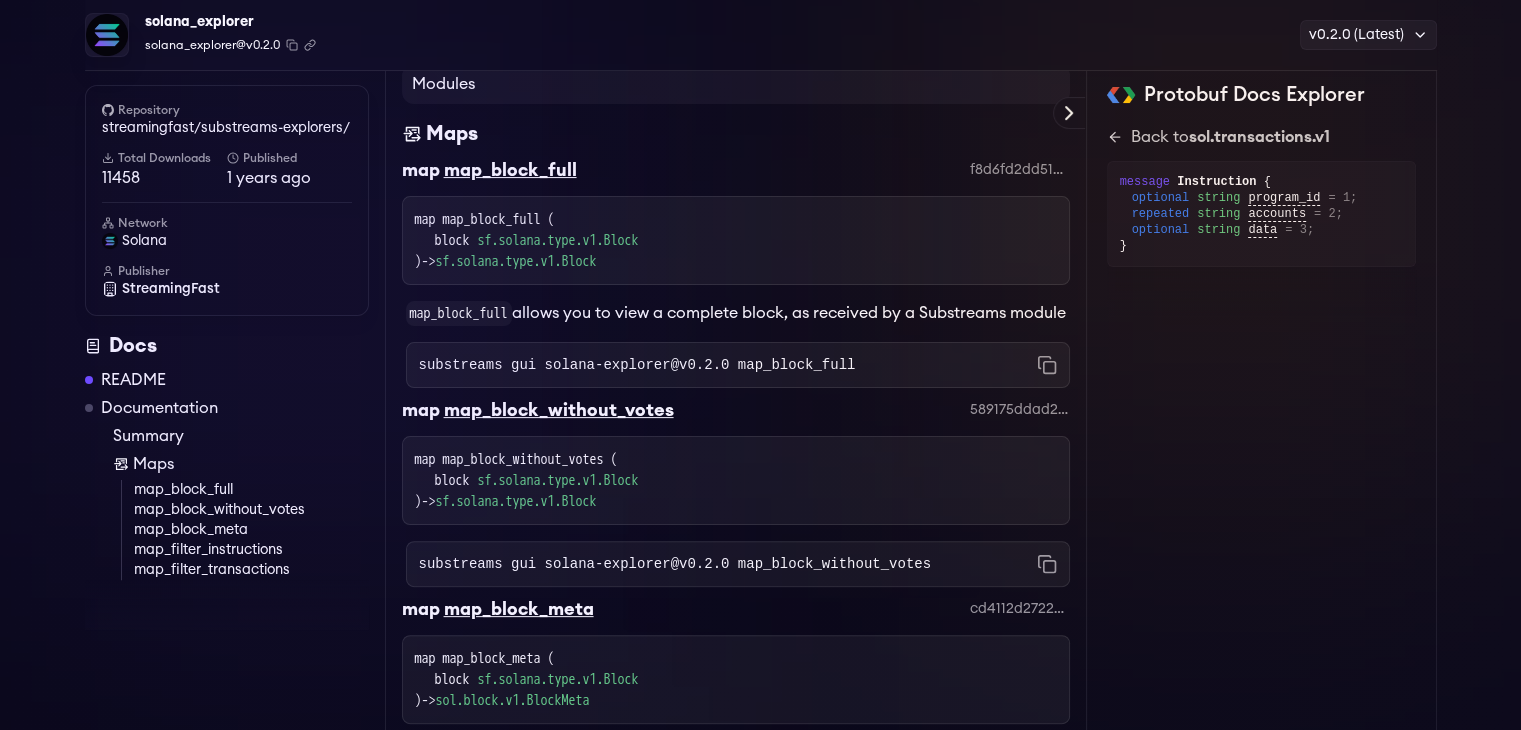 scroll, scrollTop: 500, scrollLeft: 0, axis: vertical 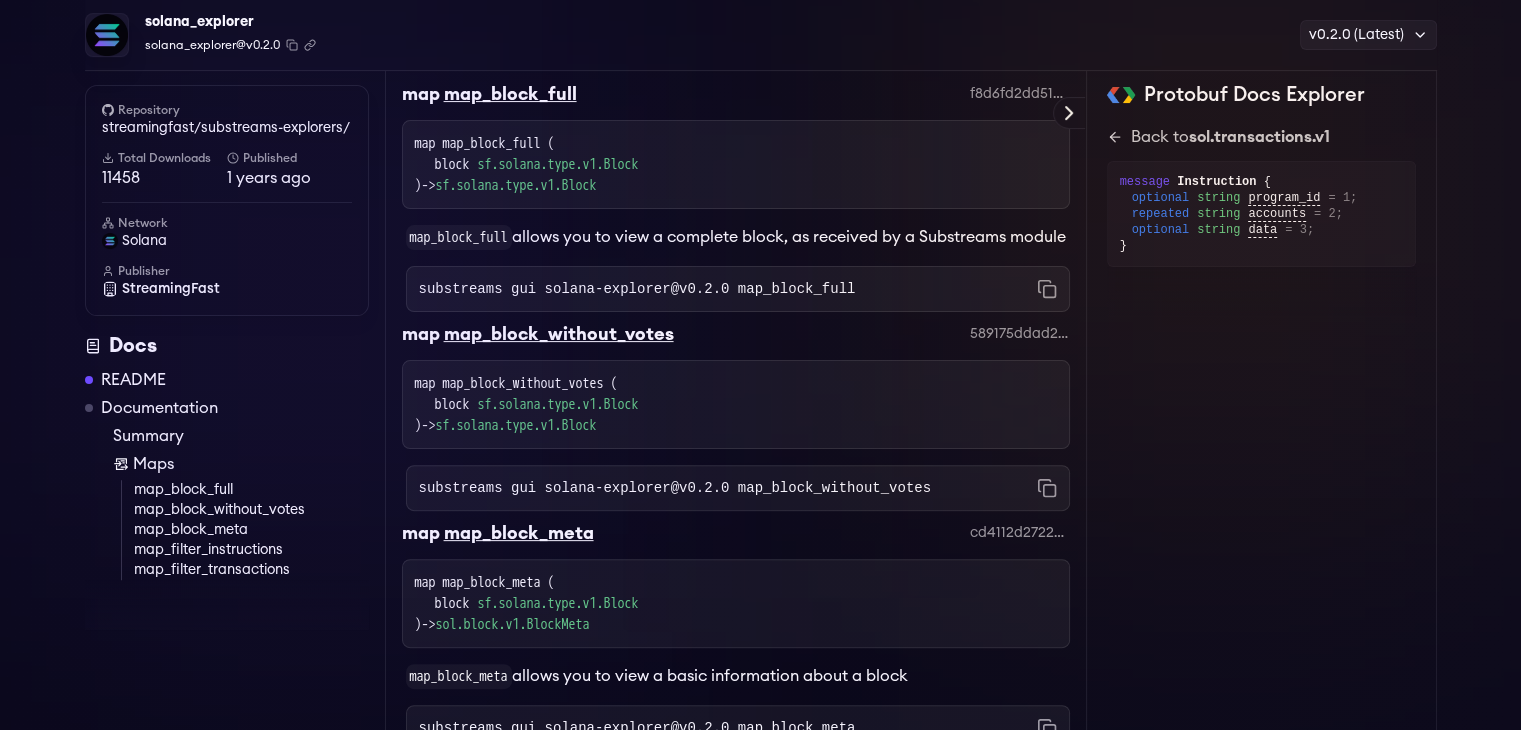 click on "map_block_without_votes" at bounding box center [559, 334] 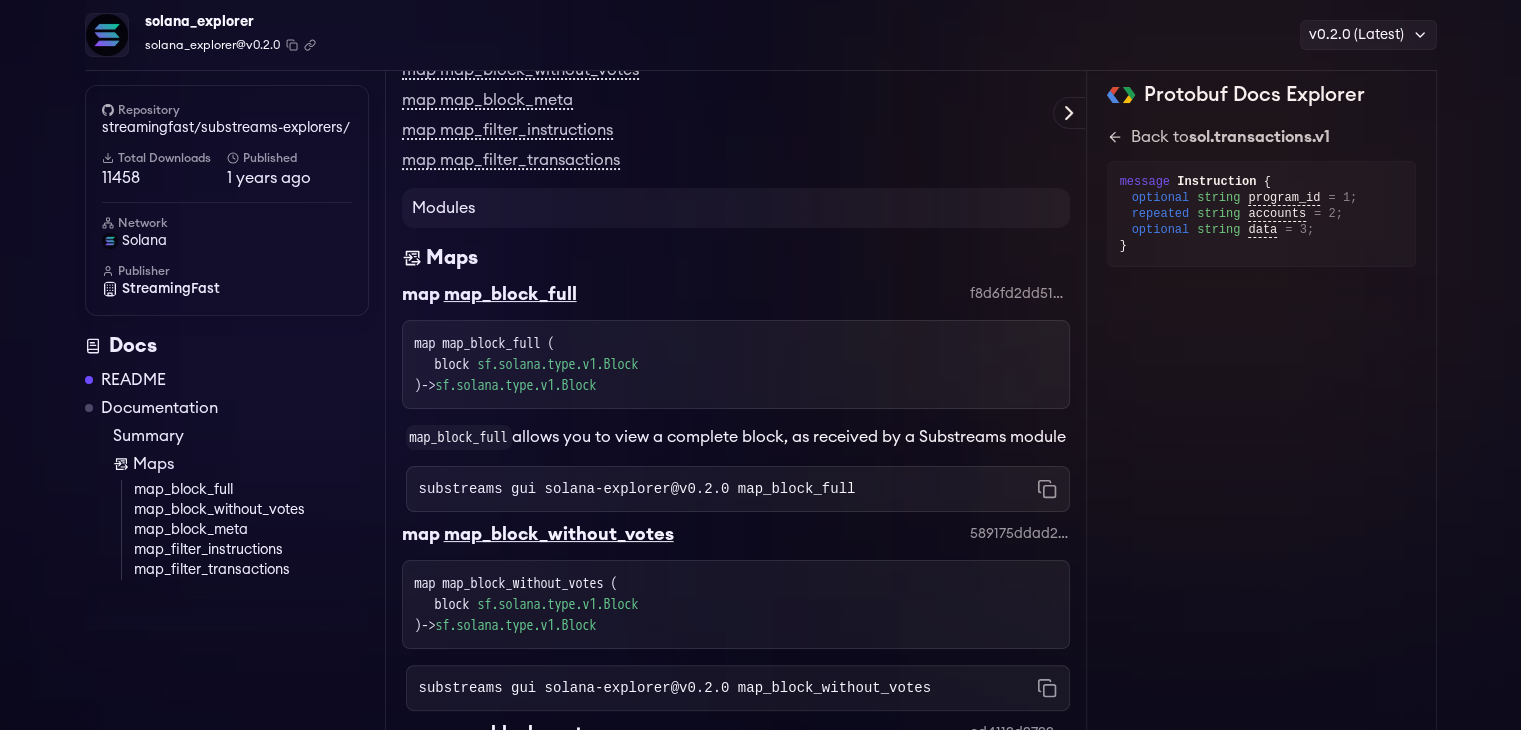 scroll, scrollTop: 0, scrollLeft: 0, axis: both 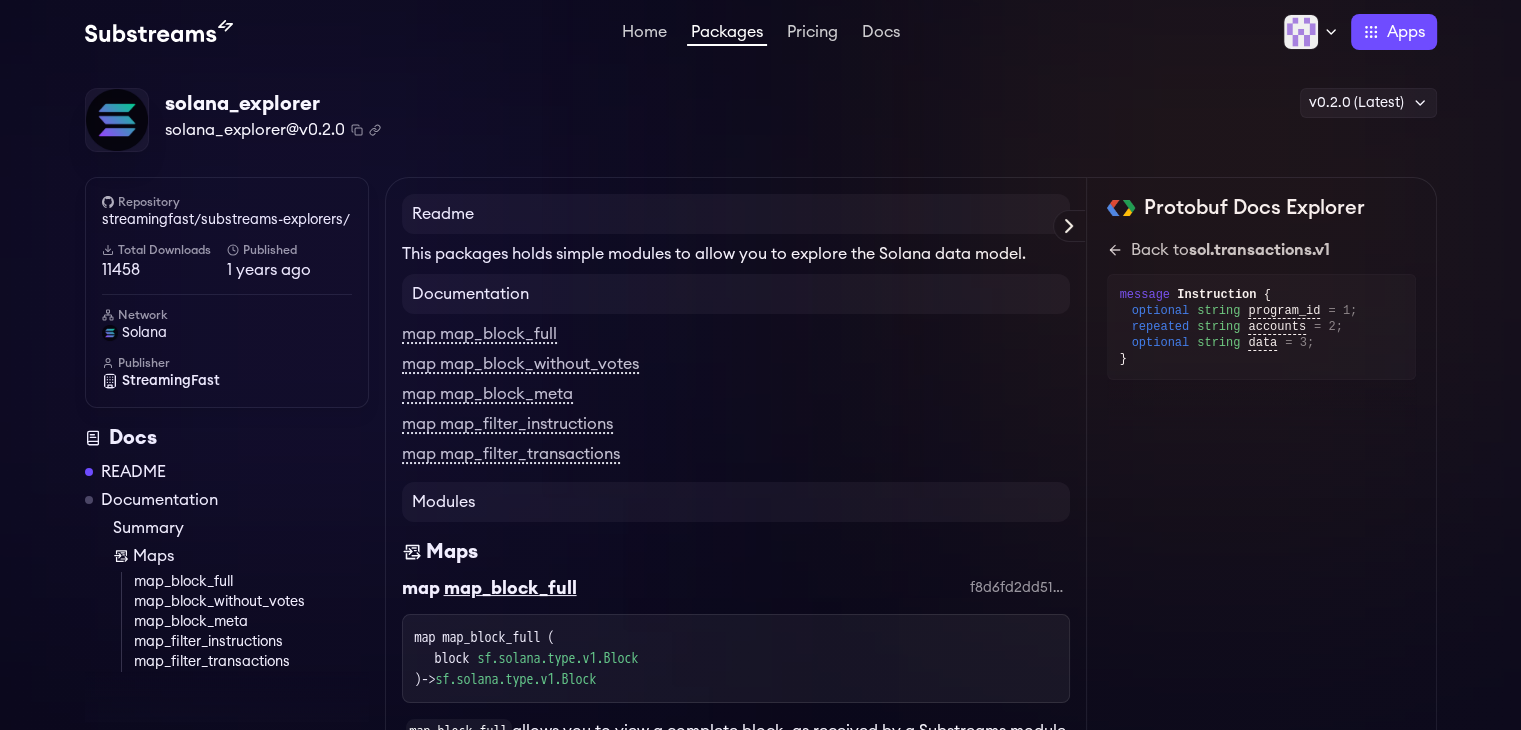 click on "Documentation" at bounding box center [736, 294] 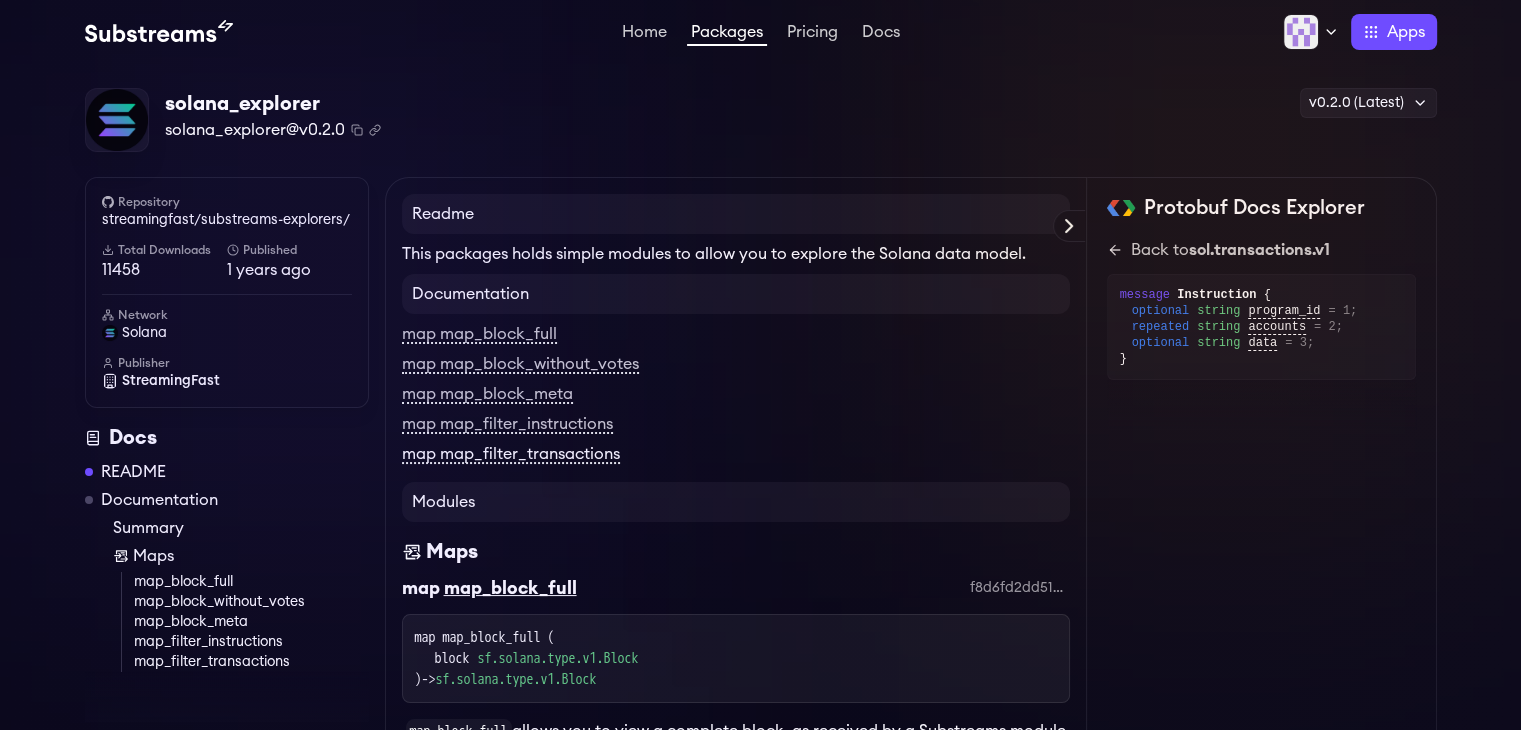 click on "map map_filter_transactions" at bounding box center (511, 455) 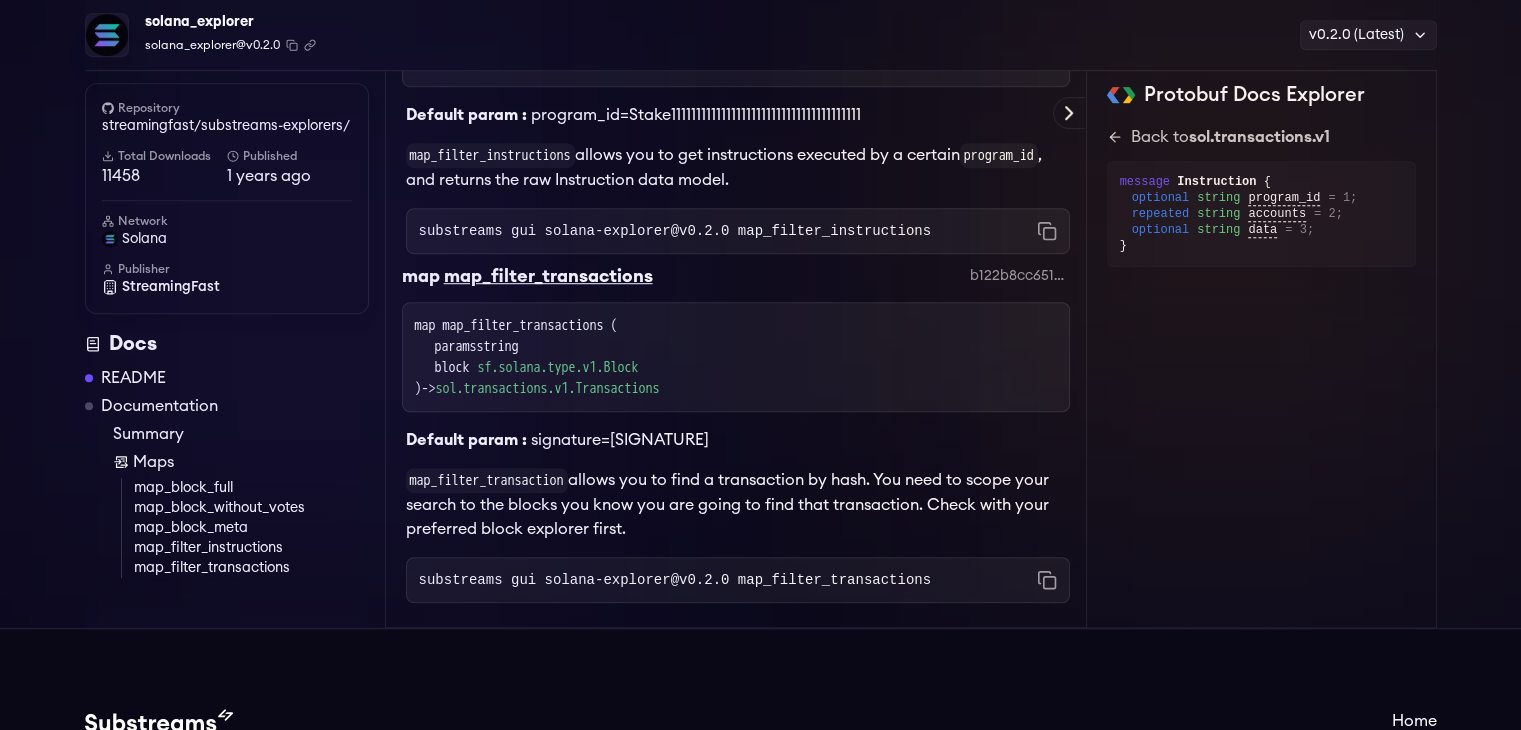 scroll, scrollTop: 1316, scrollLeft: 0, axis: vertical 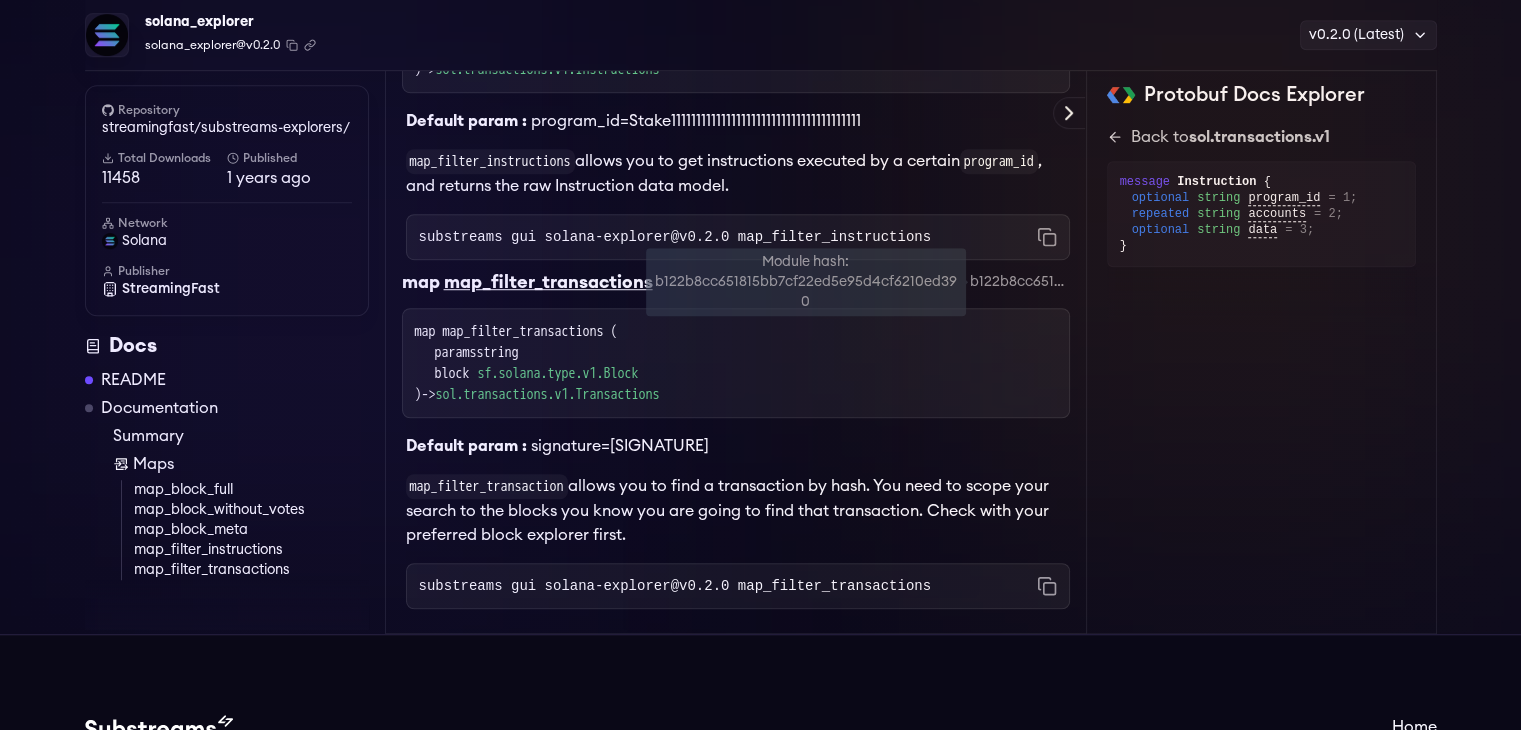 click on "b122b8cc651815bb7cf22ed5e95d4cf6210ed390" at bounding box center [1020, 282] 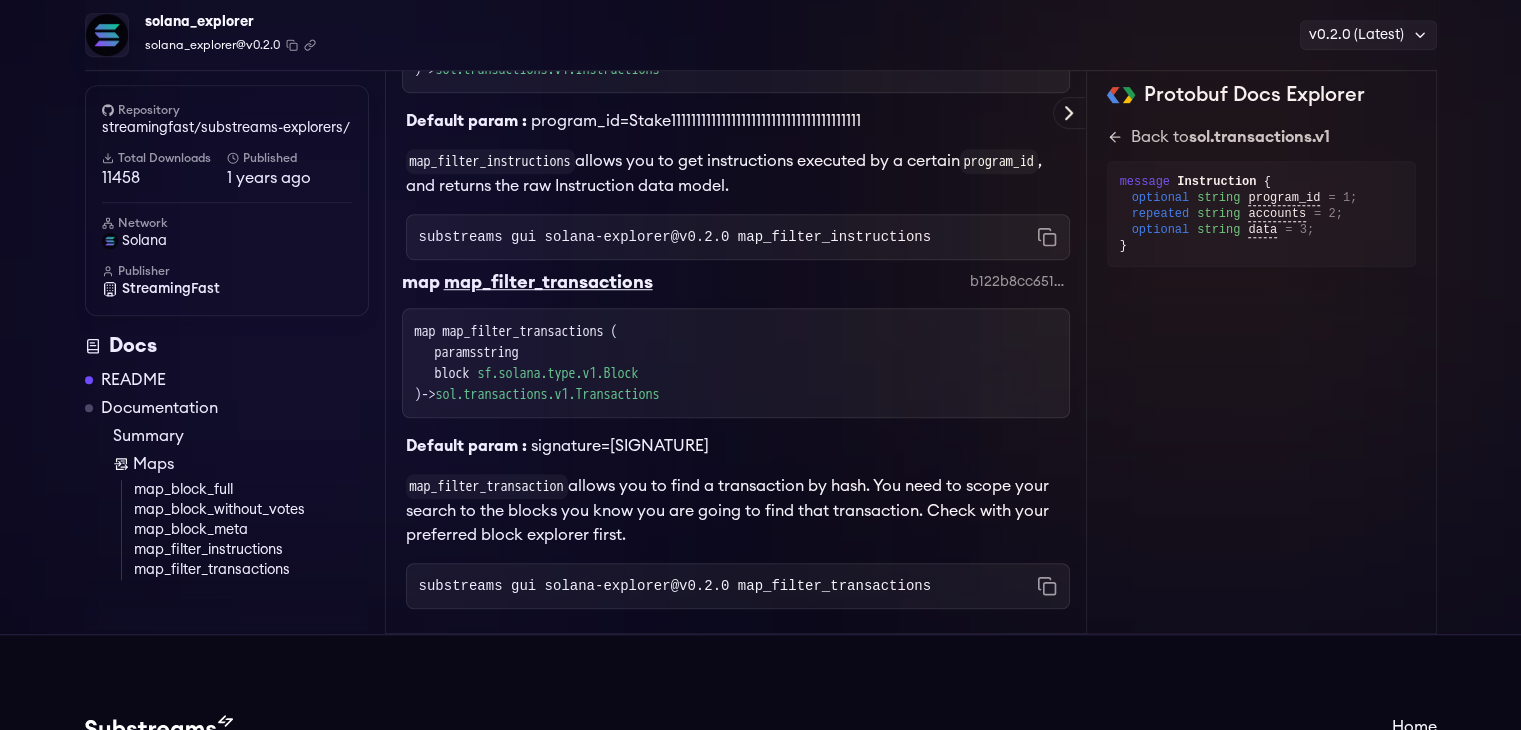 drag, startPoint x: 1038, startPoint y: 299, endPoint x: 968, endPoint y: 316, distance: 72.03471 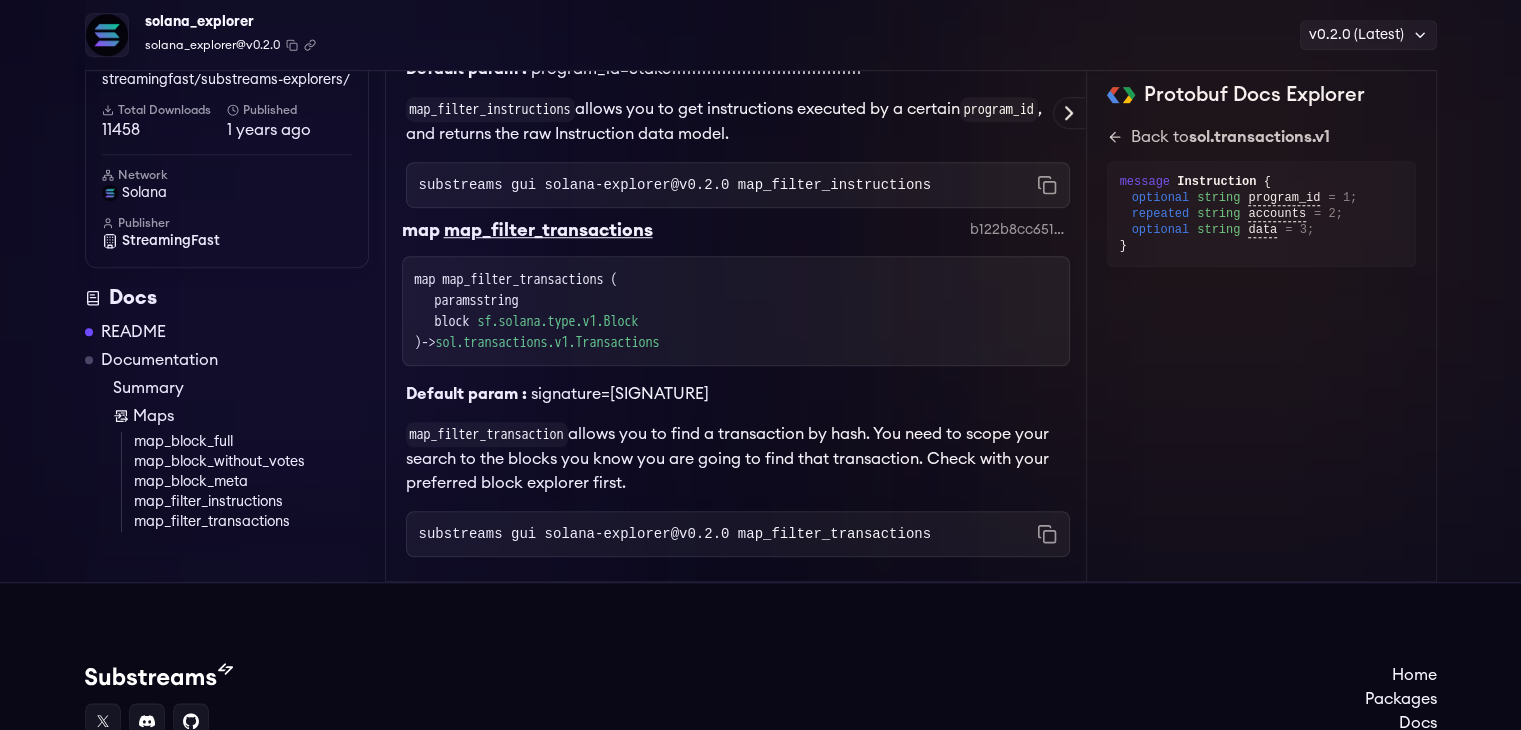 scroll, scrollTop: 1333, scrollLeft: 0, axis: vertical 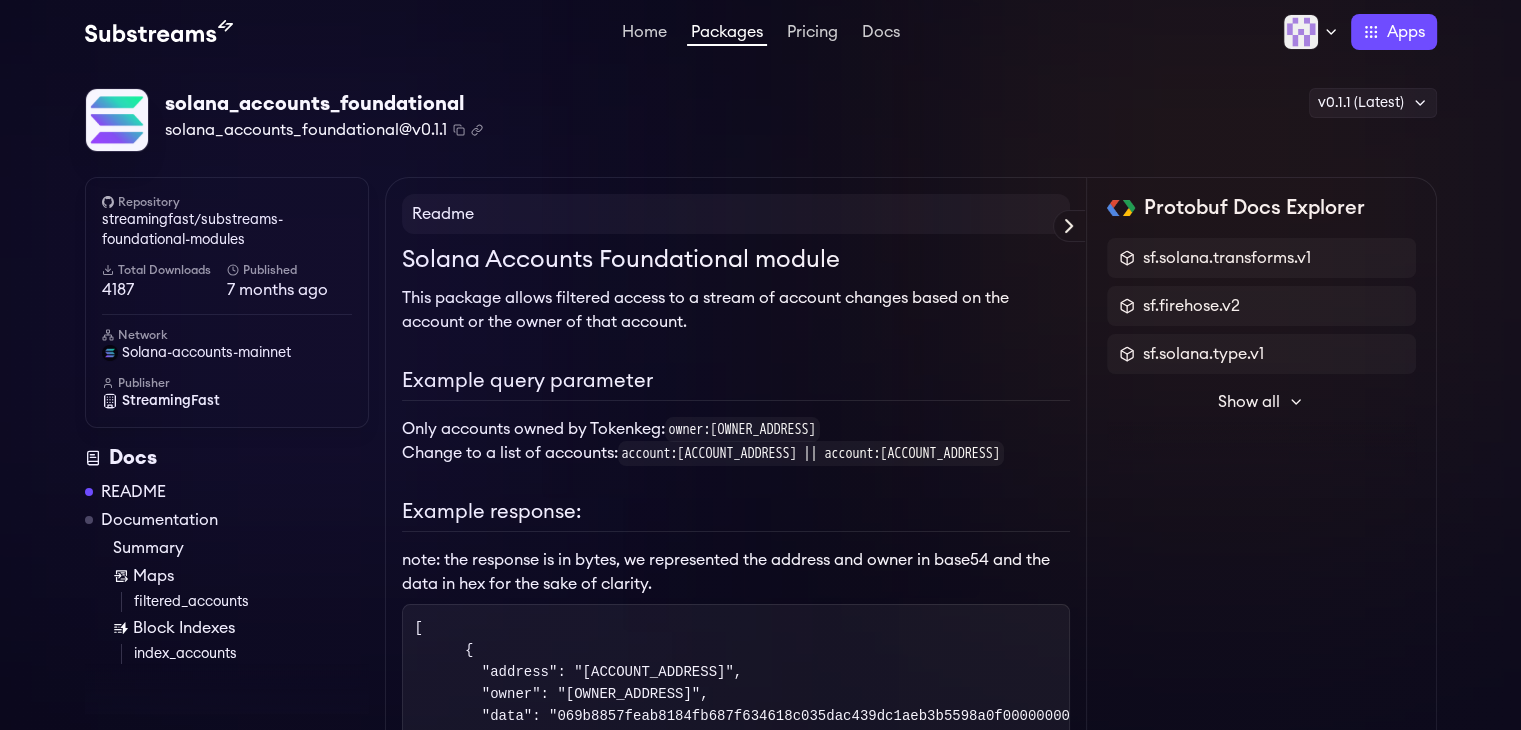 click on "account:[ADDRESS] || account:[ADDRESS]" at bounding box center (811, 453) 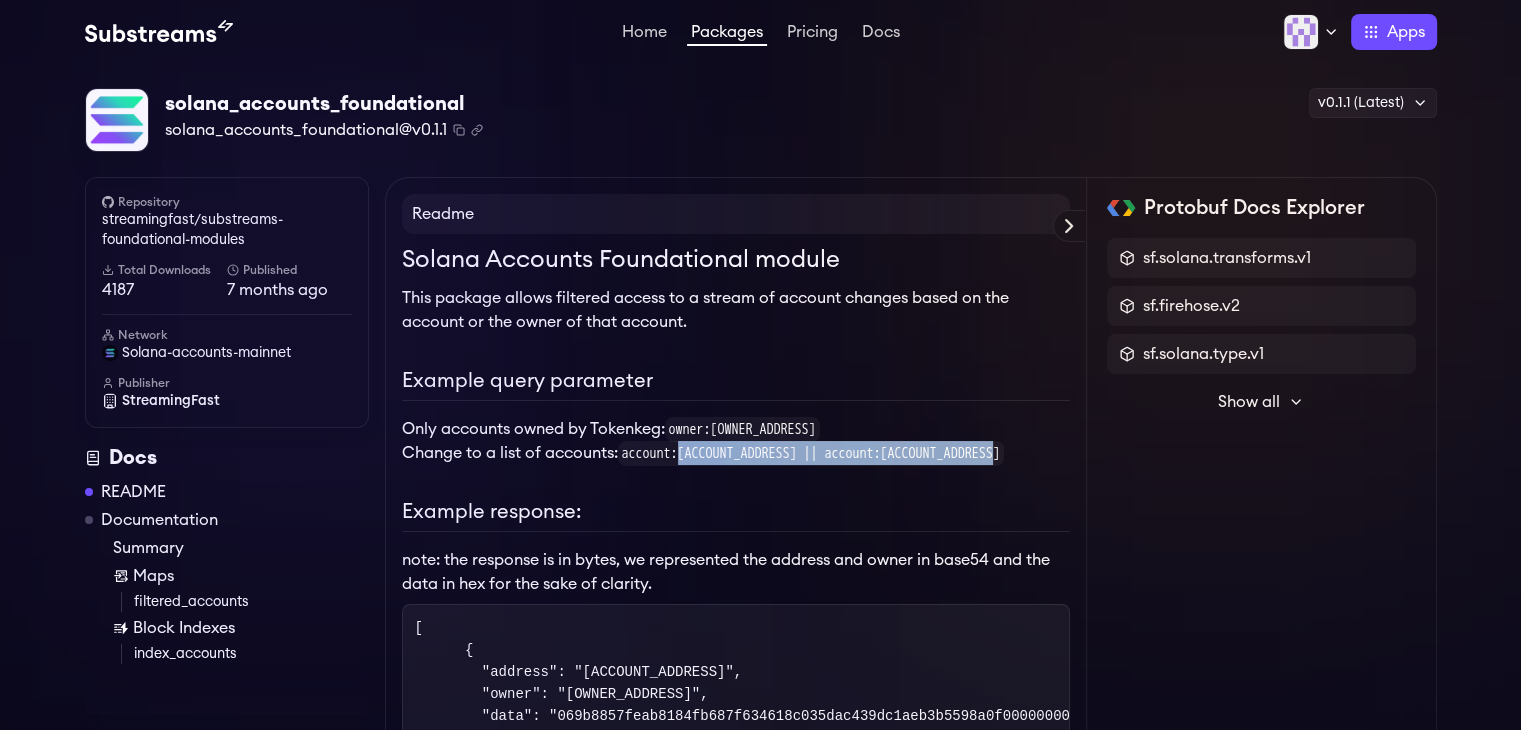 click on "account:[ADDRESS] || account:[ADDRESS]" at bounding box center [811, 453] 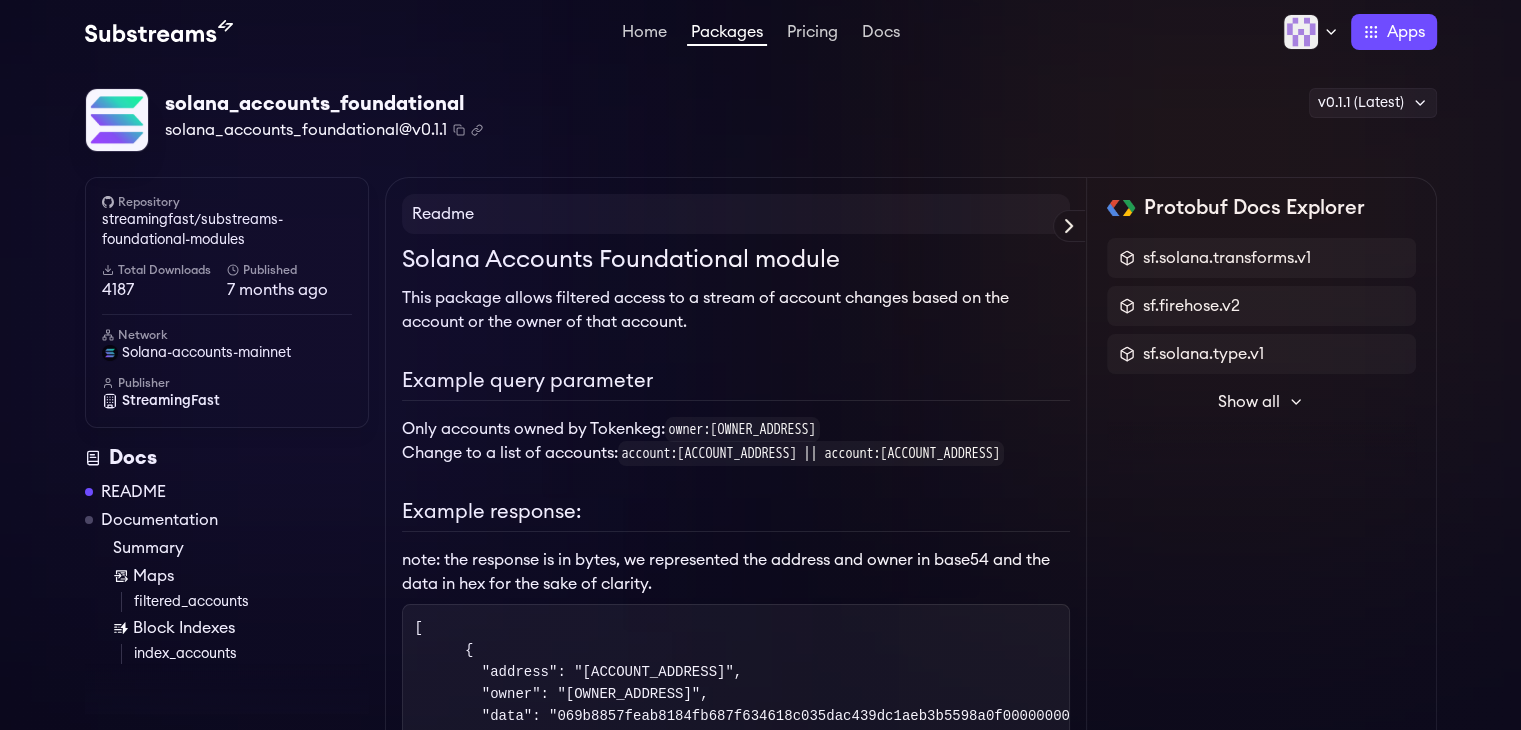 click on "This package allows filtered access to a stream of account changes based on the account or the owner of that account." at bounding box center [736, 310] 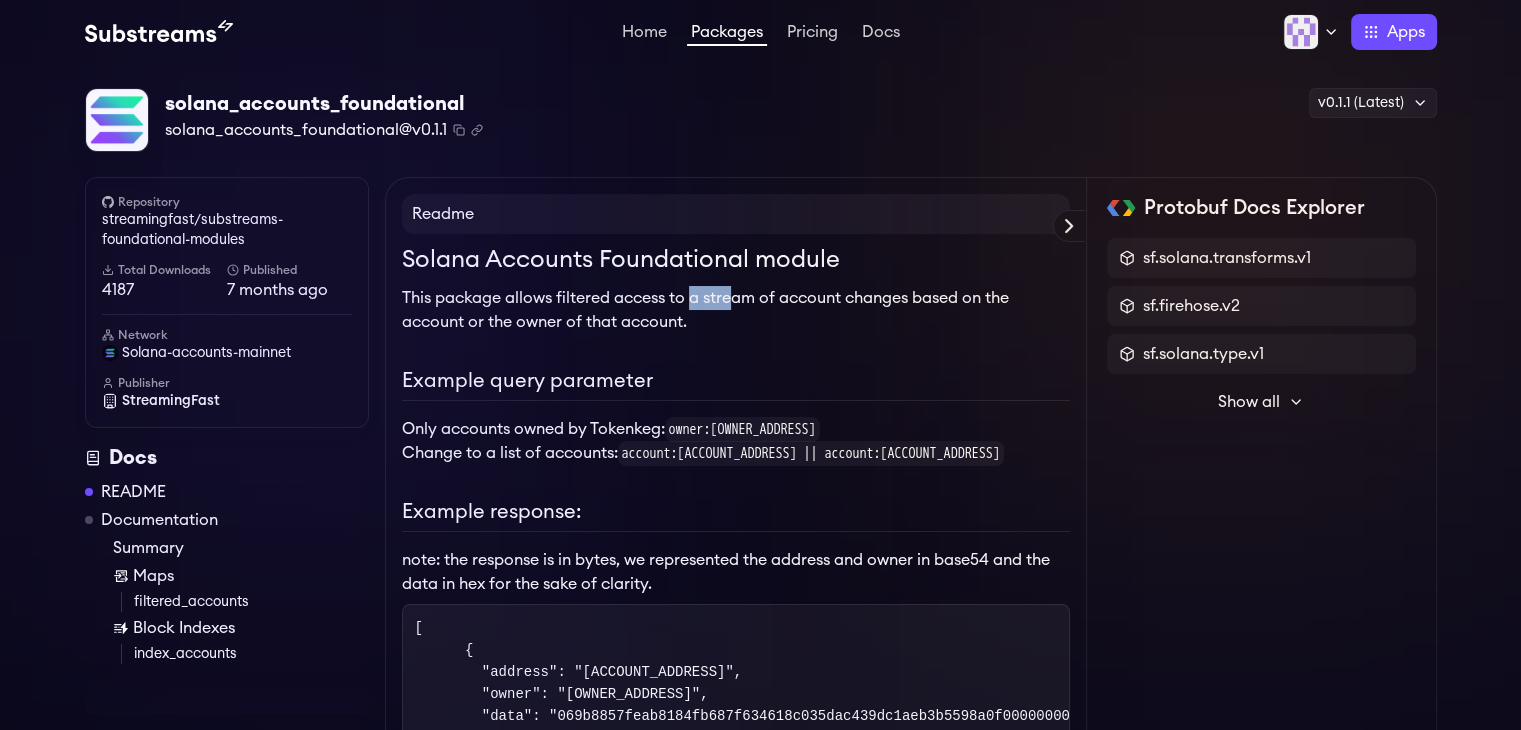 drag, startPoint x: 695, startPoint y: 298, endPoint x: 753, endPoint y: 315, distance: 60.440052 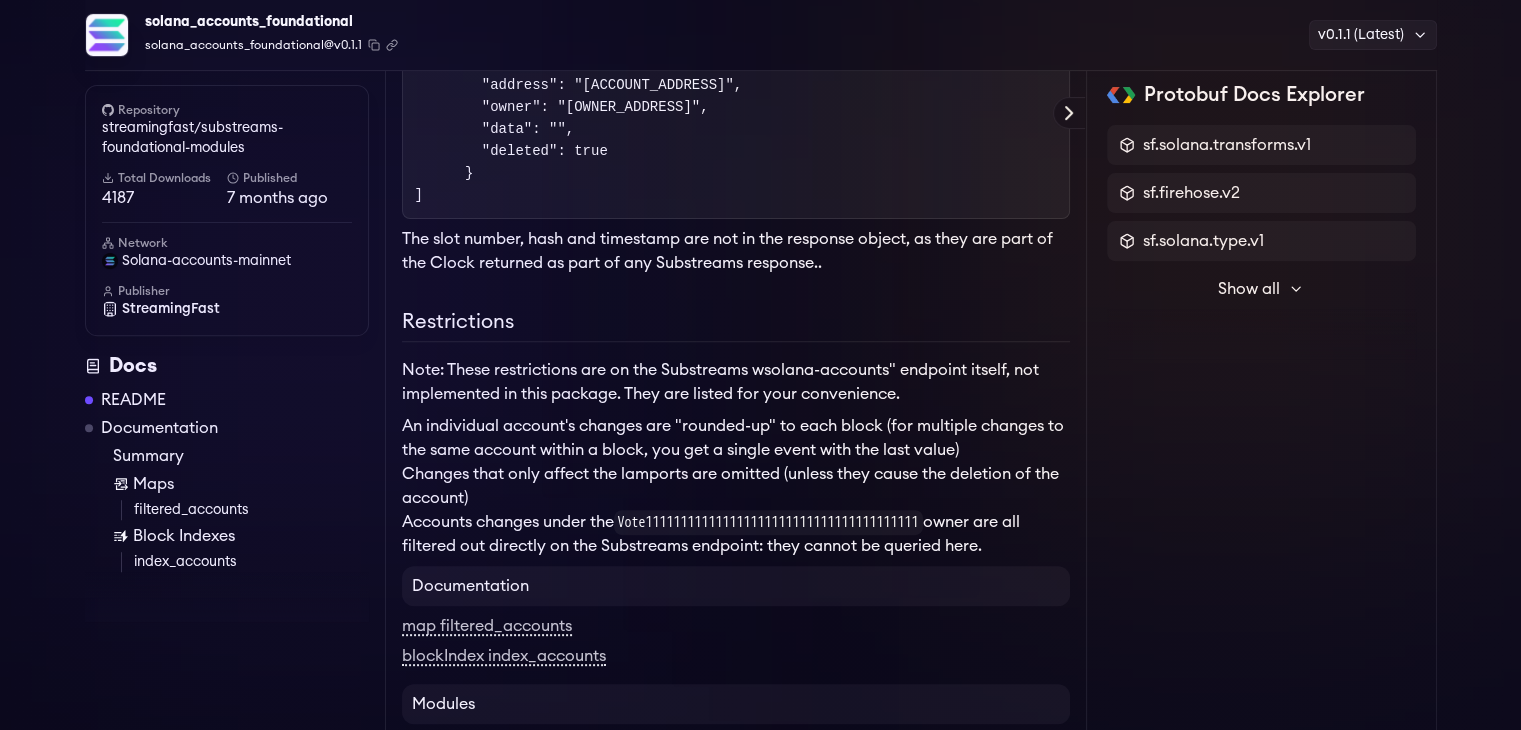 scroll, scrollTop: 711, scrollLeft: 0, axis: vertical 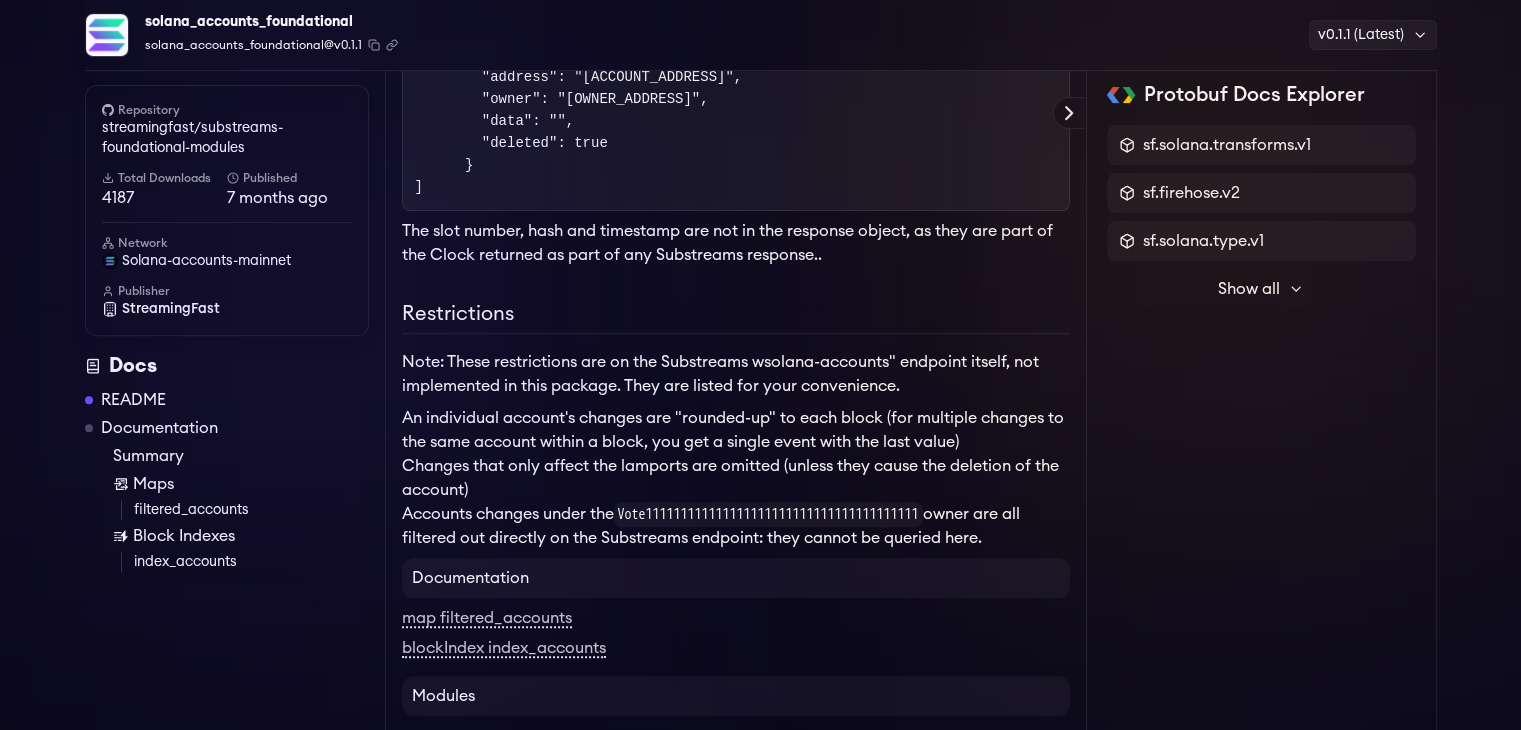 drag, startPoint x: 674, startPoint y: 273, endPoint x: 685, endPoint y: 274, distance: 11.045361 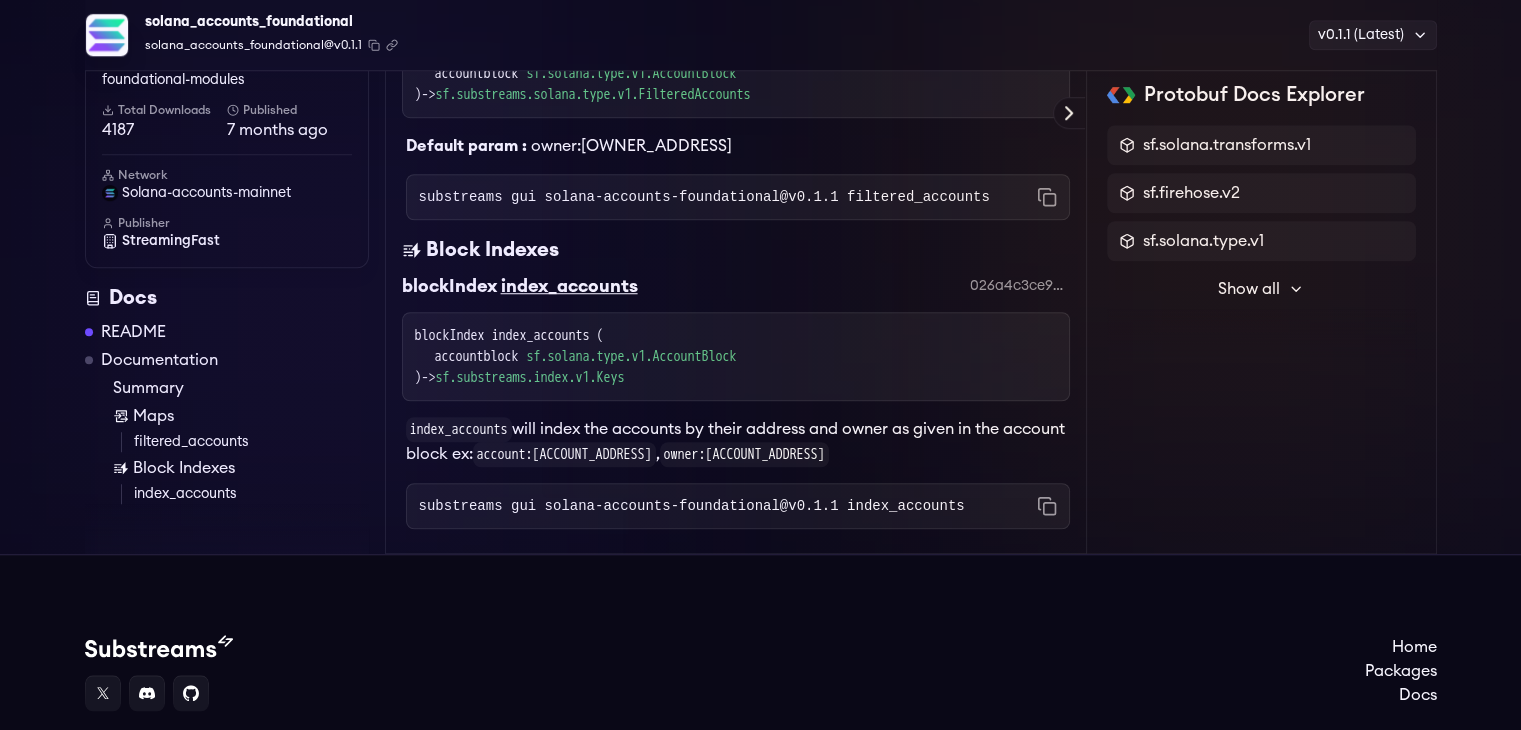 scroll, scrollTop: 1411, scrollLeft: 0, axis: vertical 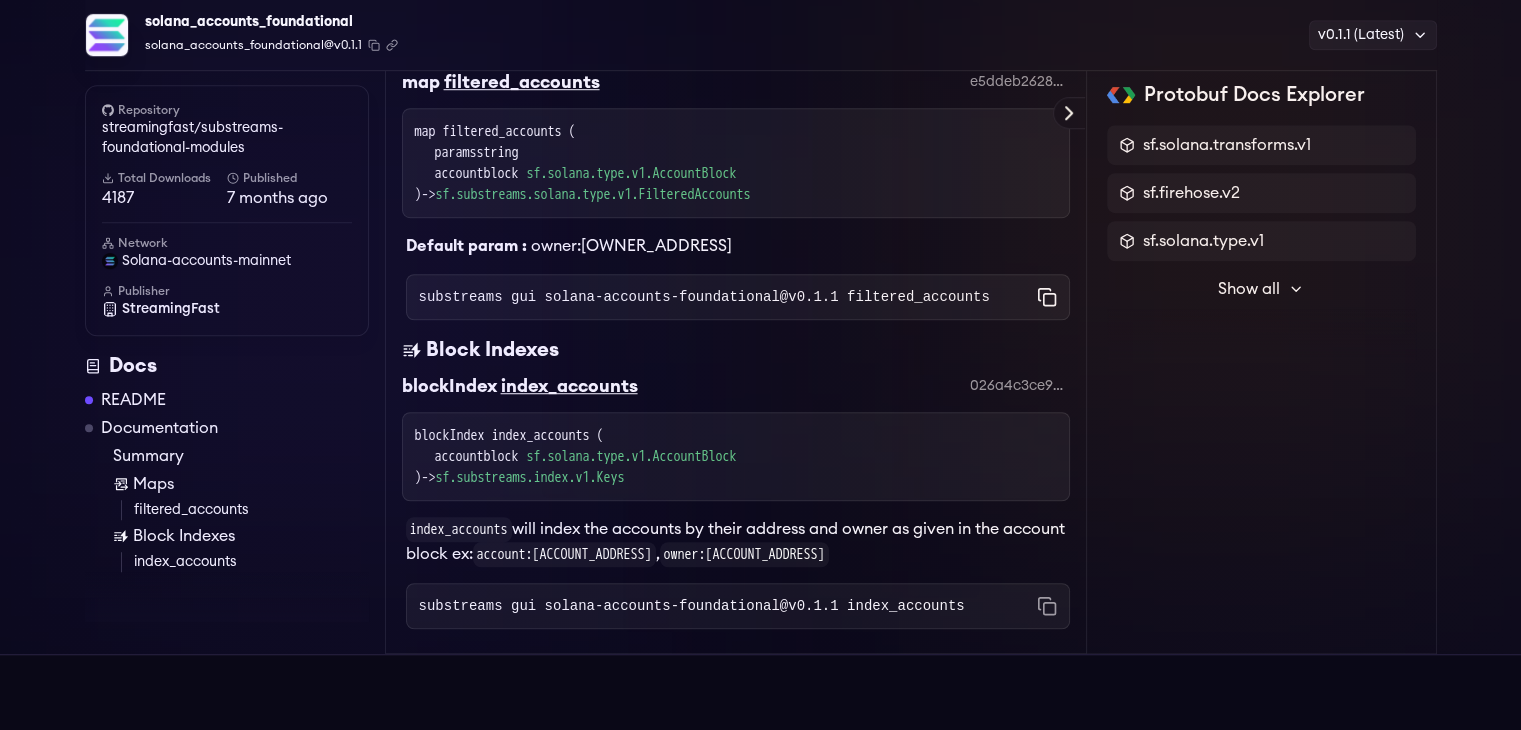 click 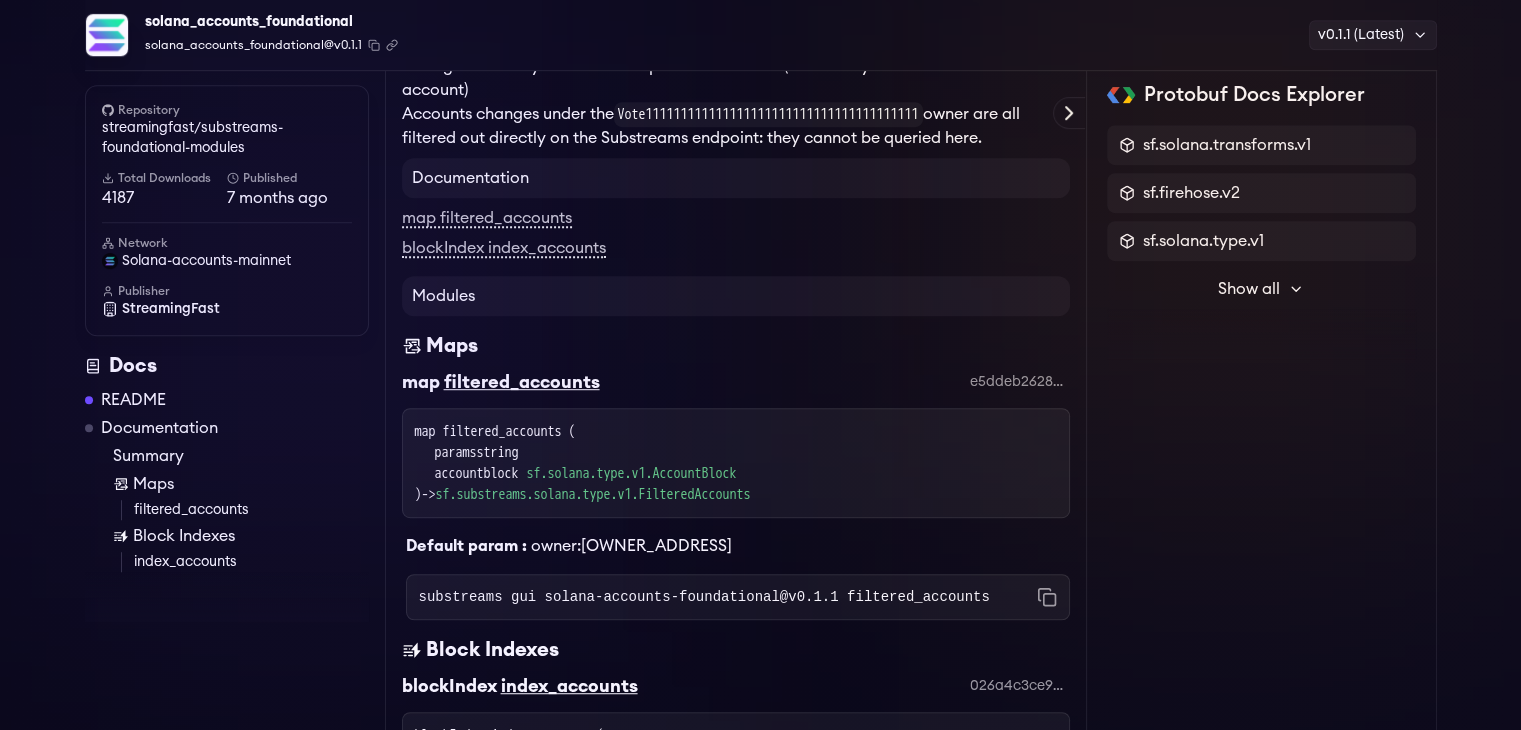 scroll, scrollTop: 1011, scrollLeft: 0, axis: vertical 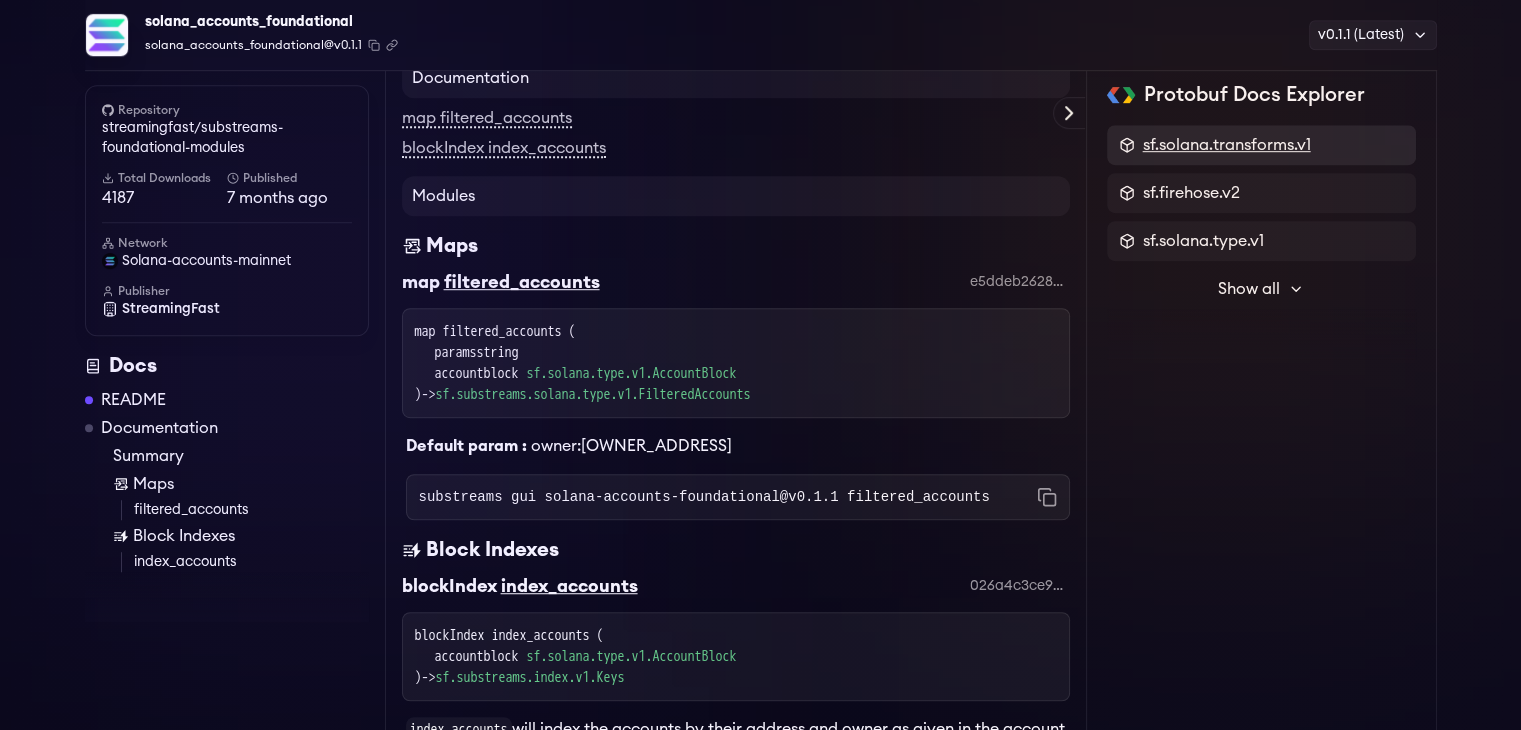 click on "sf.solana.transforms.v1" at bounding box center (1227, 145) 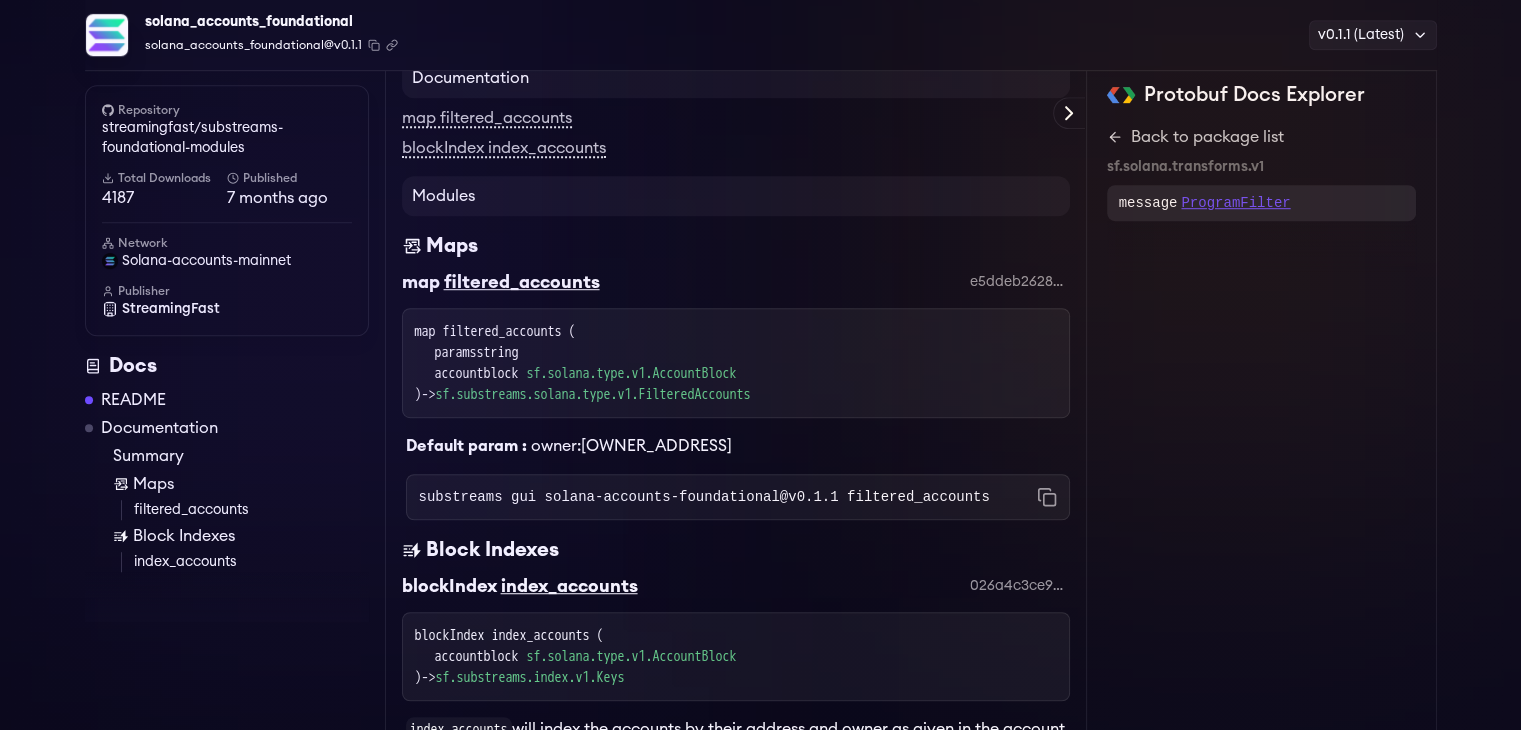 click on "ProgramFilter" at bounding box center [1235, 203] 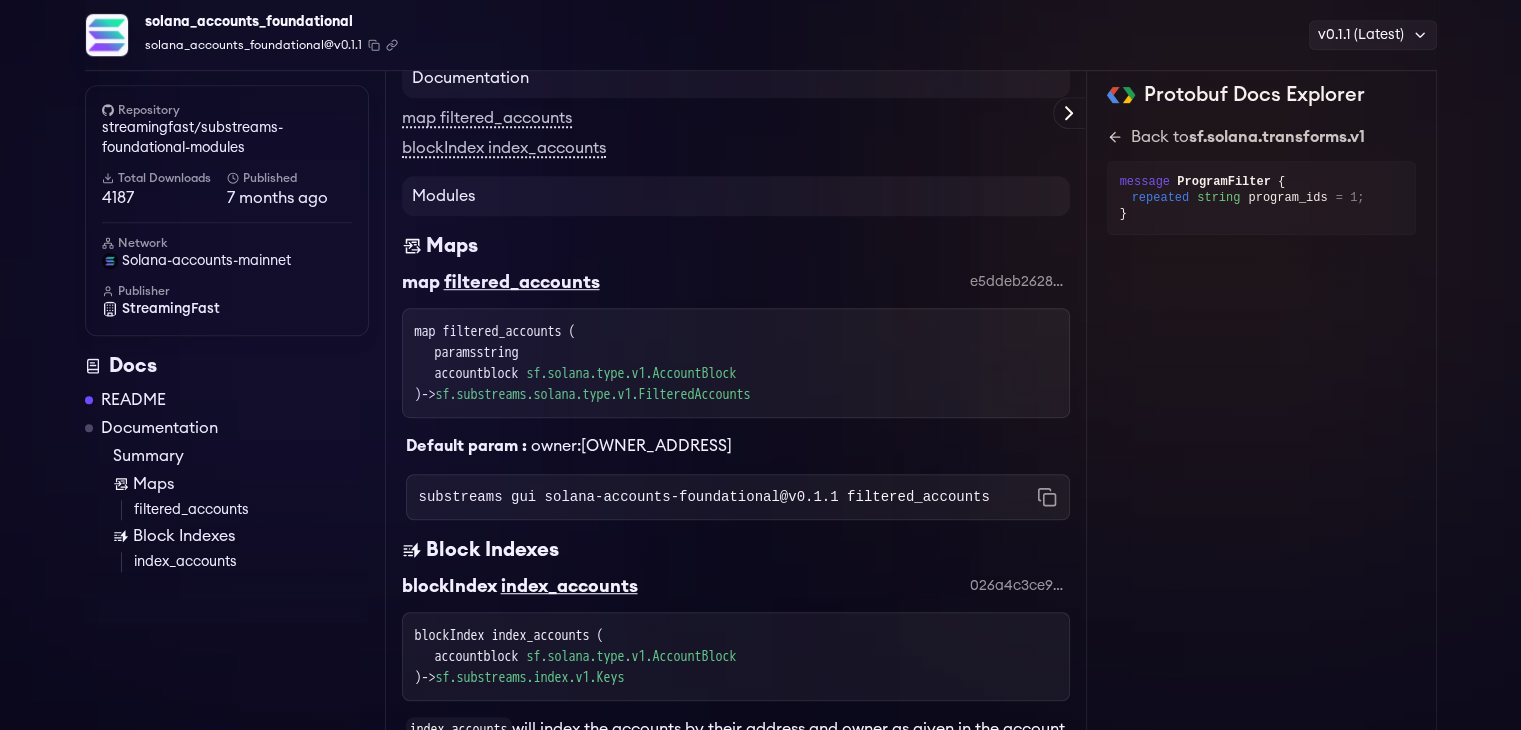 click on "program_ids" at bounding box center (1287, 198) 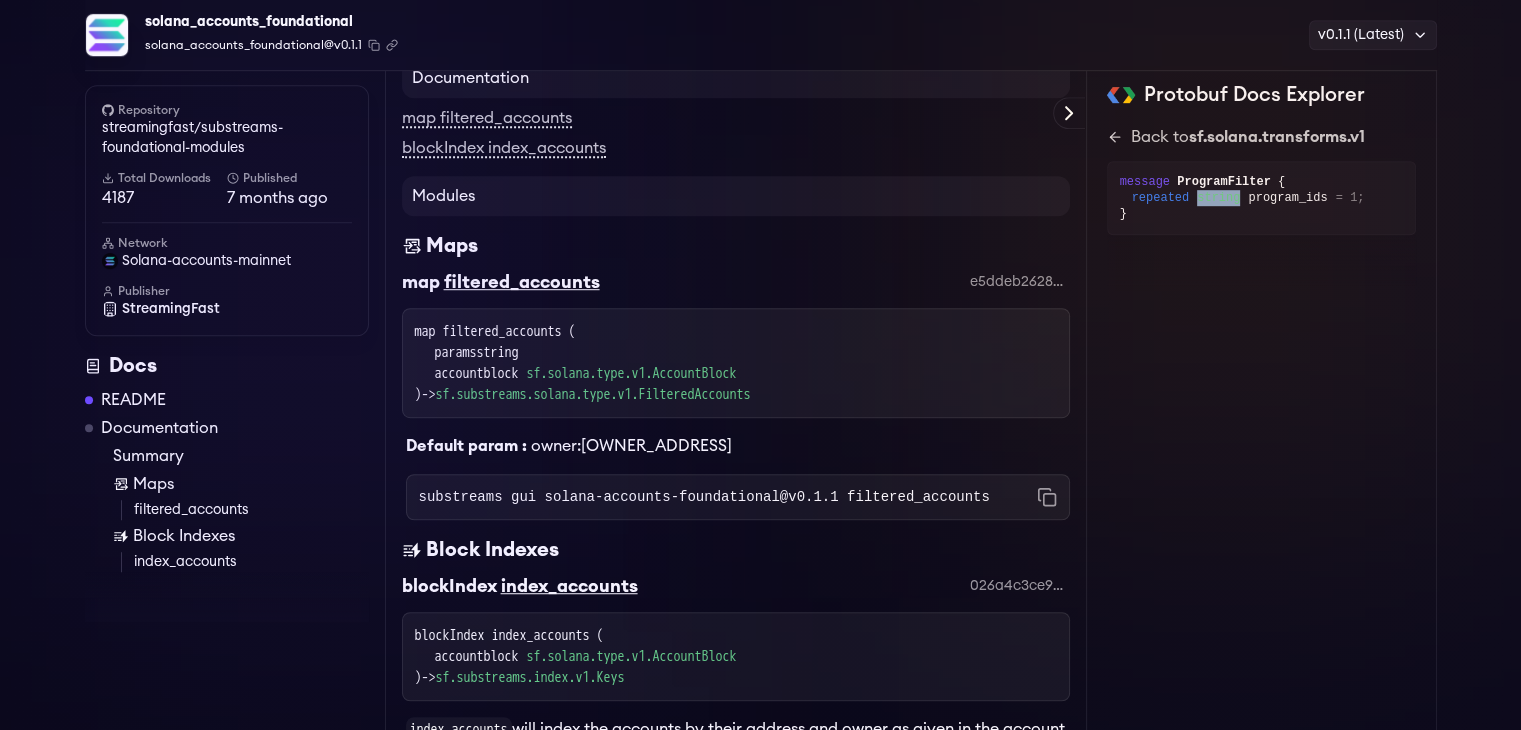 click on "string" at bounding box center [1218, 198] 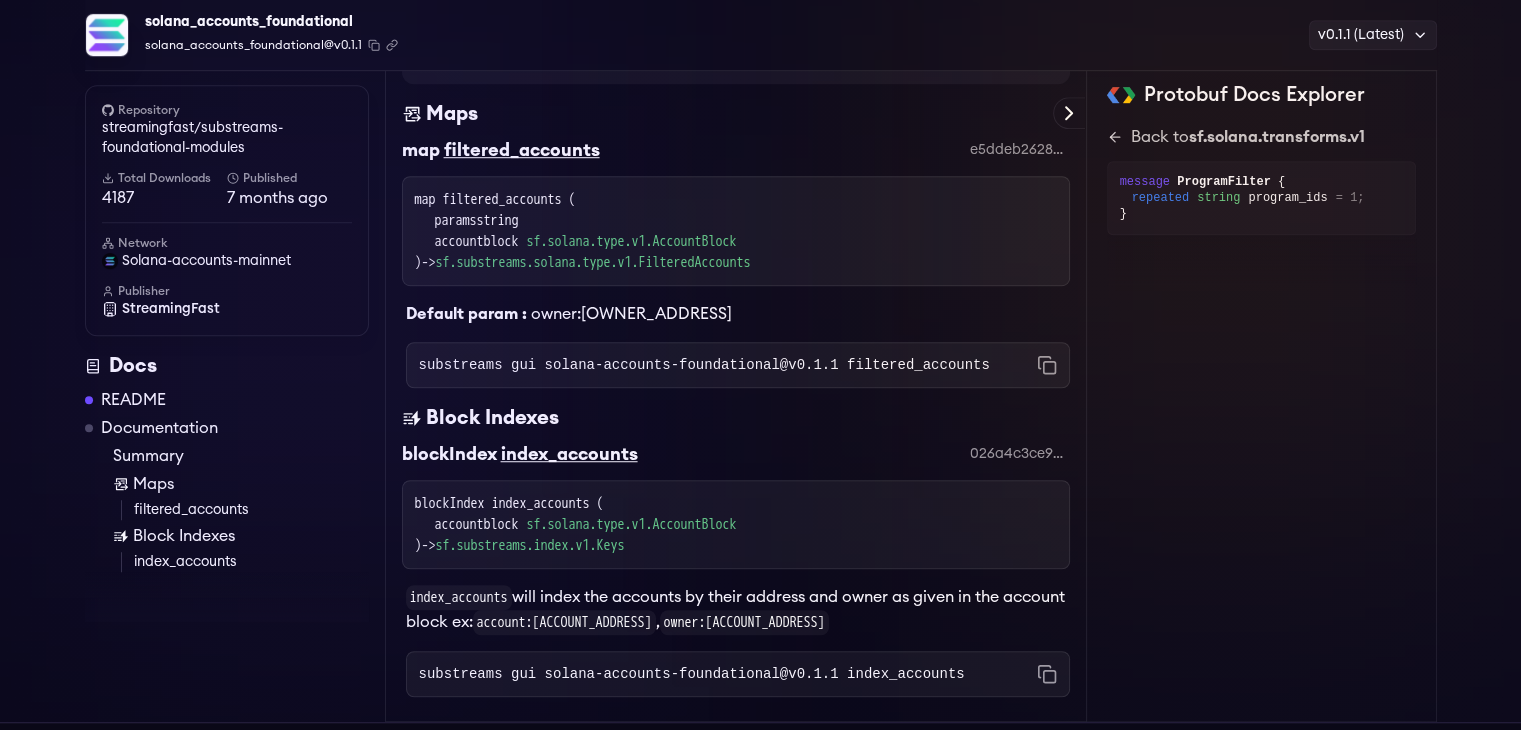 scroll, scrollTop: 1511, scrollLeft: 0, axis: vertical 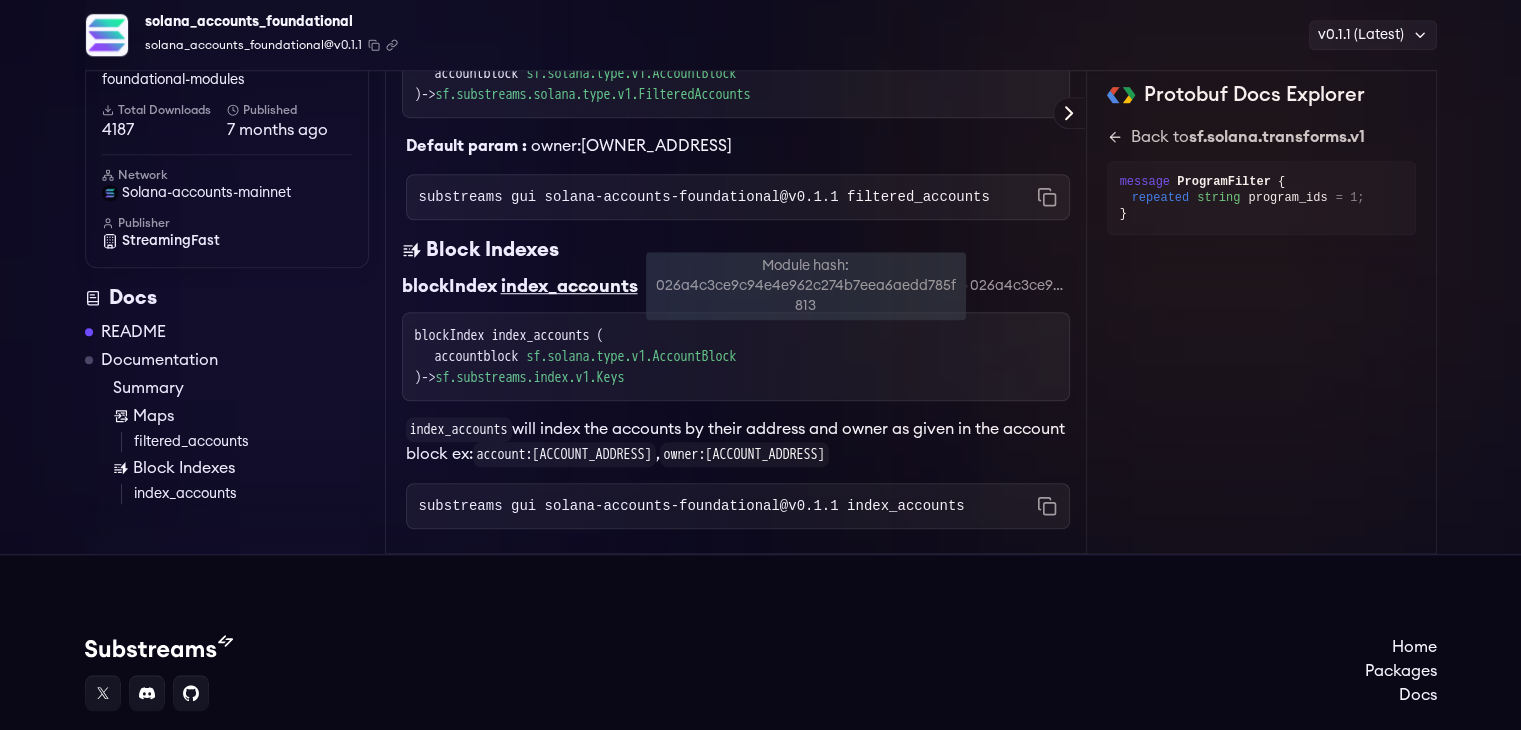 click on "026a4c3ce9c94e4e962c274b7eea6aedd785f813" at bounding box center (1020, 286) 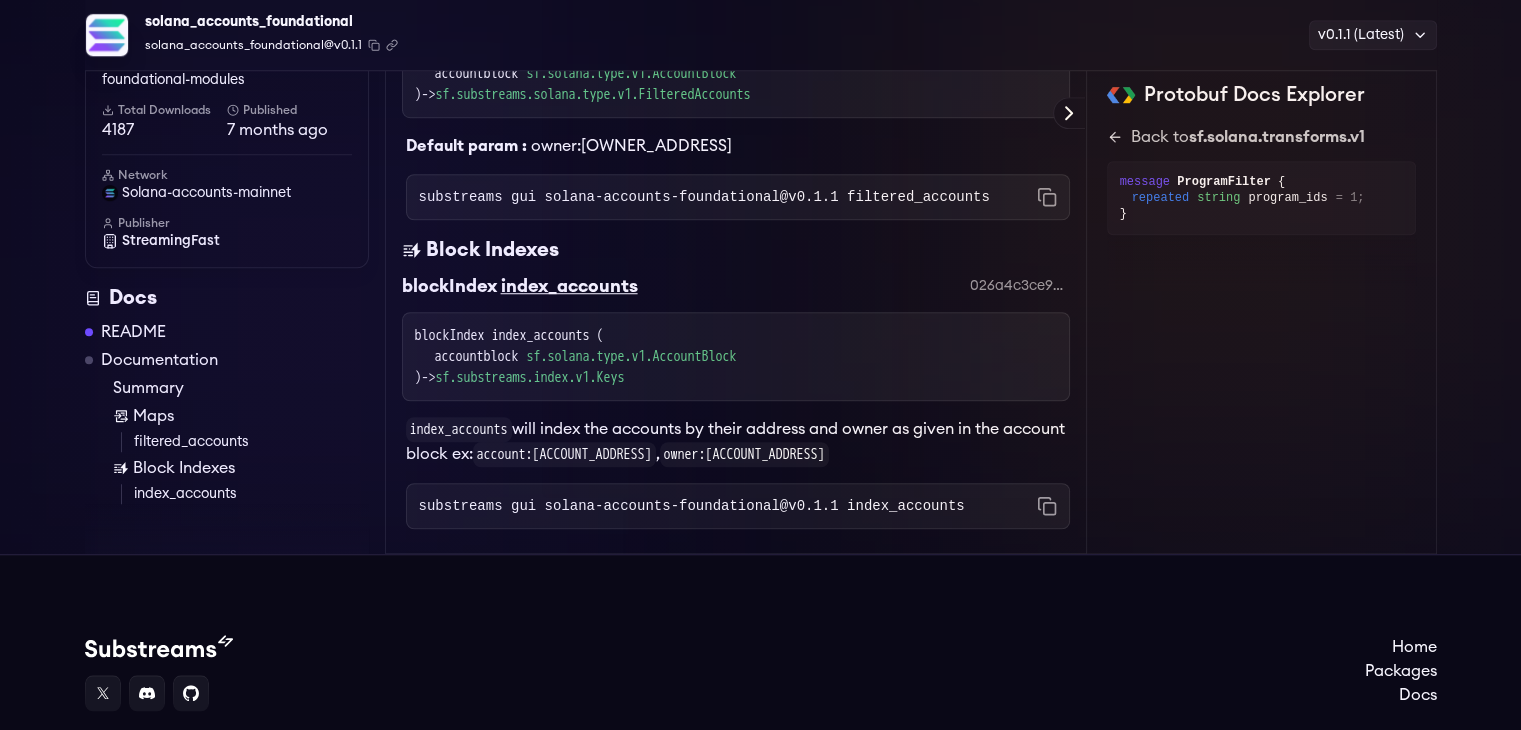 click on "blockIndex index_accounts 026a4c3ce9c94e4e962c274b7eea6aedd785f813" at bounding box center [736, 292] 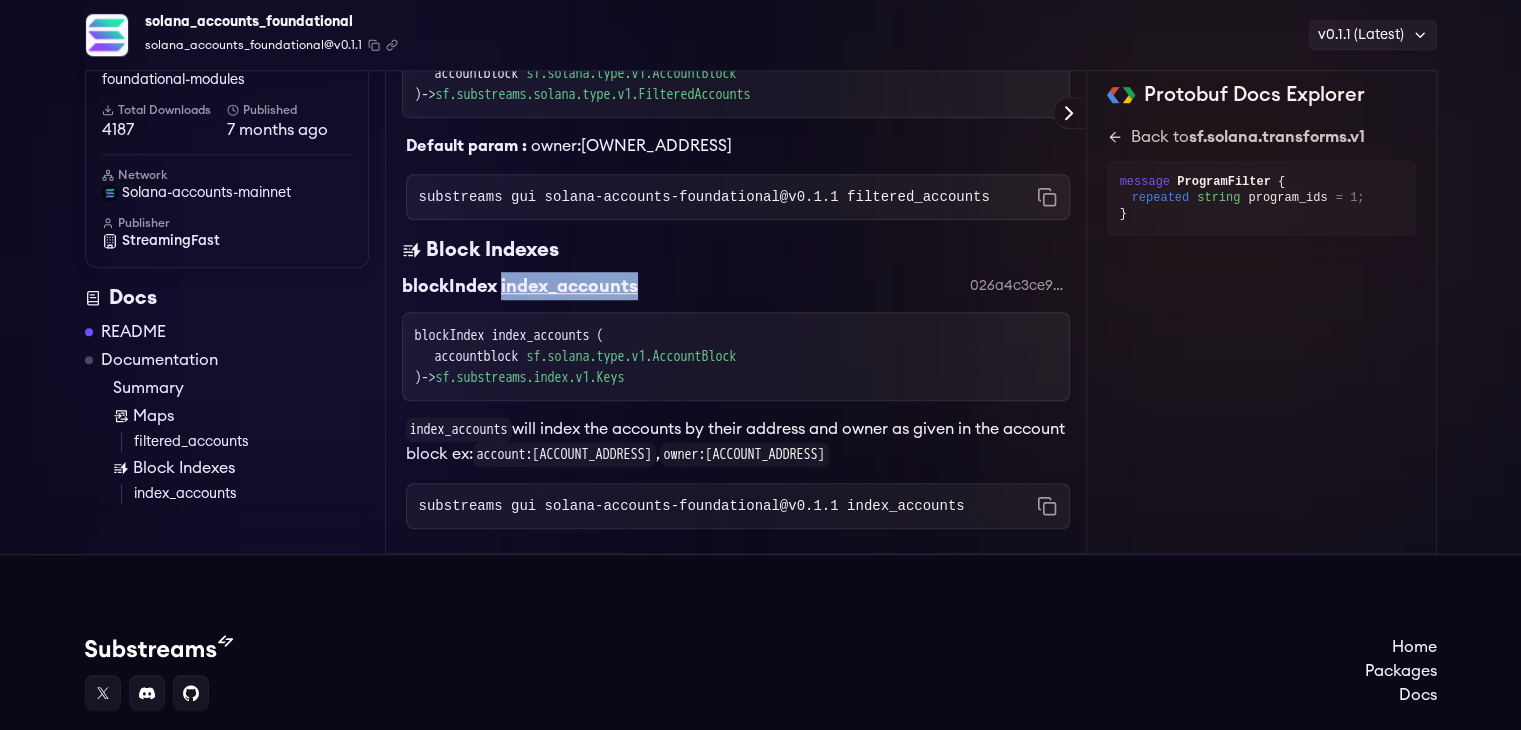 click on "index_accounts" at bounding box center [569, 286] 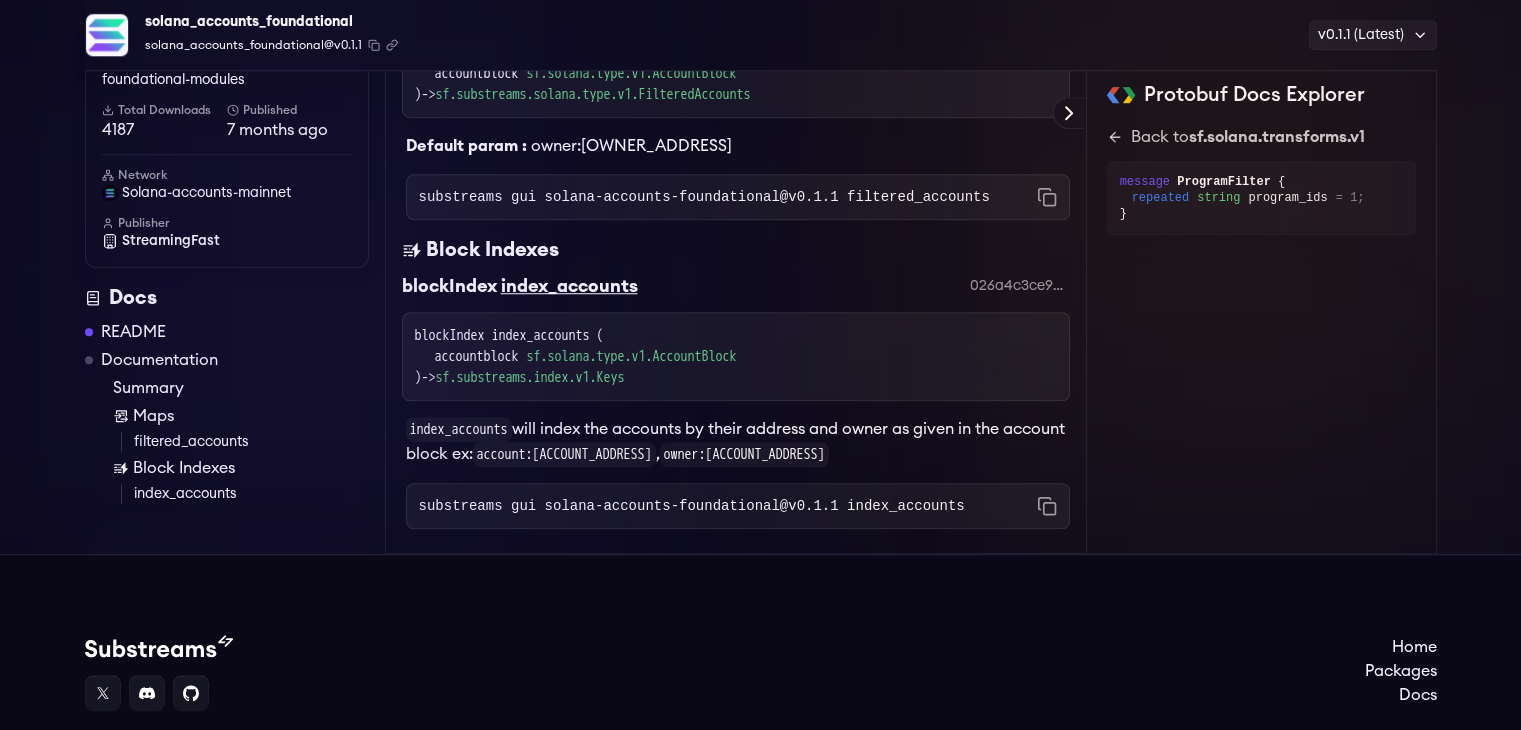 click on "blockIndex" at bounding box center [449, 286] 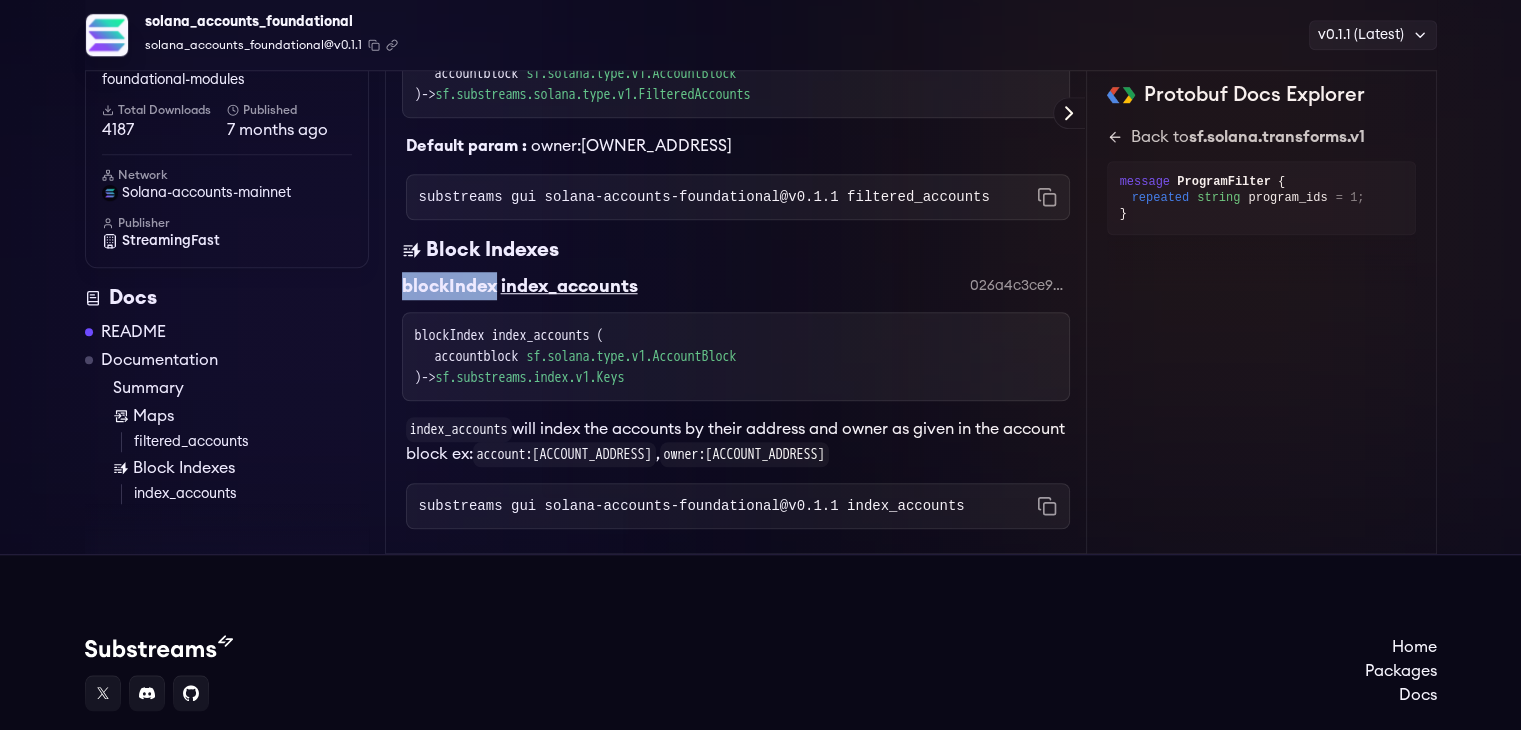 click on "blockIndex" at bounding box center (449, 286) 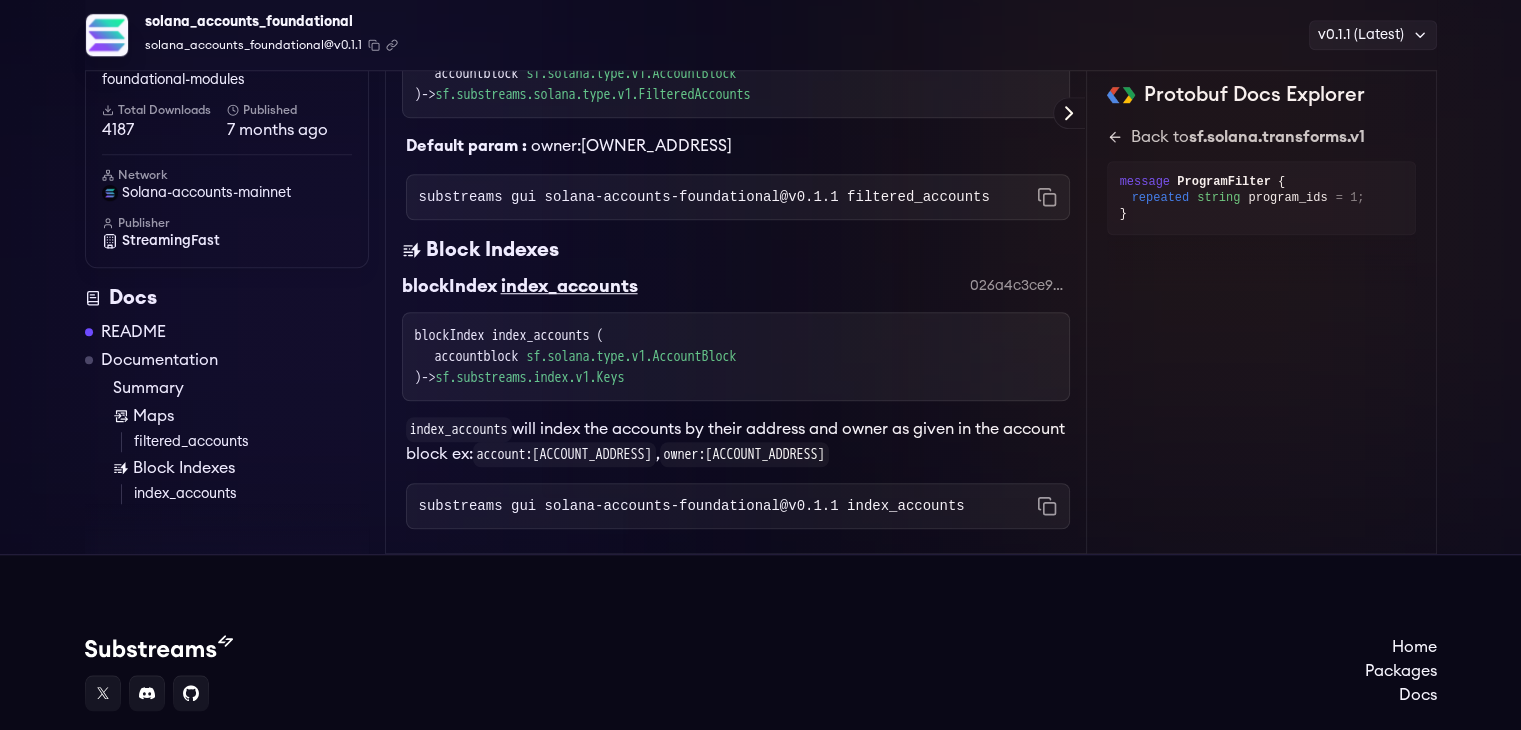 drag, startPoint x: 438, startPoint y: 276, endPoint x: 427, endPoint y: 269, distance: 13.038404 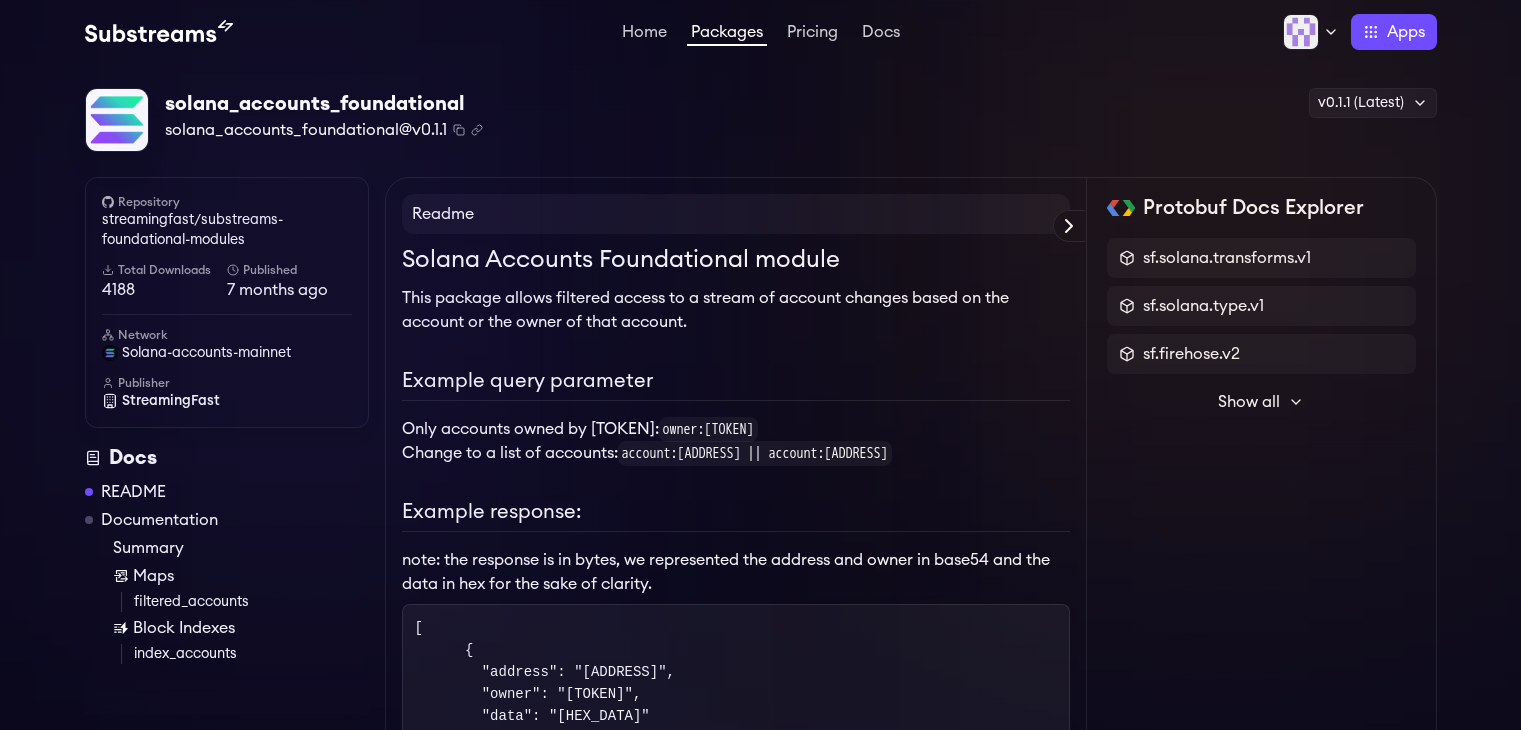 scroll, scrollTop: 0, scrollLeft: 0, axis: both 